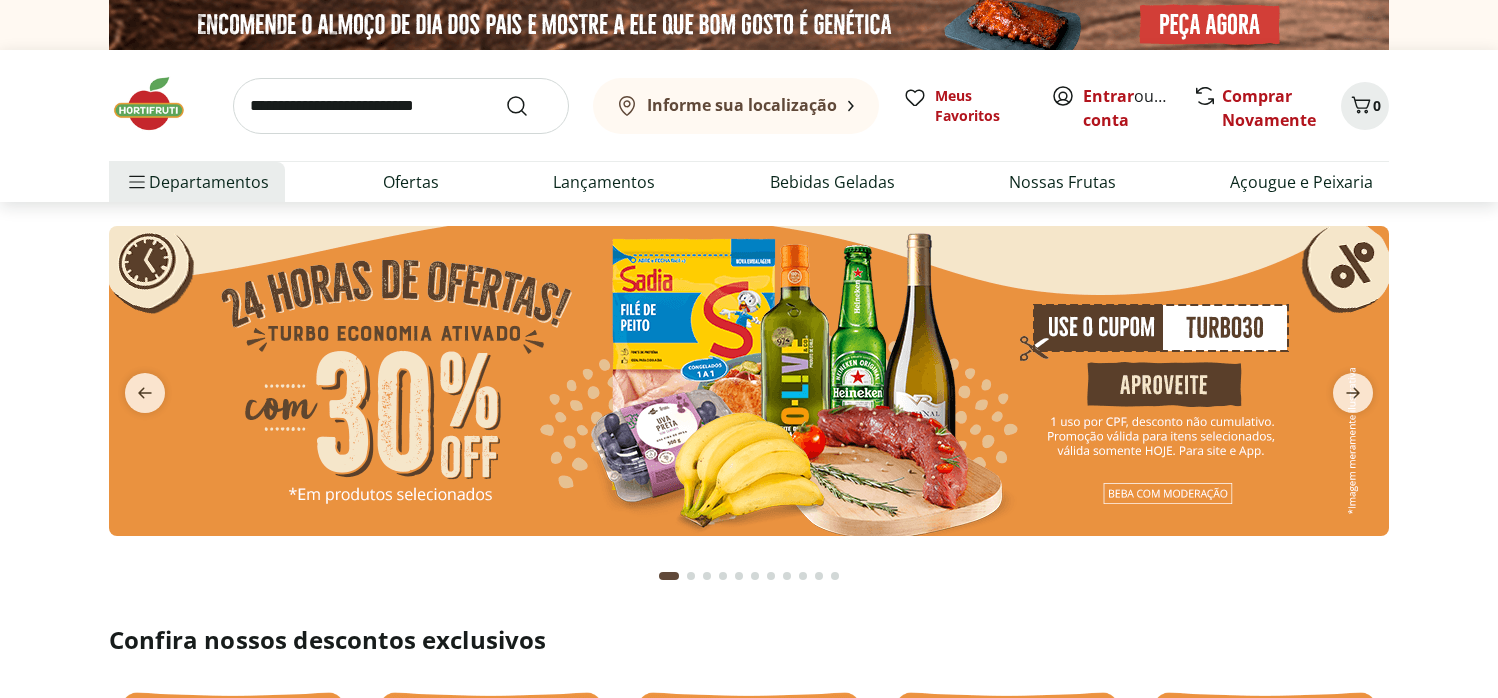 scroll, scrollTop: 0, scrollLeft: 0, axis: both 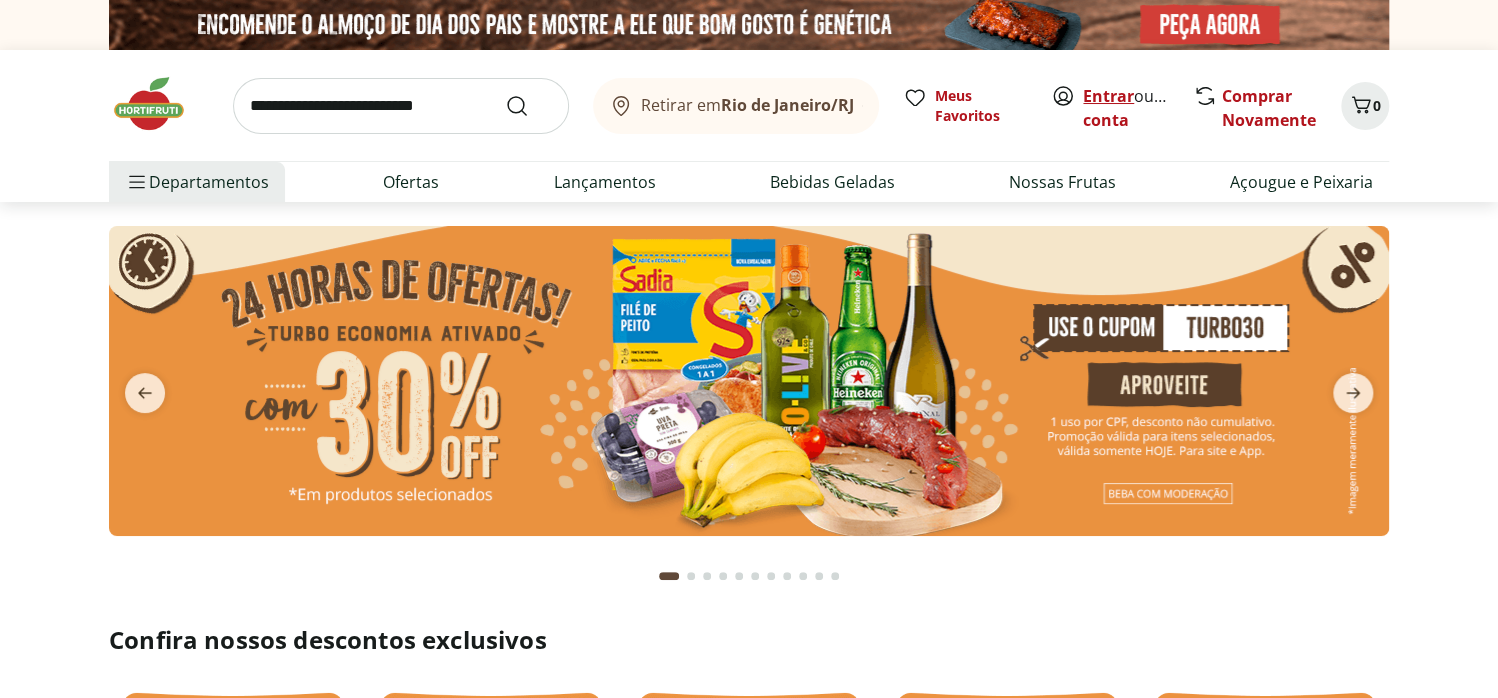 click on "Entrar" at bounding box center [1108, 96] 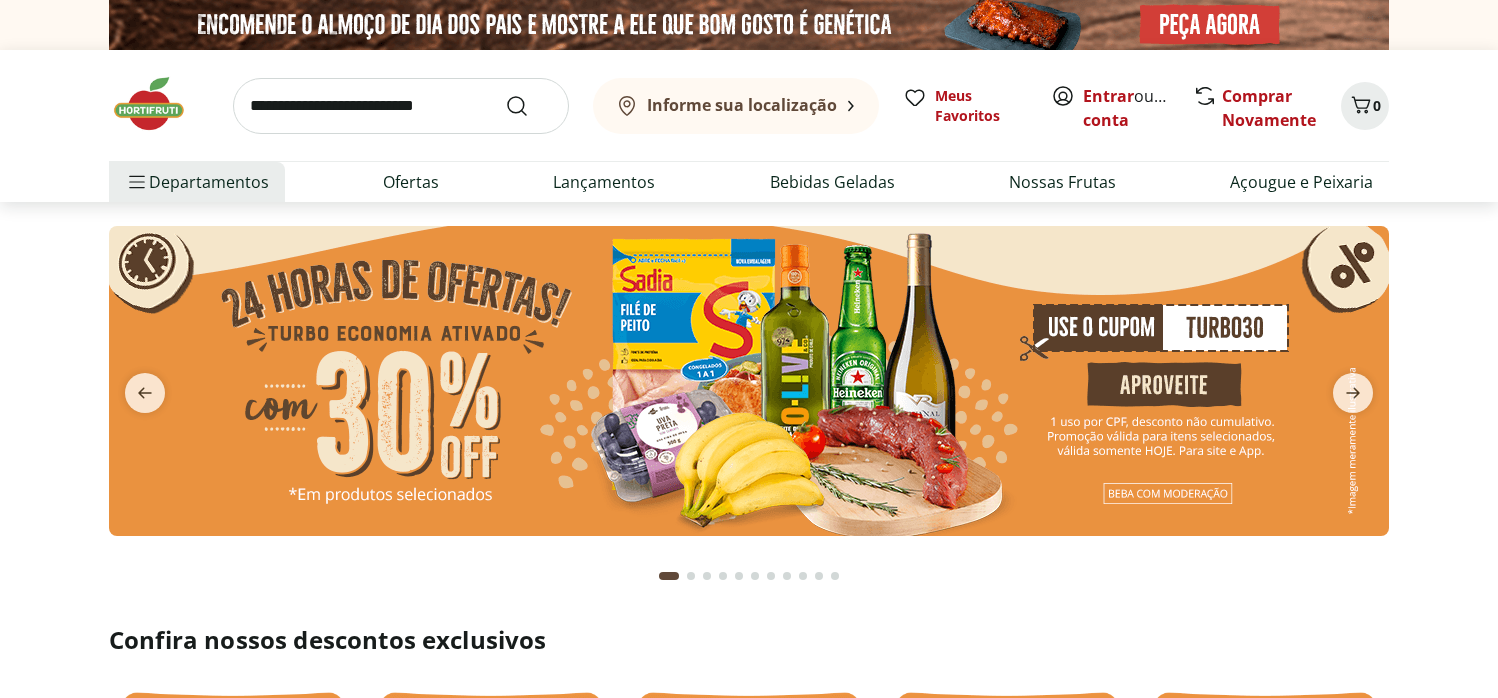 scroll, scrollTop: 0, scrollLeft: 0, axis: both 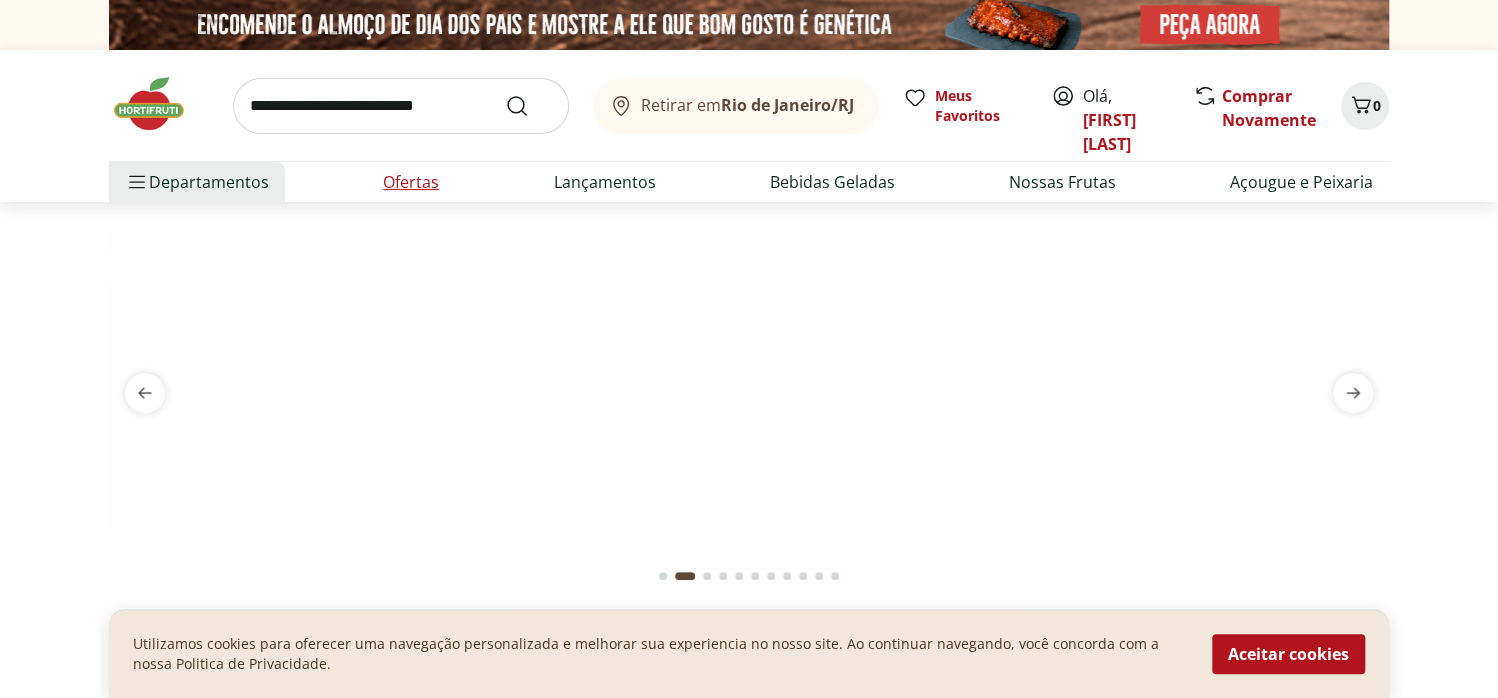 click on "Ofertas" at bounding box center (411, 182) 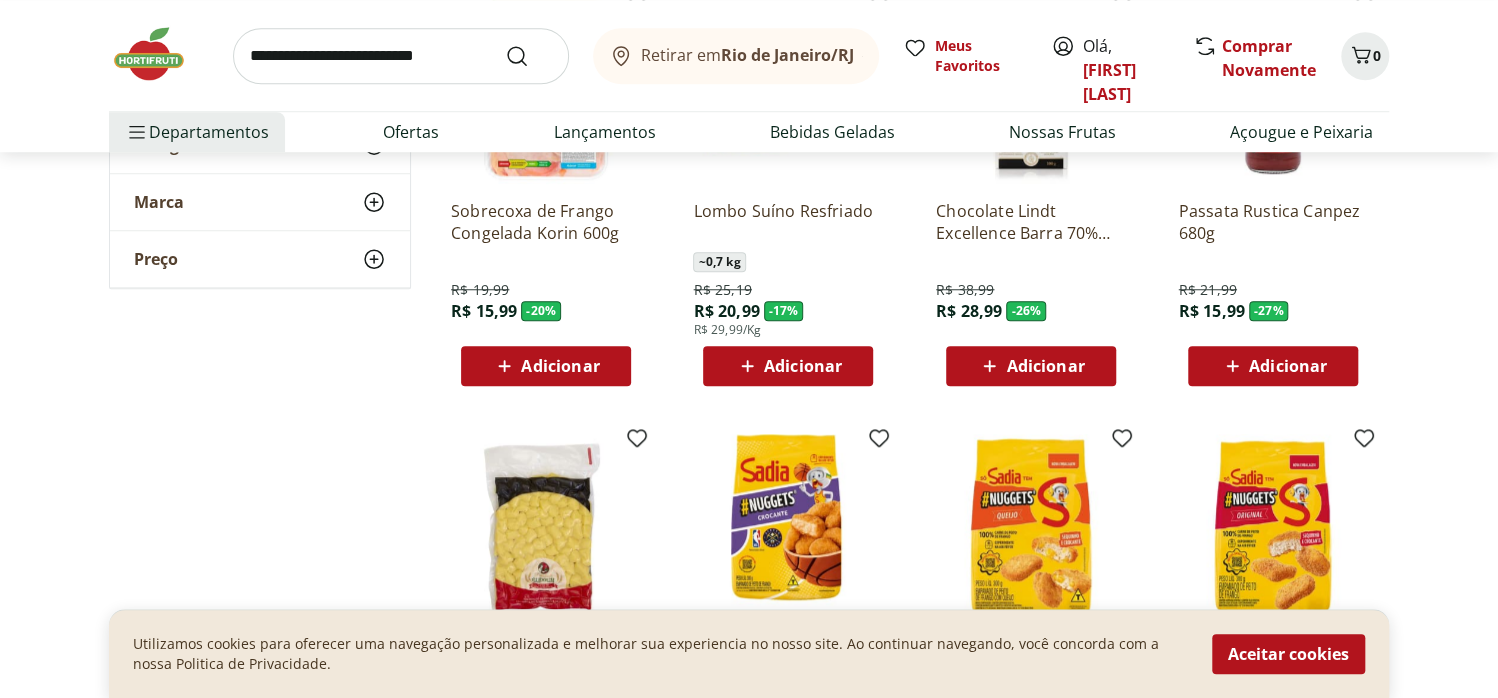 scroll, scrollTop: 800, scrollLeft: 0, axis: vertical 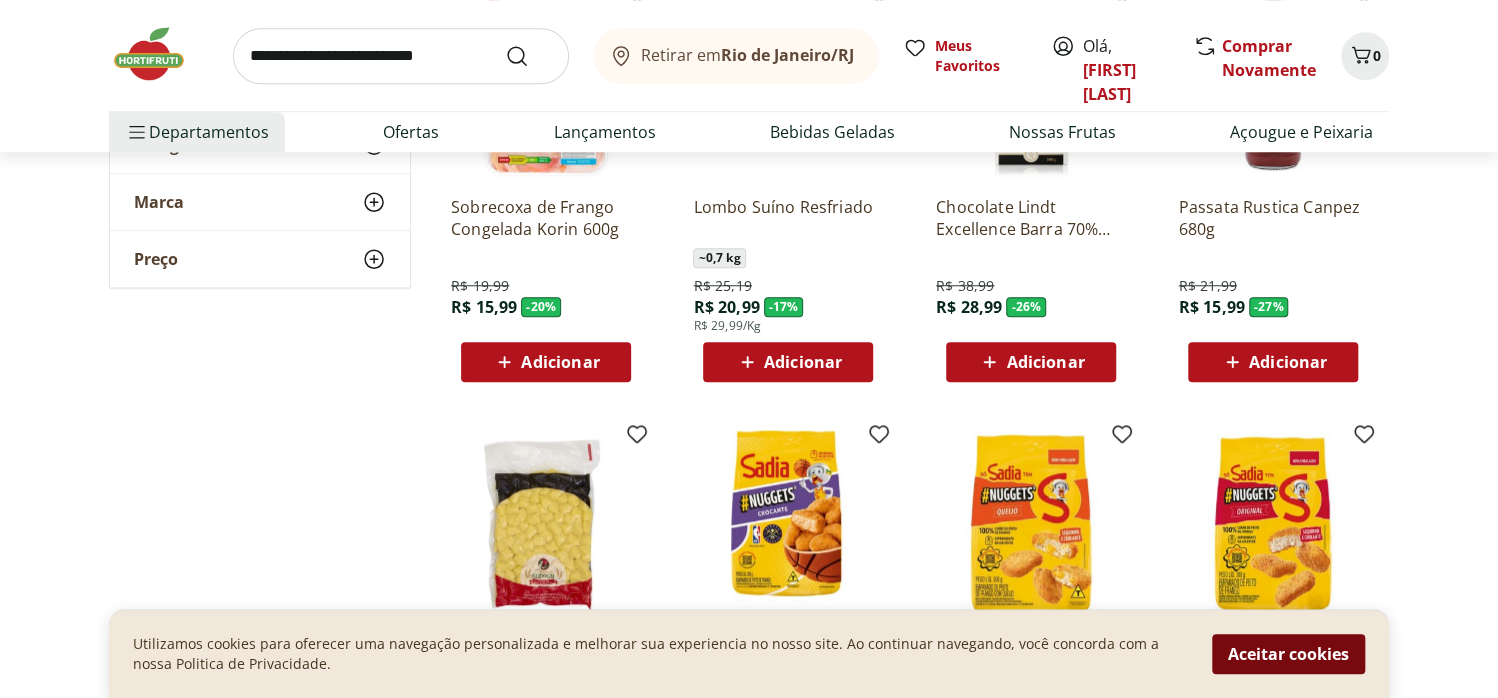 click on "Aceitar cookies" at bounding box center [1288, 654] 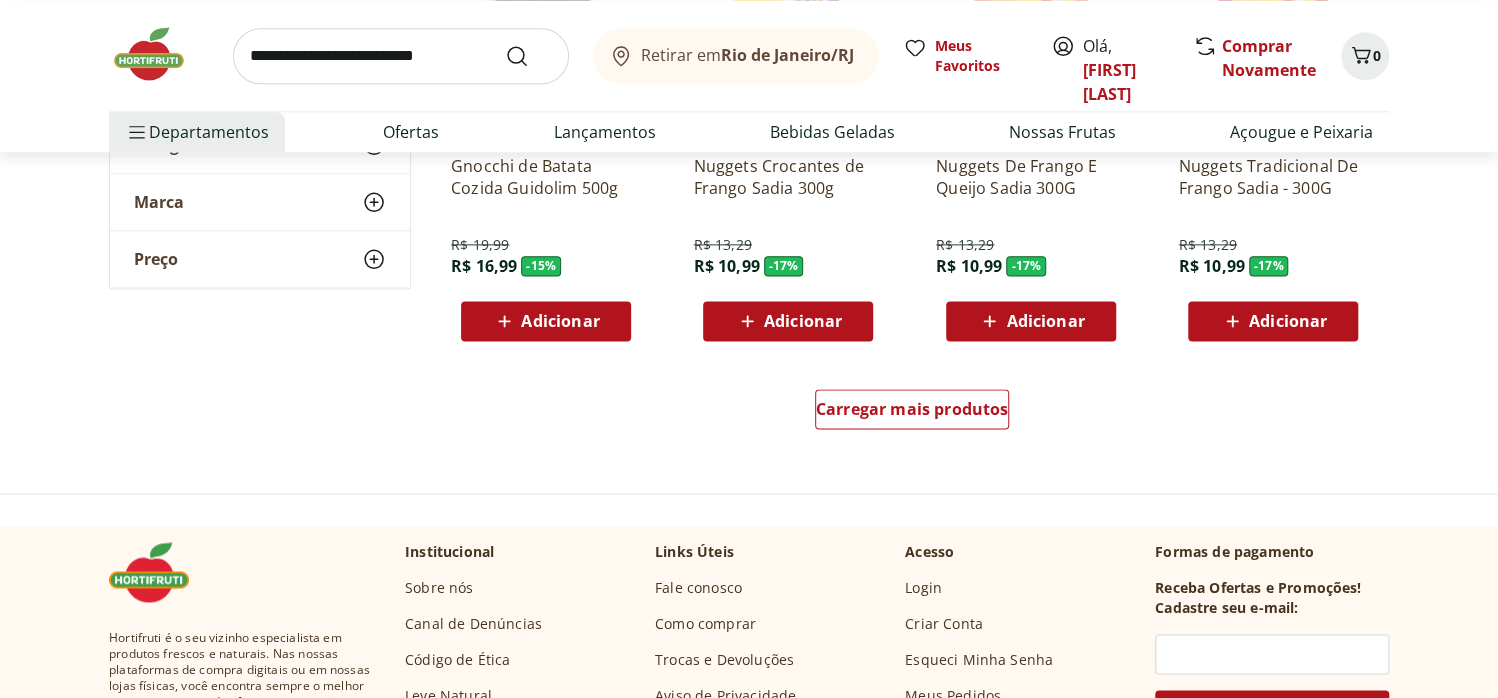scroll, scrollTop: 1400, scrollLeft: 0, axis: vertical 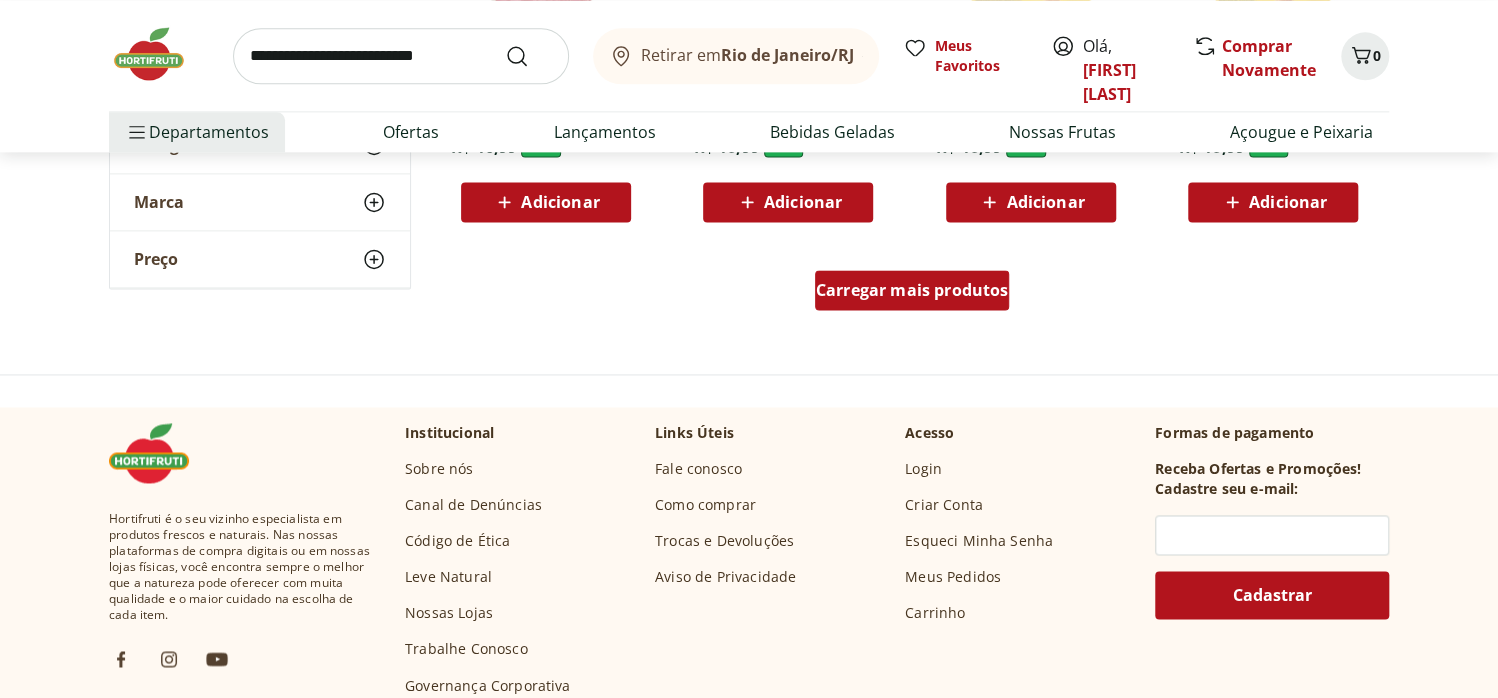 click on "Carregar mais produtos" at bounding box center (912, 290) 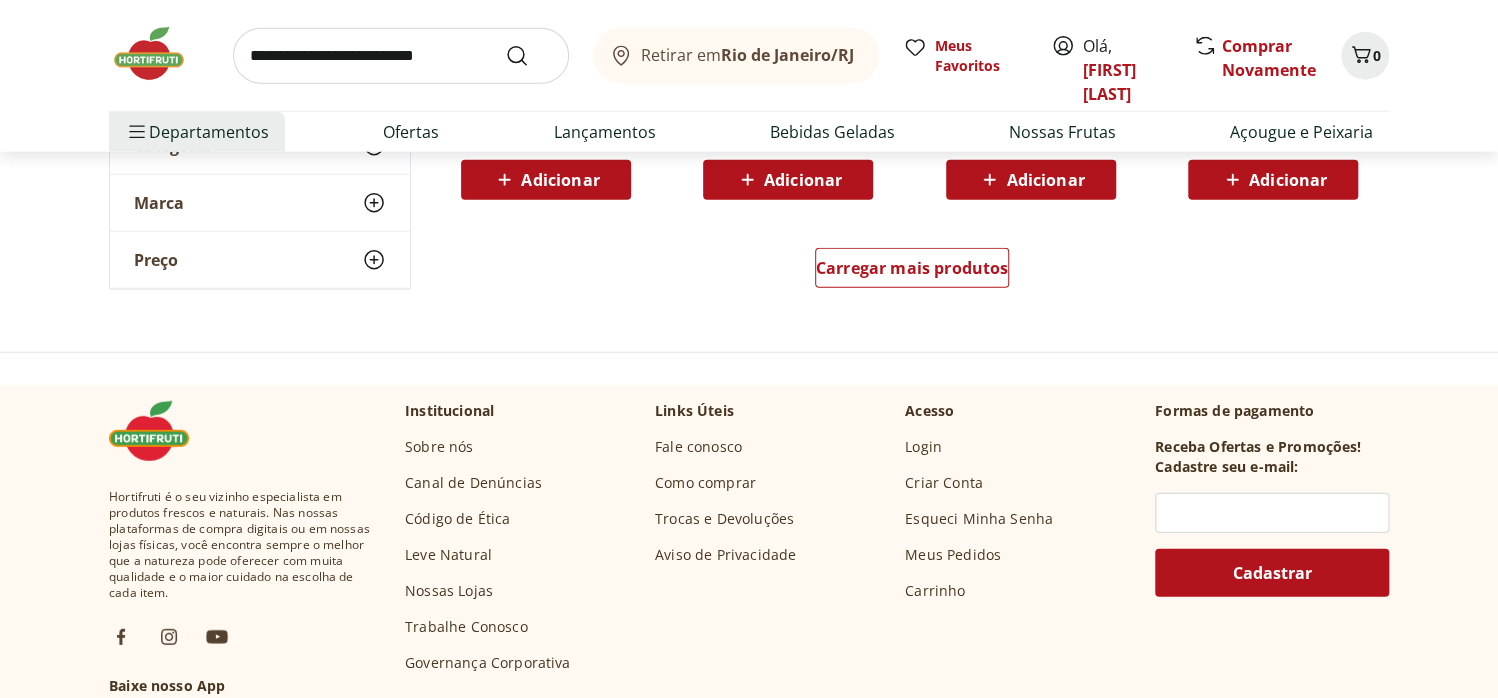 scroll, scrollTop: 2733, scrollLeft: 0, axis: vertical 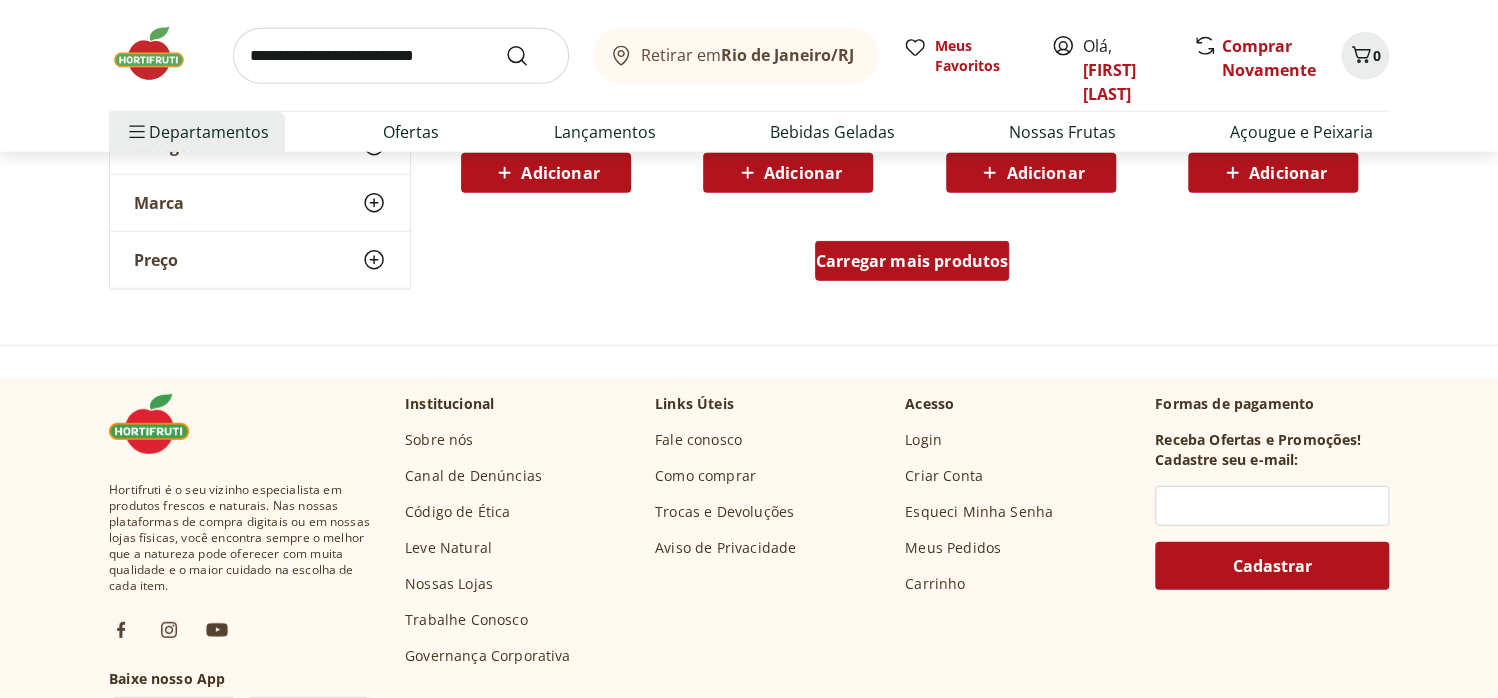 click on "Carregar mais produtos" at bounding box center (912, 261) 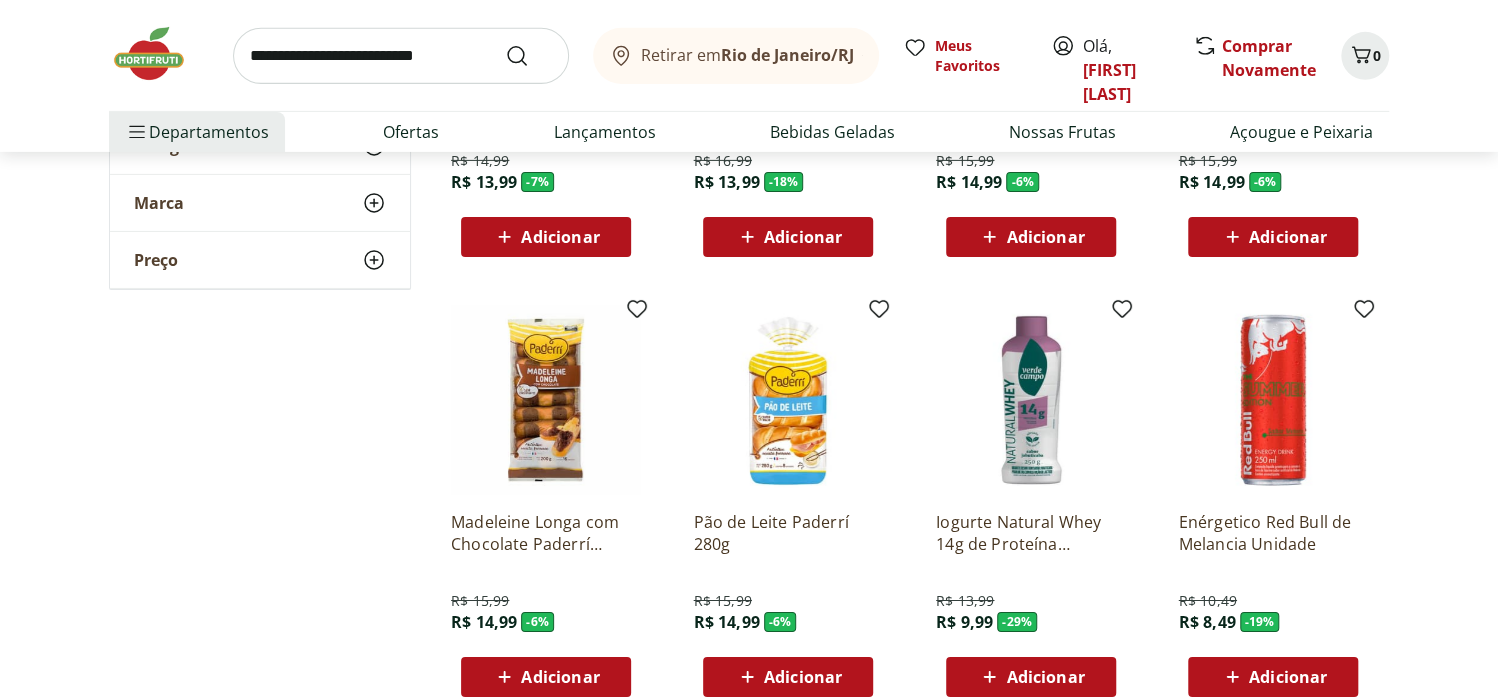 scroll, scrollTop: 3466, scrollLeft: 0, axis: vertical 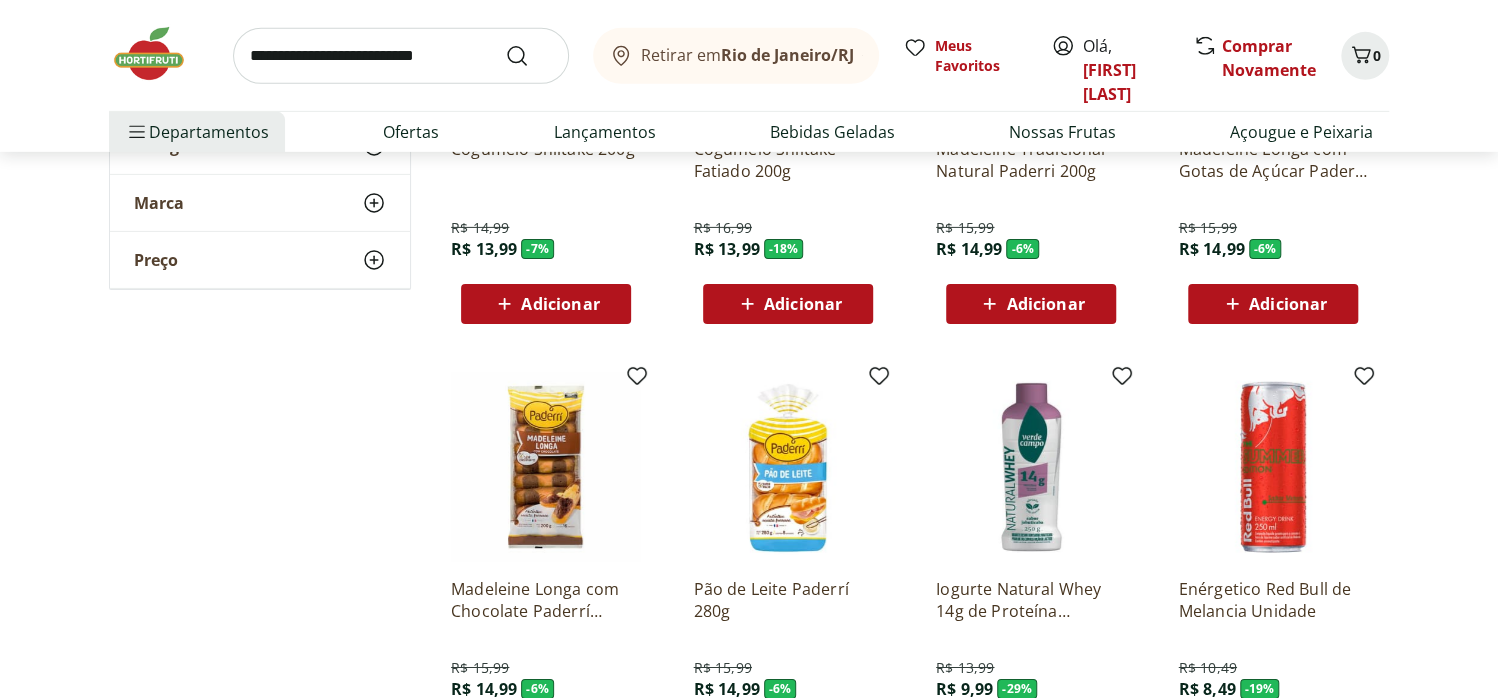 click at bounding box center (401, 56) 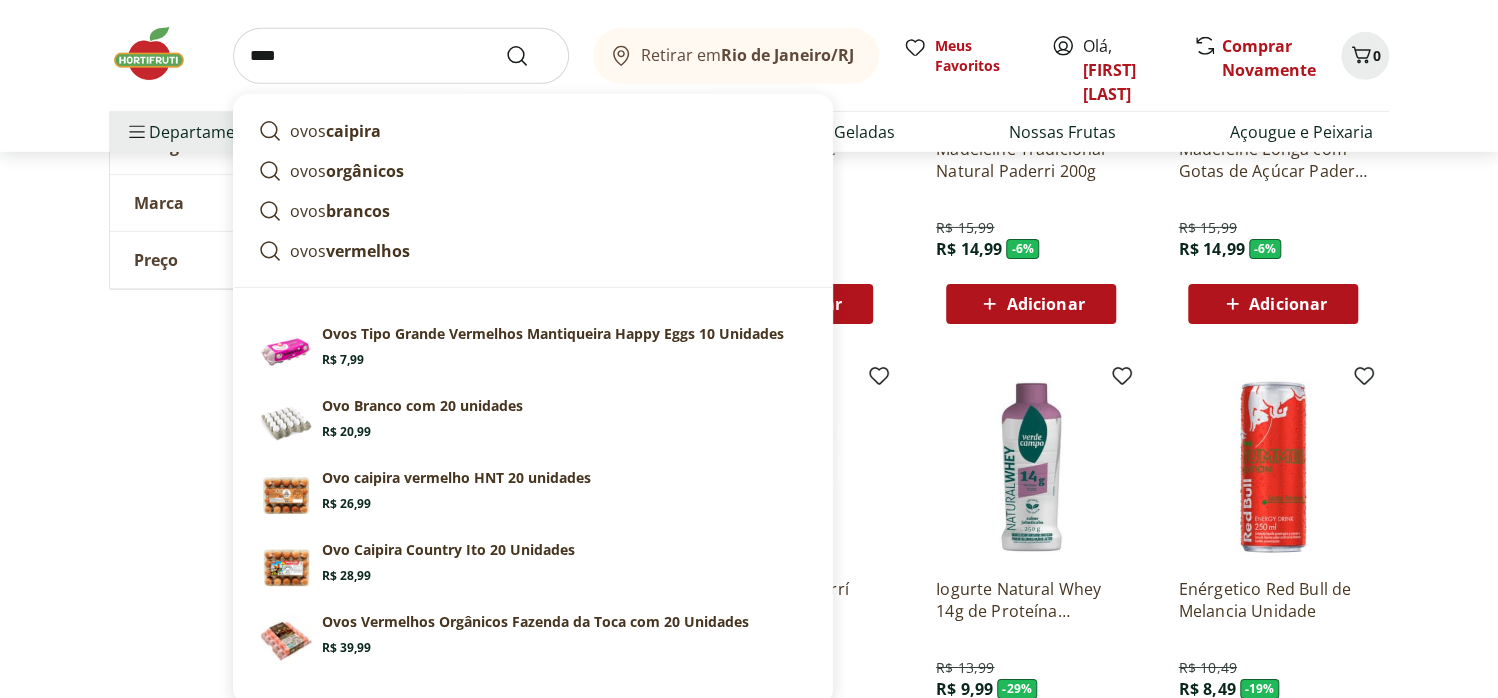 type on "****" 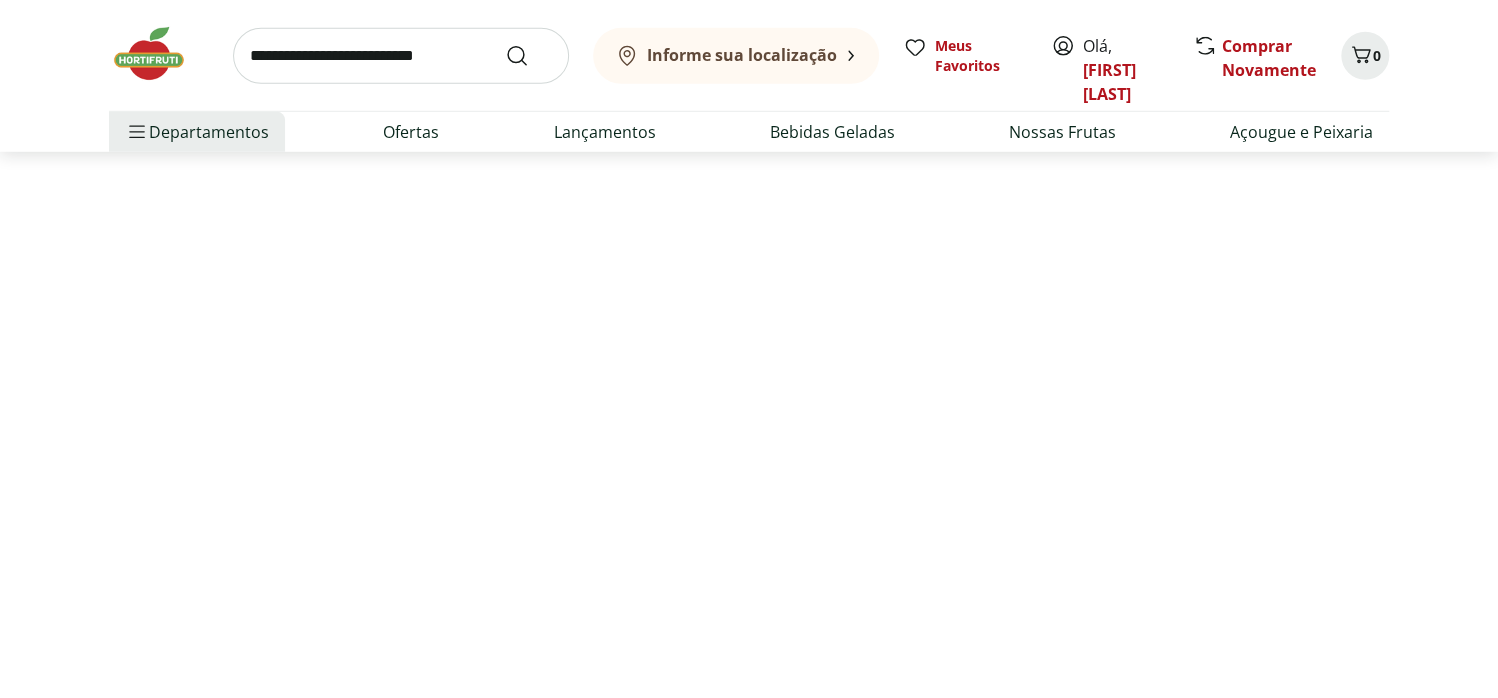 scroll, scrollTop: 0, scrollLeft: 0, axis: both 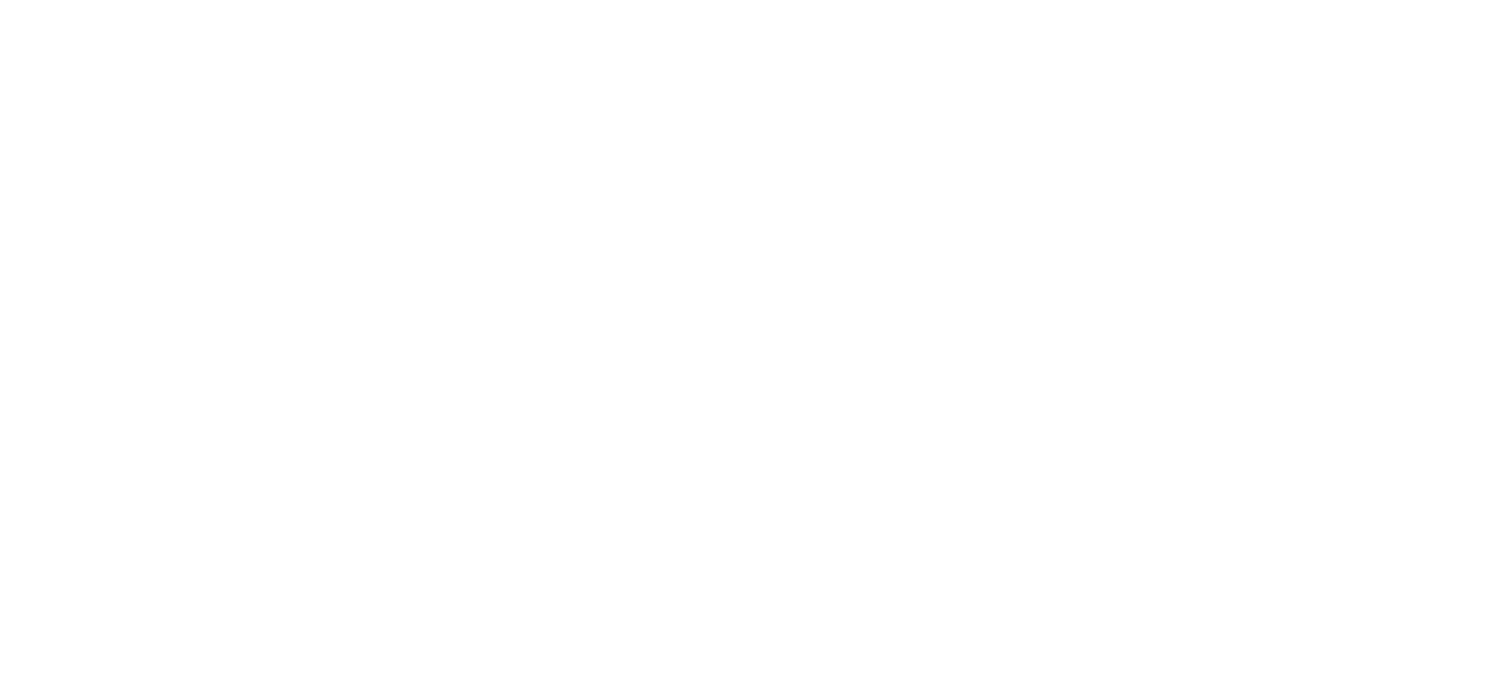 select on "**********" 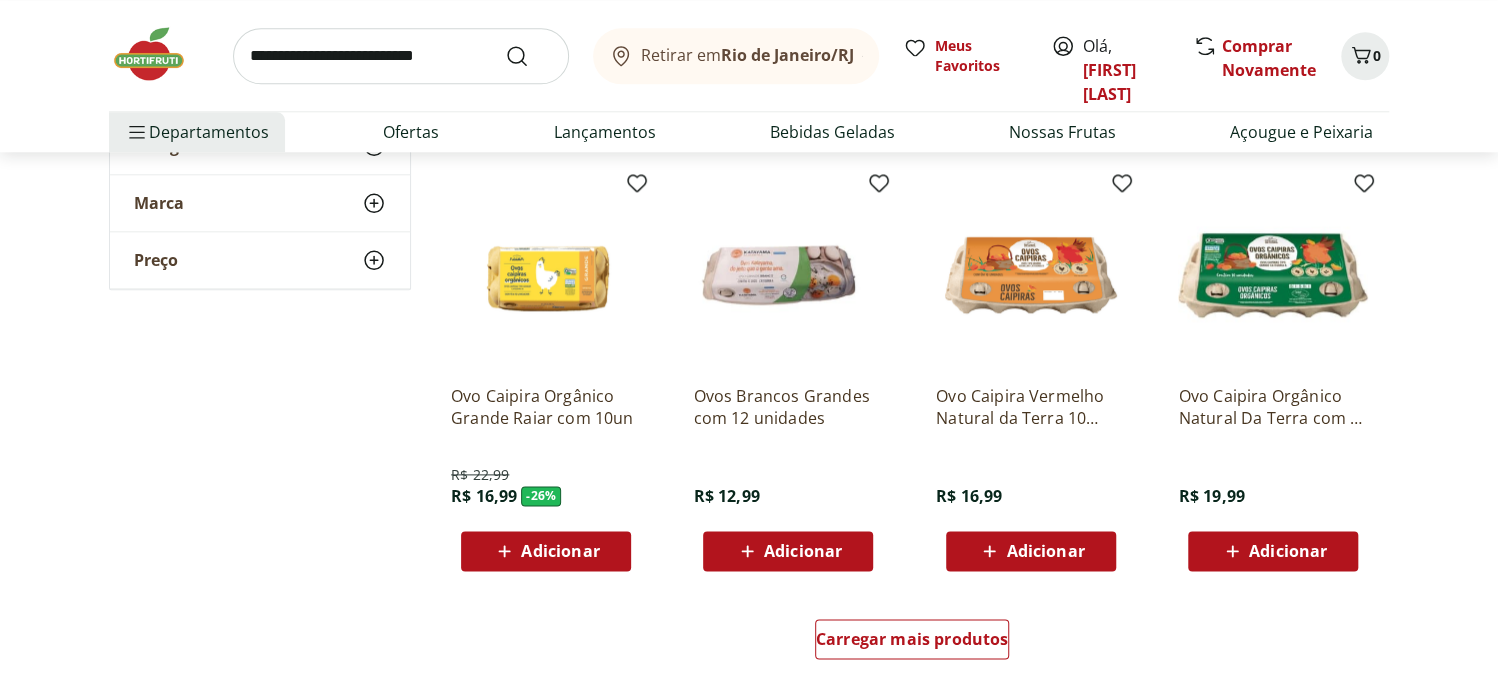 scroll, scrollTop: 1133, scrollLeft: 0, axis: vertical 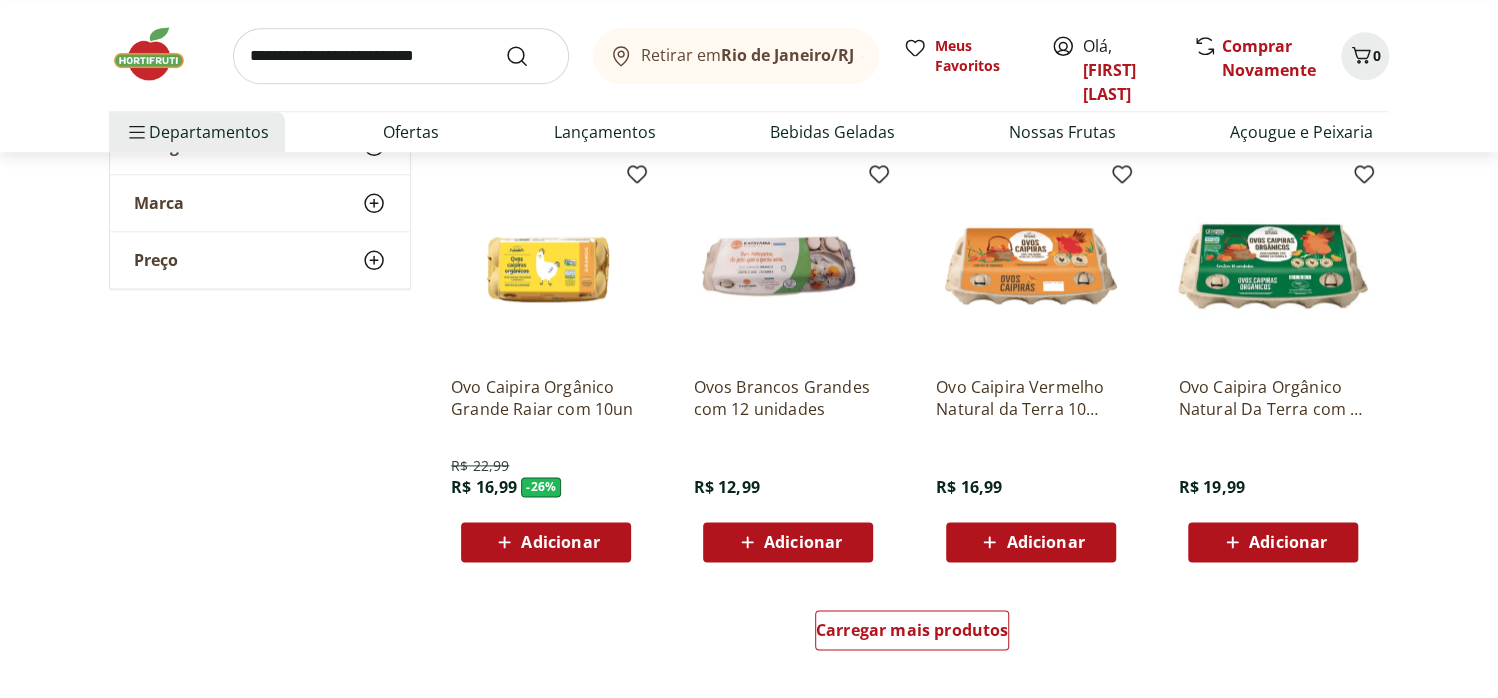 click on "Adicionar" at bounding box center [788, 542] 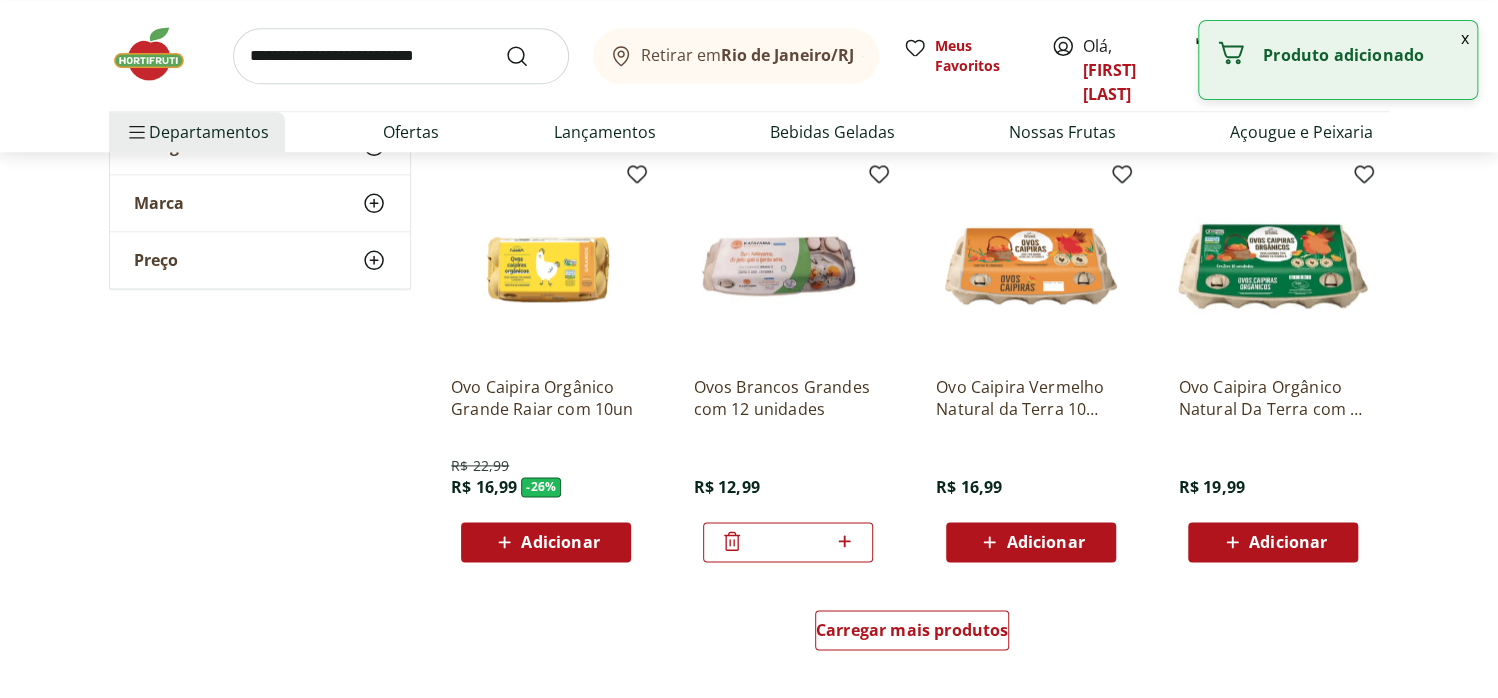 click 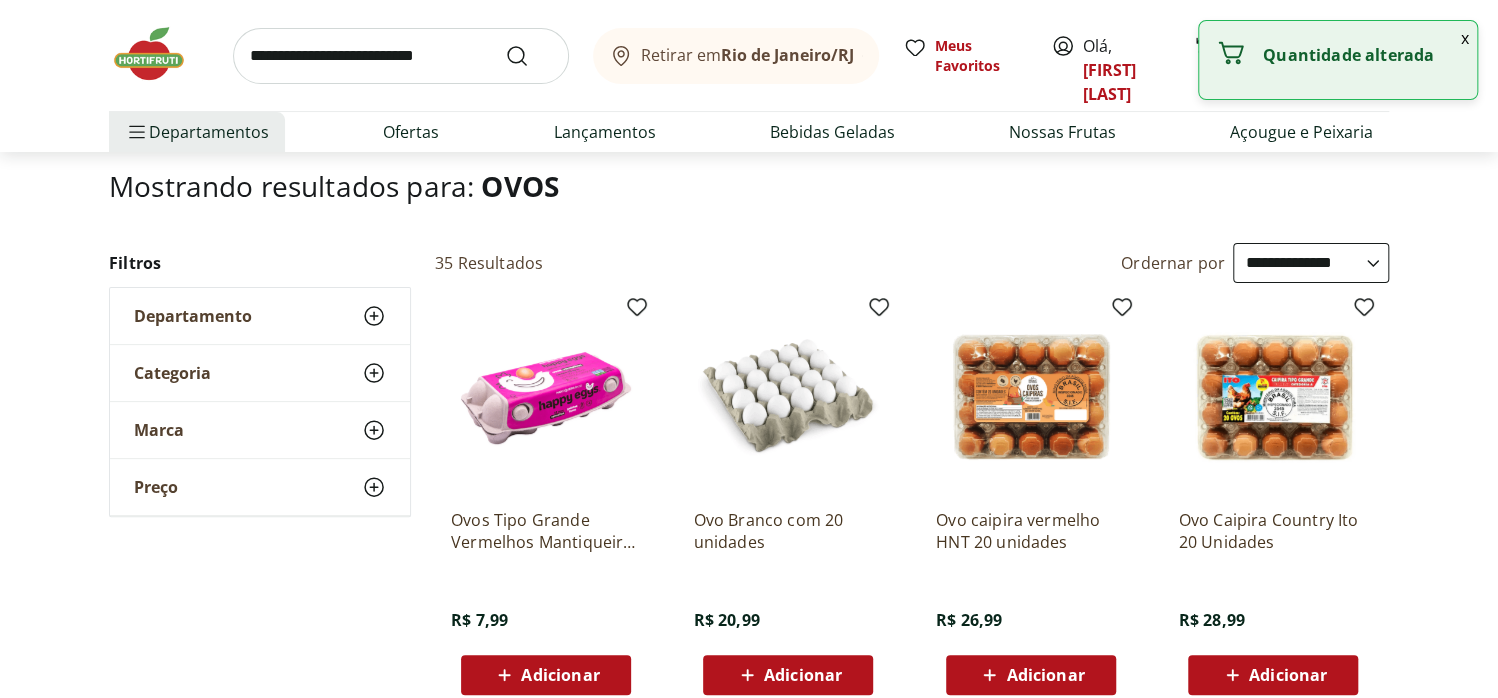 scroll, scrollTop: 66, scrollLeft: 0, axis: vertical 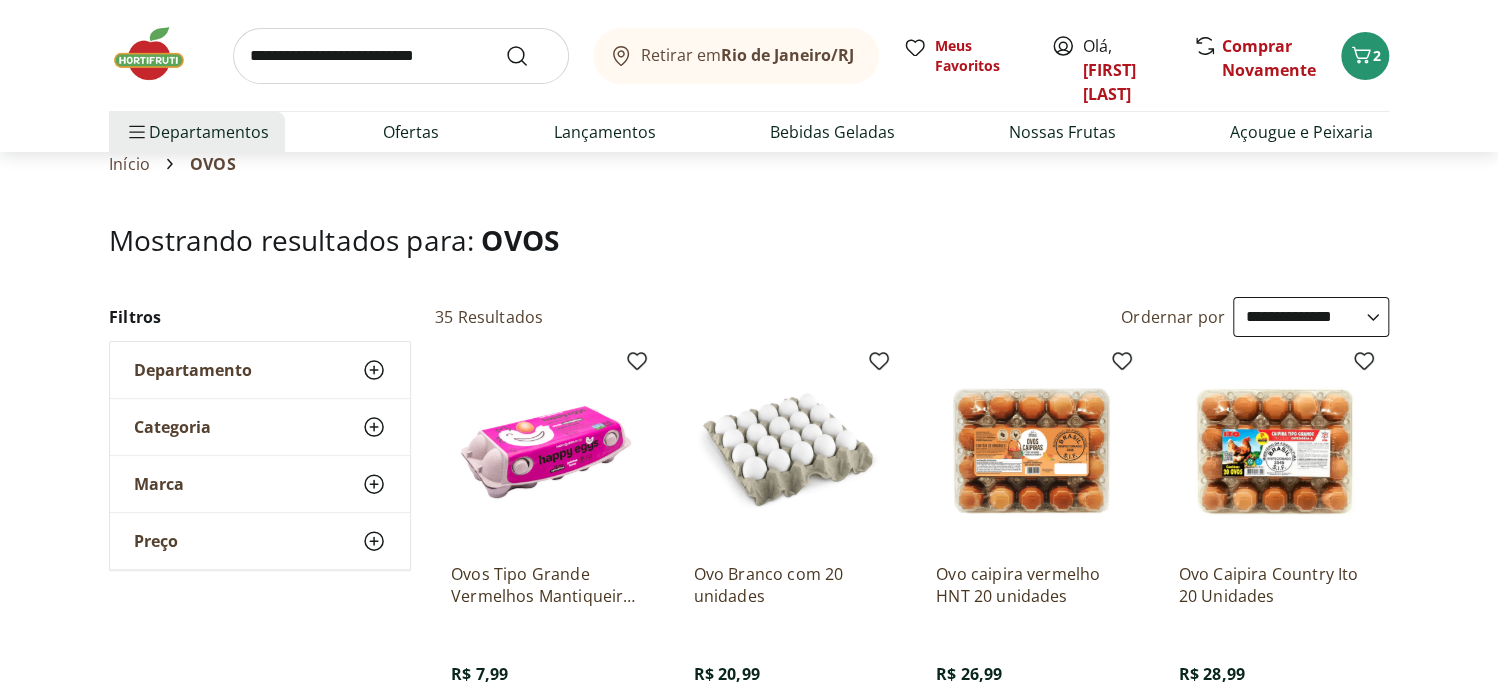 click on "Ovos Tipo Grande Vermelhos Mantiqueira Happy Eggs 10 Unidades" at bounding box center [546, 585] 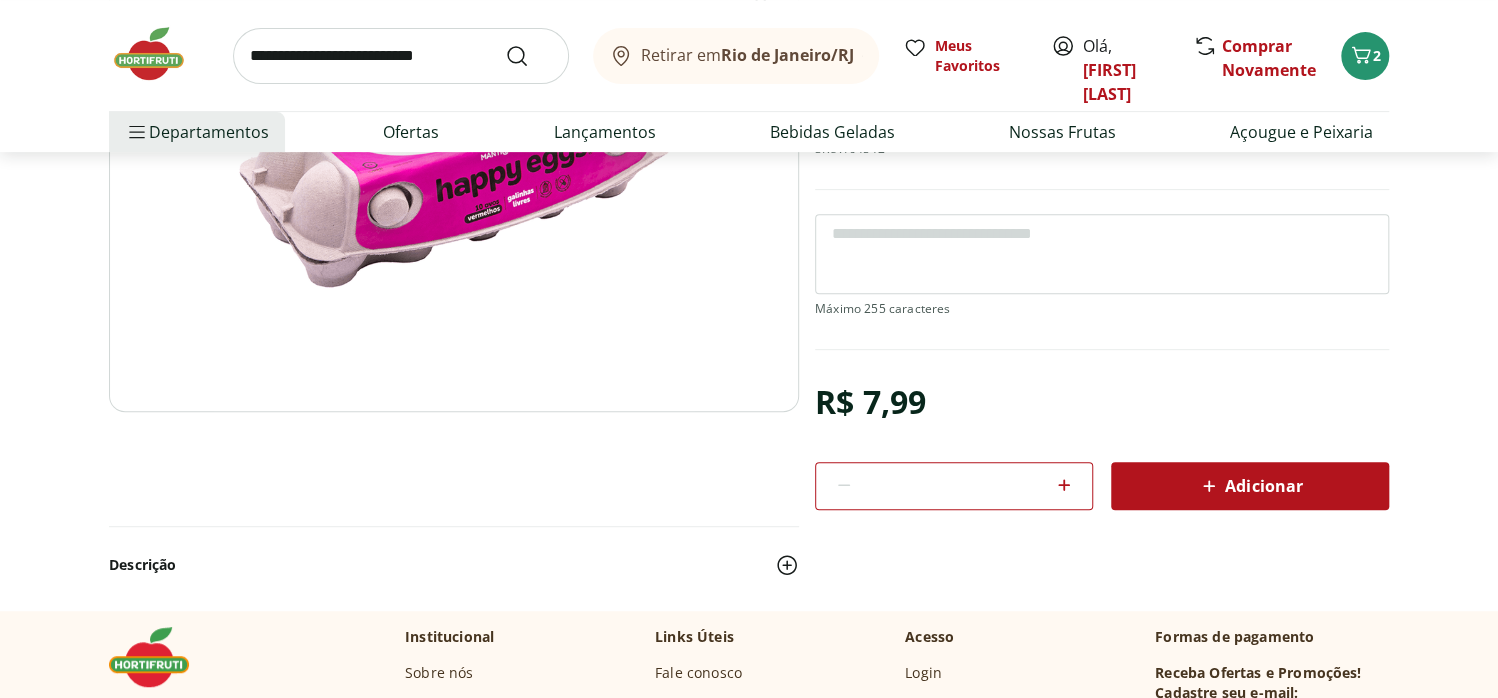 scroll, scrollTop: 333, scrollLeft: 0, axis: vertical 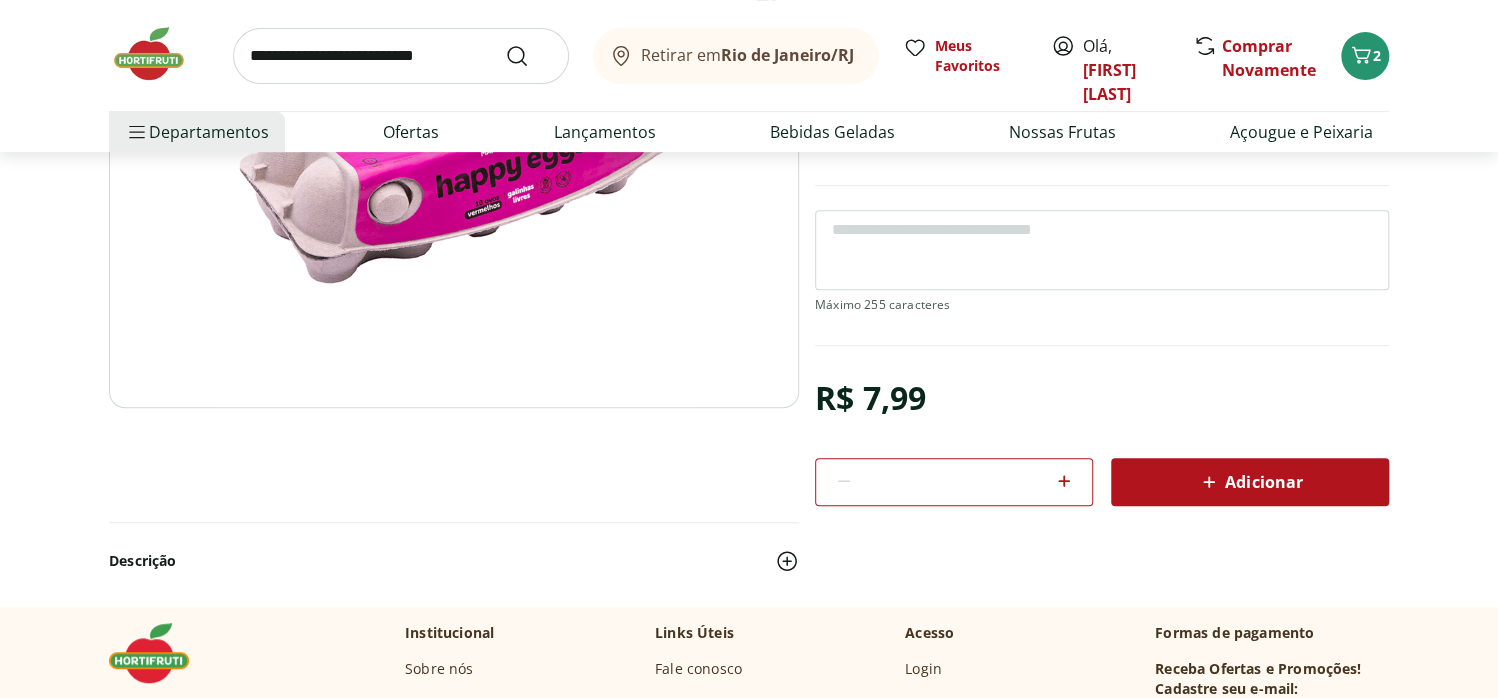 click 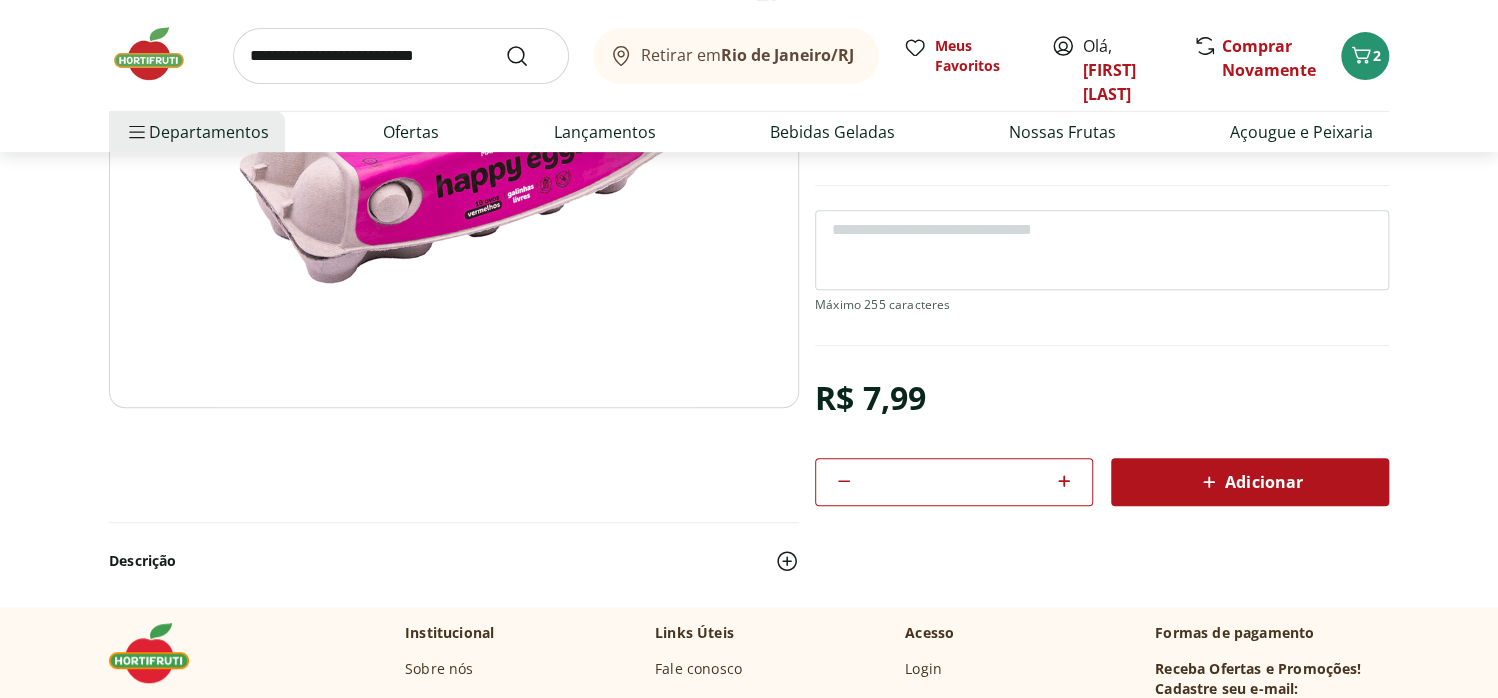 click 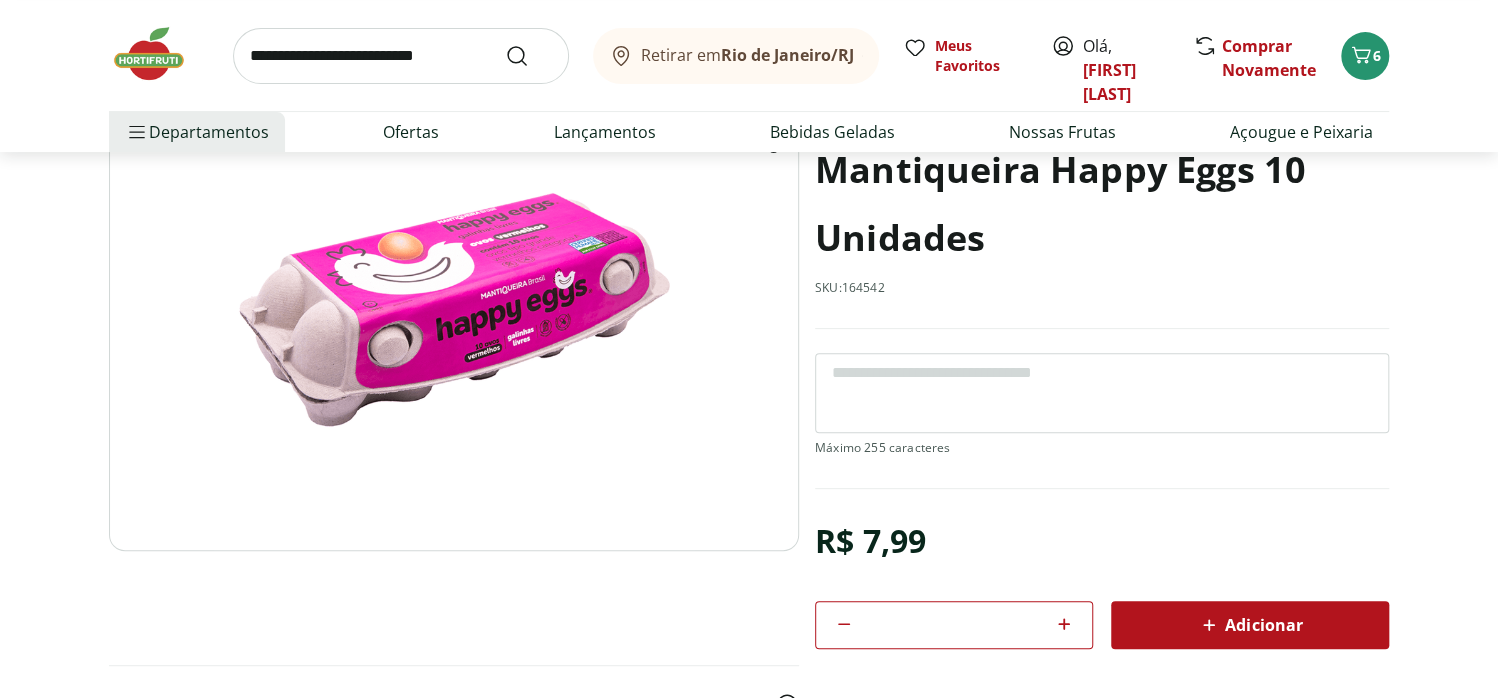 scroll, scrollTop: 133, scrollLeft: 0, axis: vertical 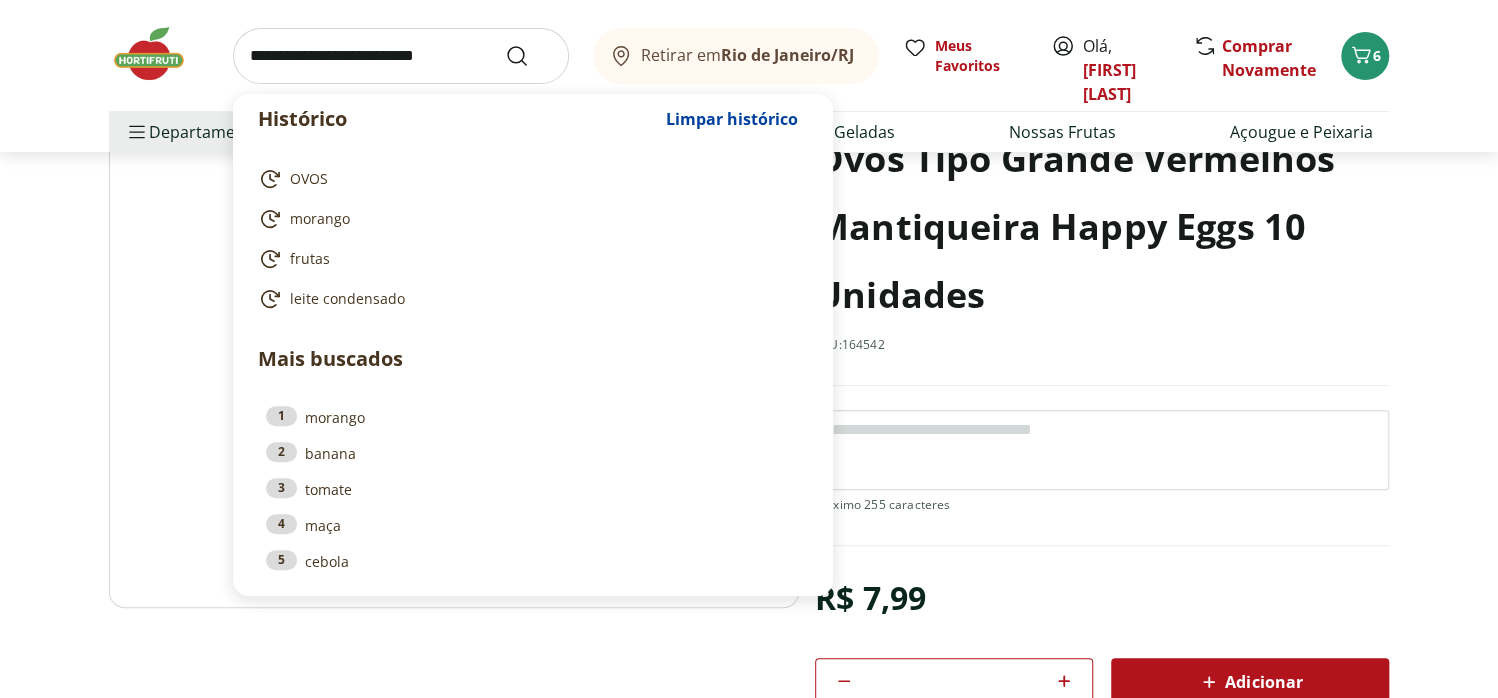 click at bounding box center (401, 56) 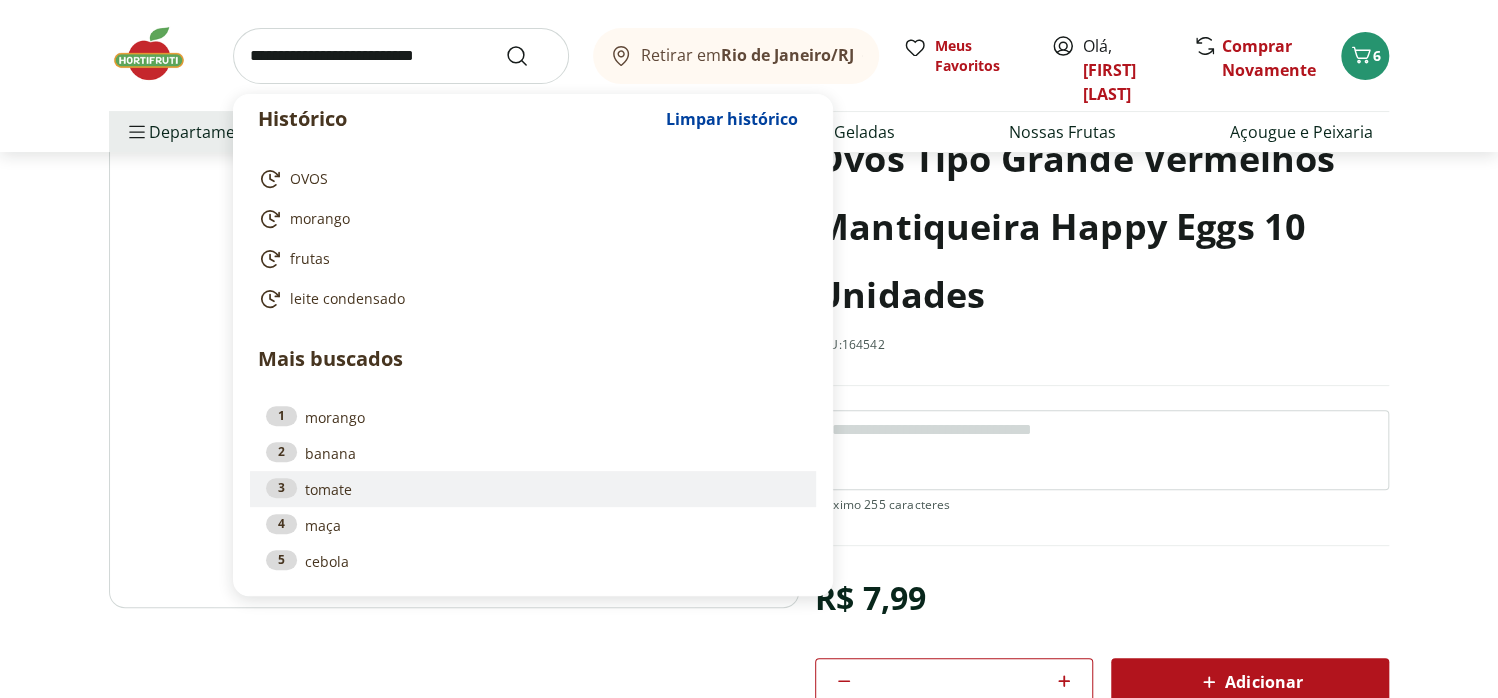 click on "3 tomate" at bounding box center (533, 489) 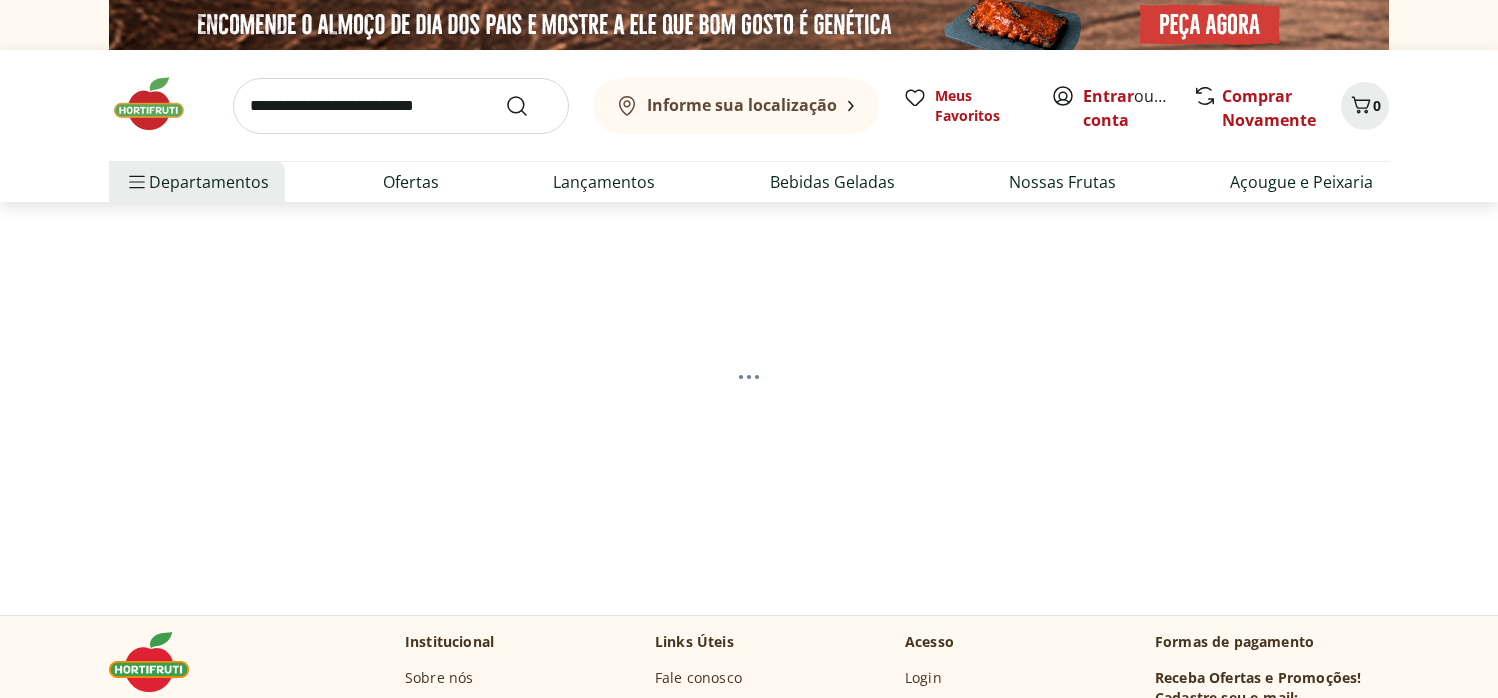 scroll, scrollTop: 0, scrollLeft: 0, axis: both 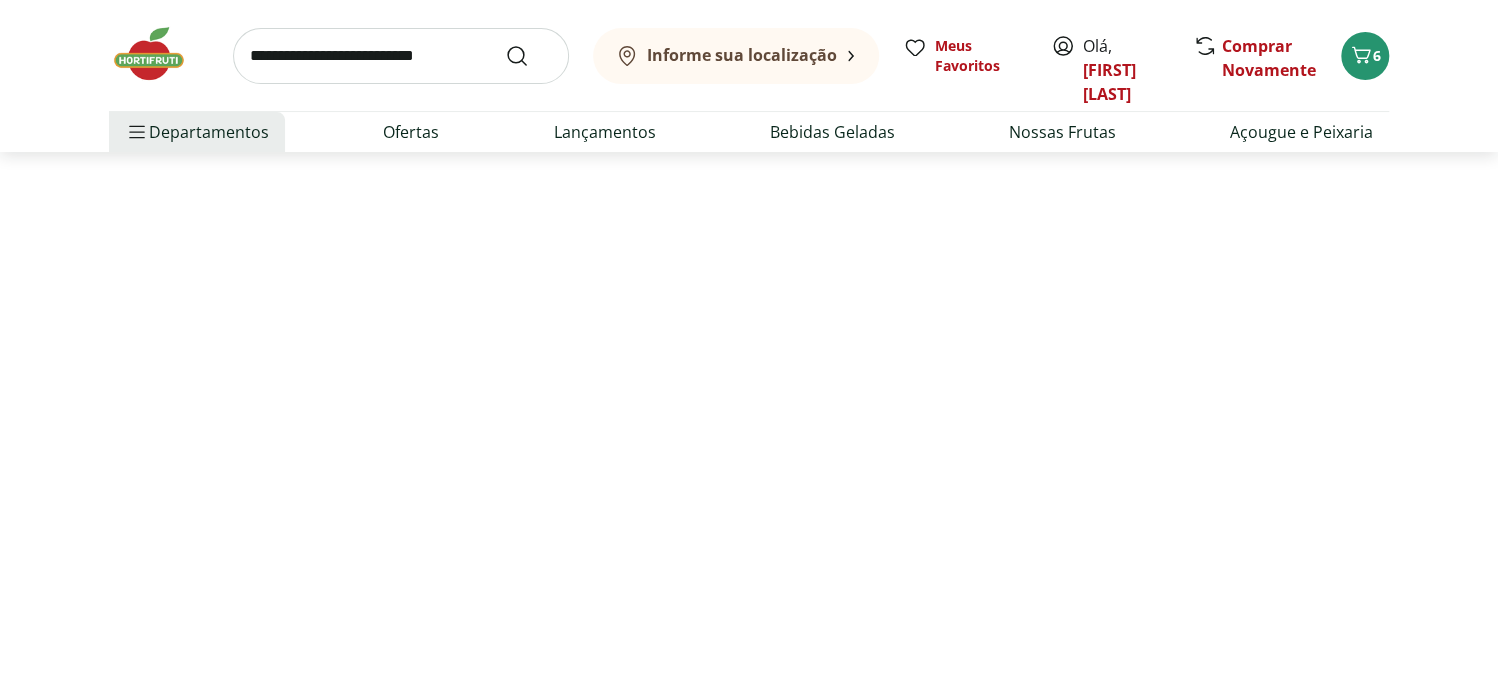 select on "**********" 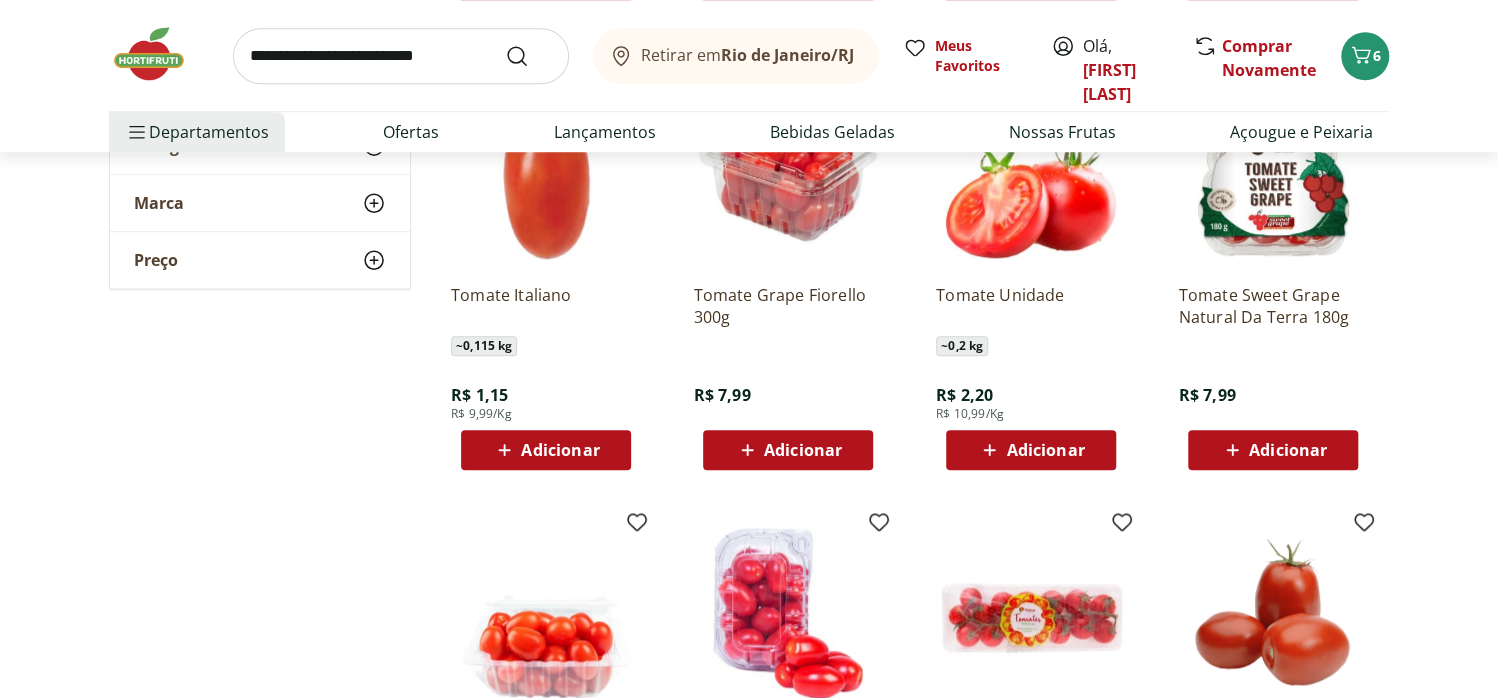 scroll, scrollTop: 800, scrollLeft: 0, axis: vertical 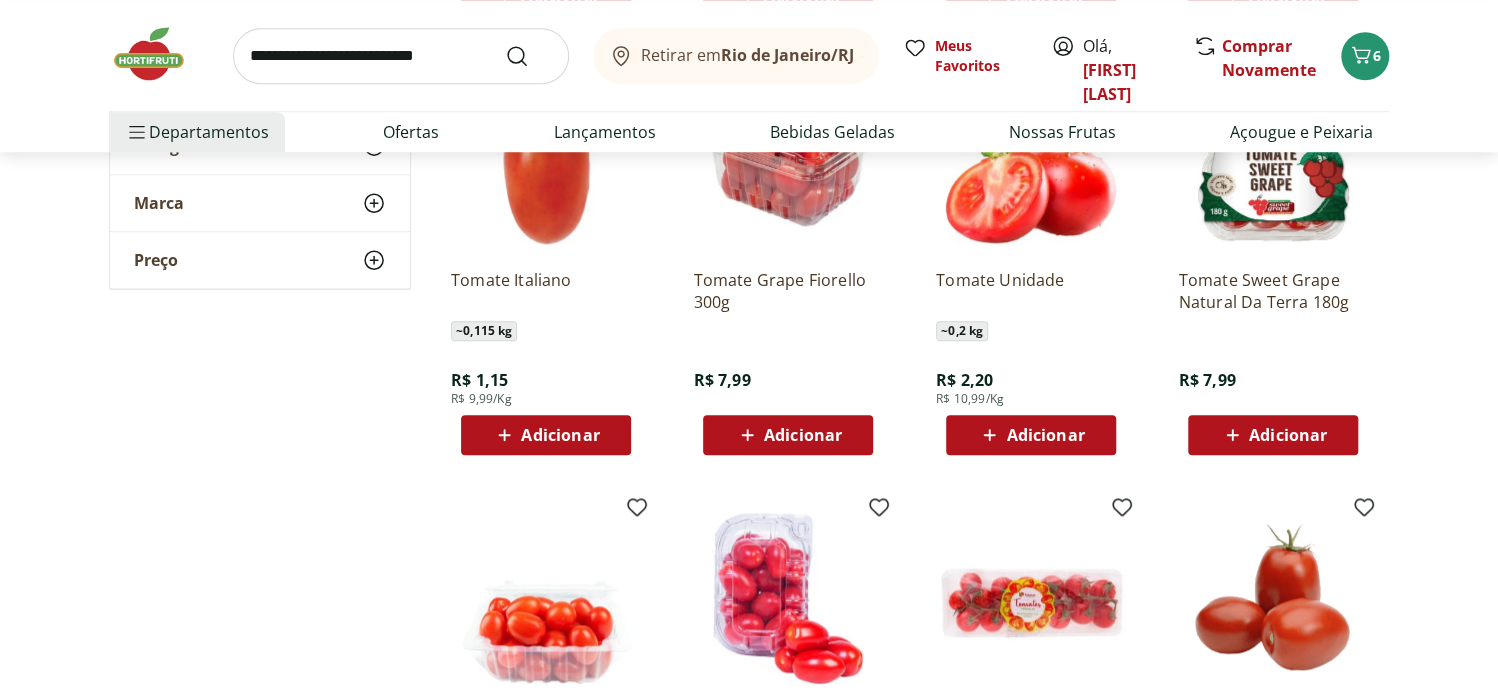 click on "Adicionar" at bounding box center [560, 435] 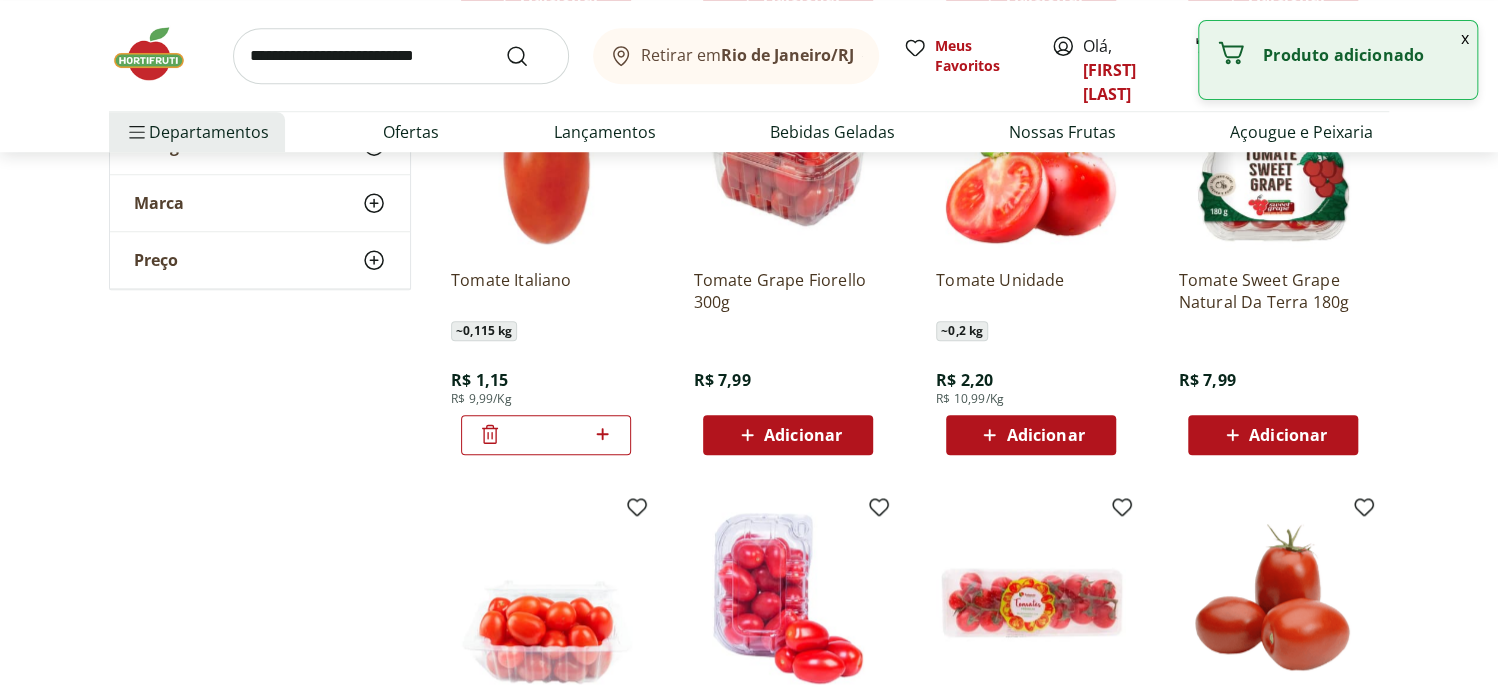 click 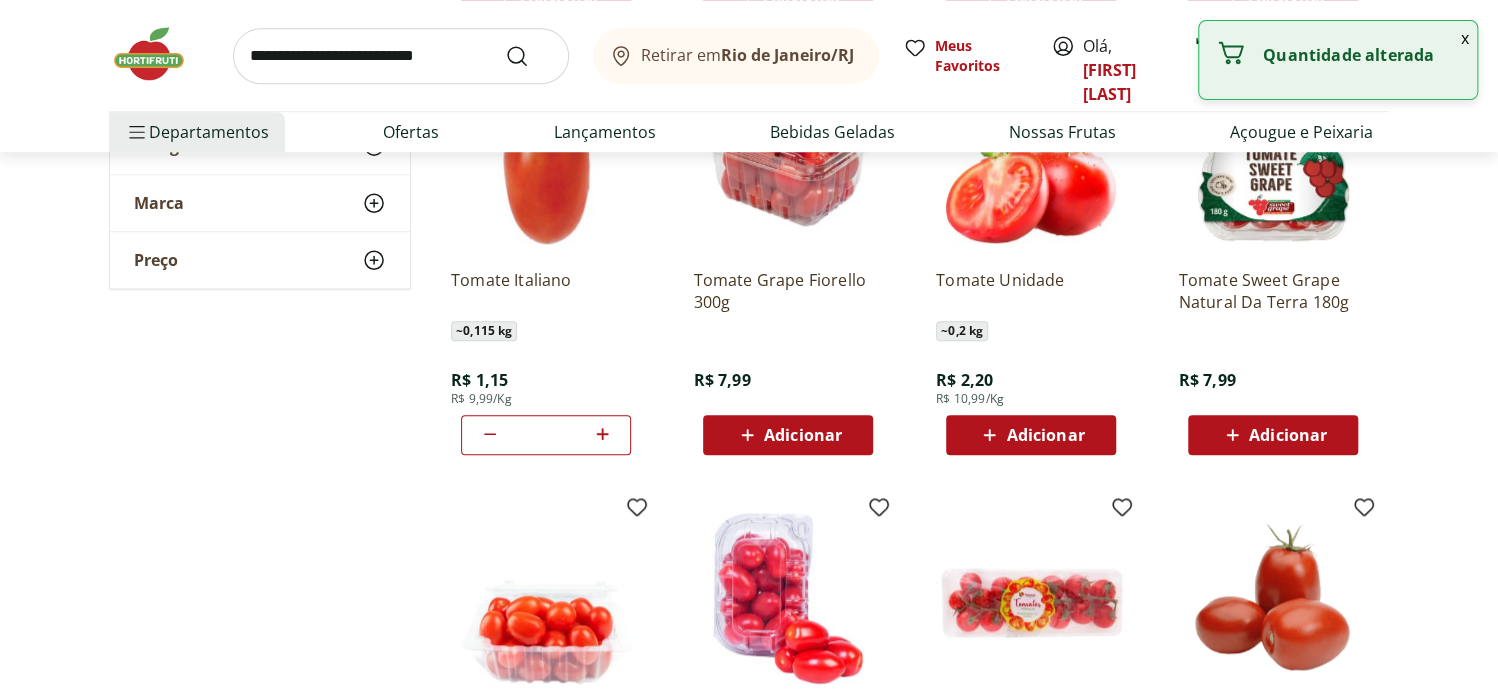 click 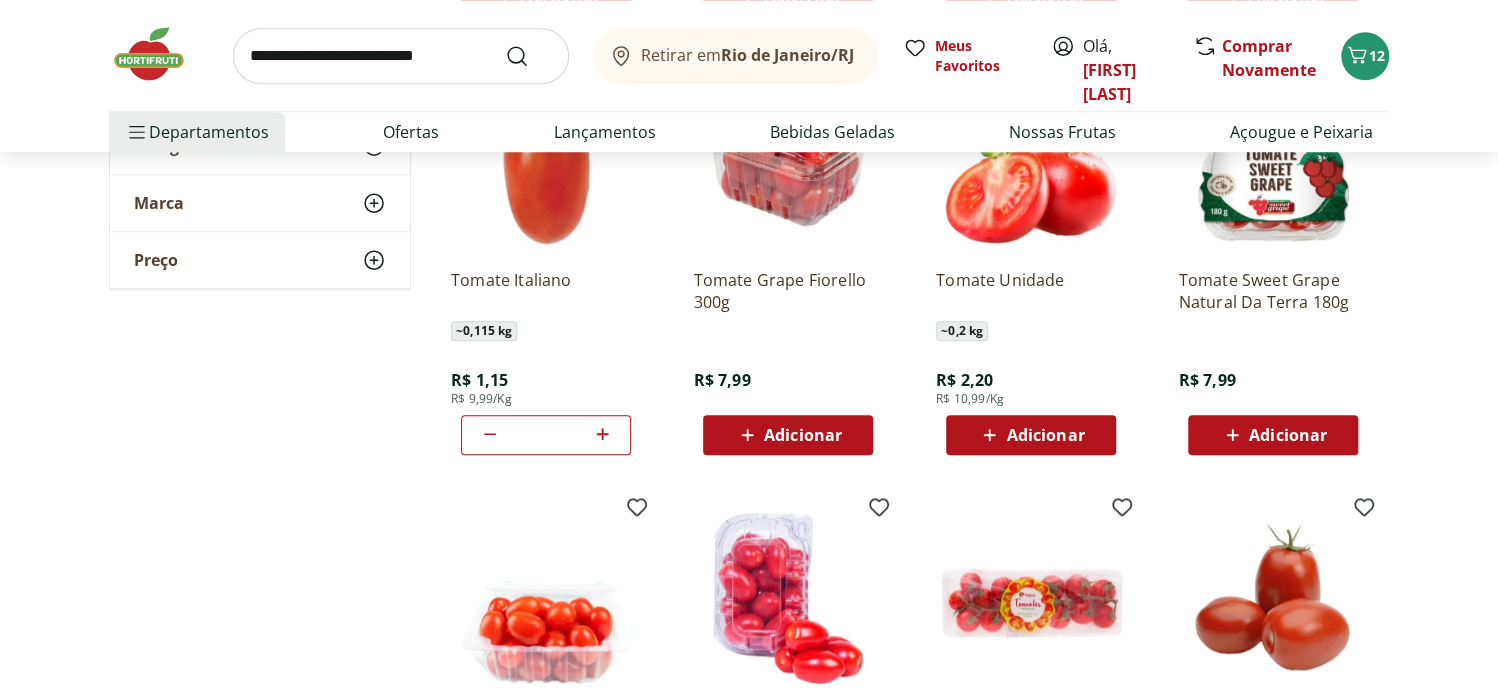 click 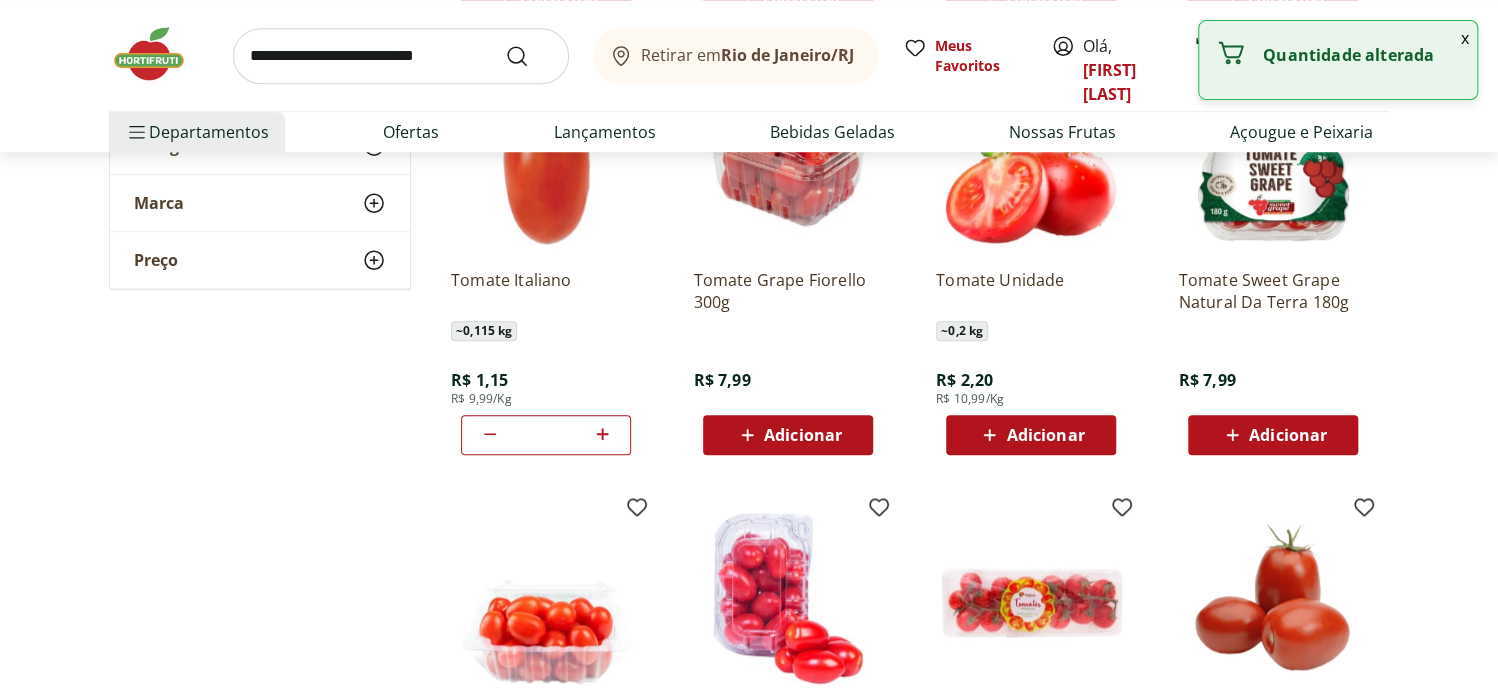 click 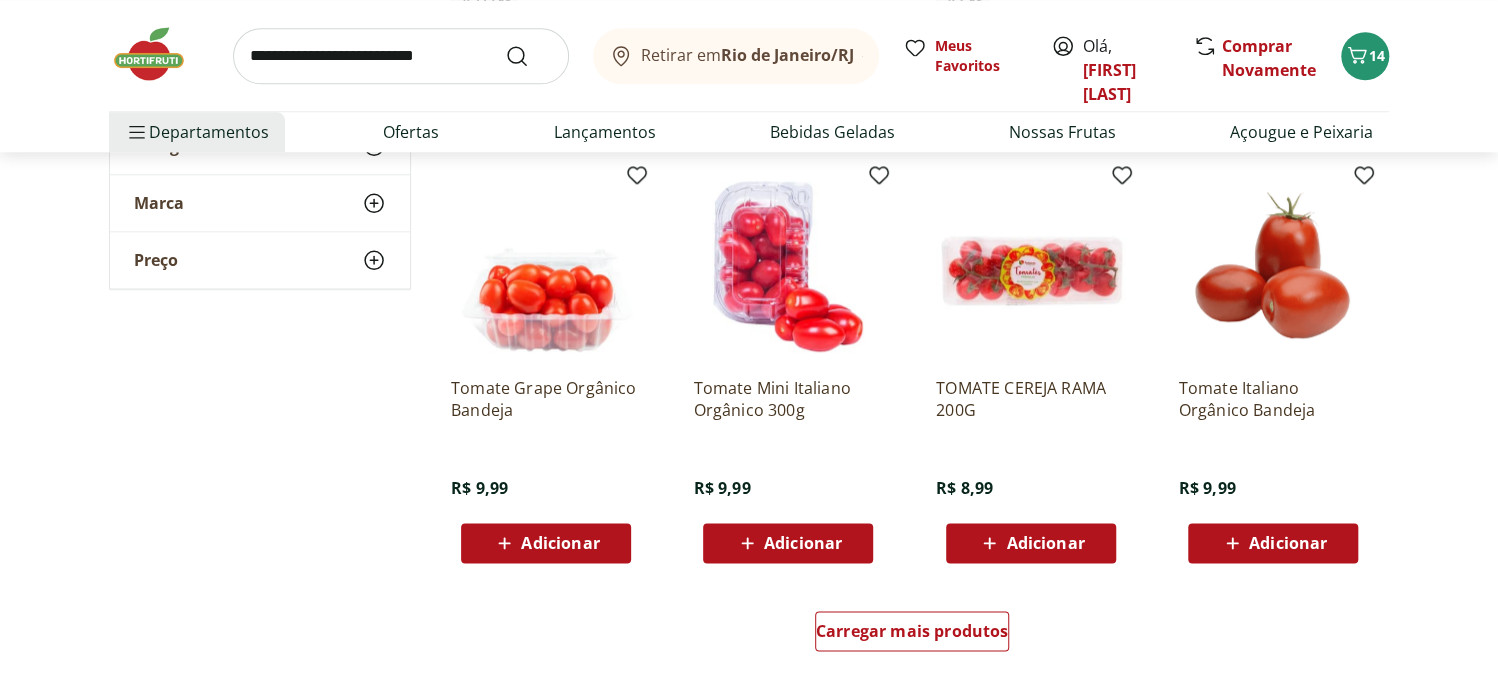 scroll, scrollTop: 1133, scrollLeft: 0, axis: vertical 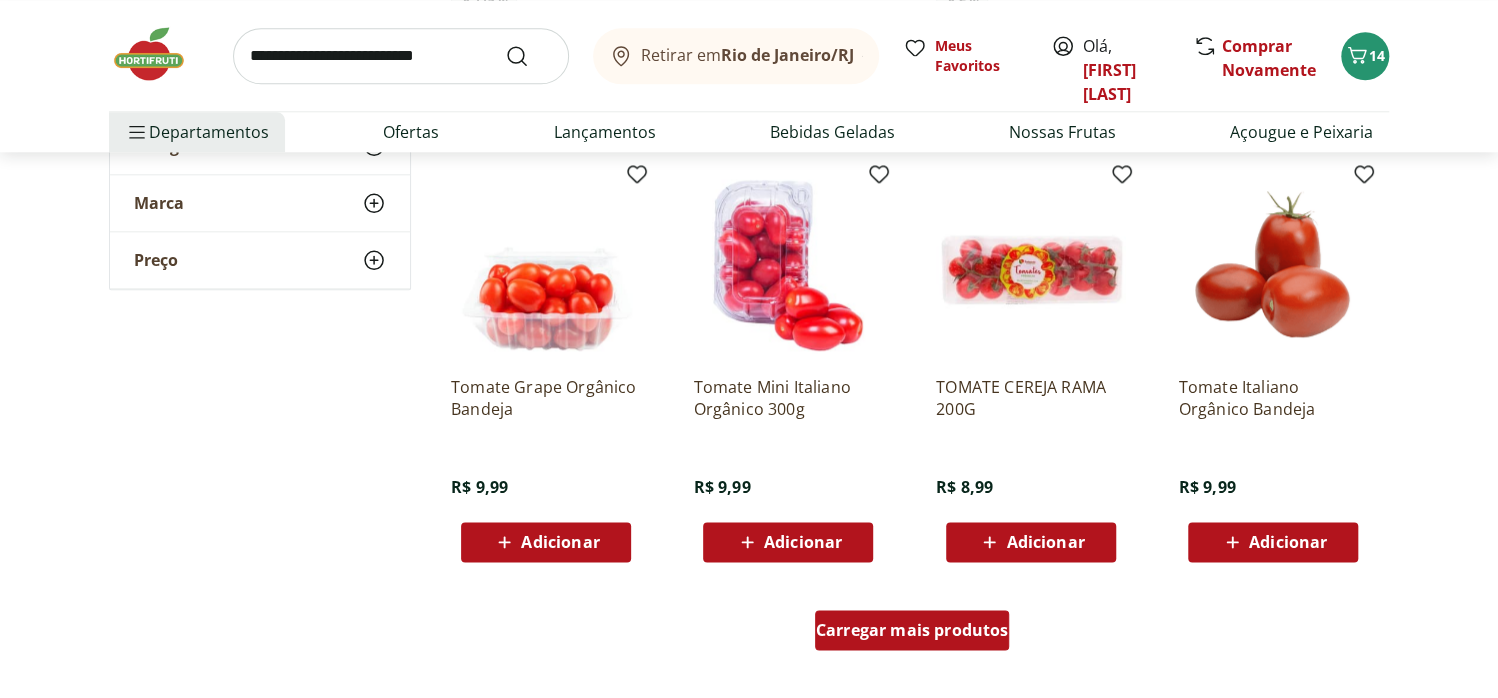 click on "Carregar mais produtos" at bounding box center (912, 630) 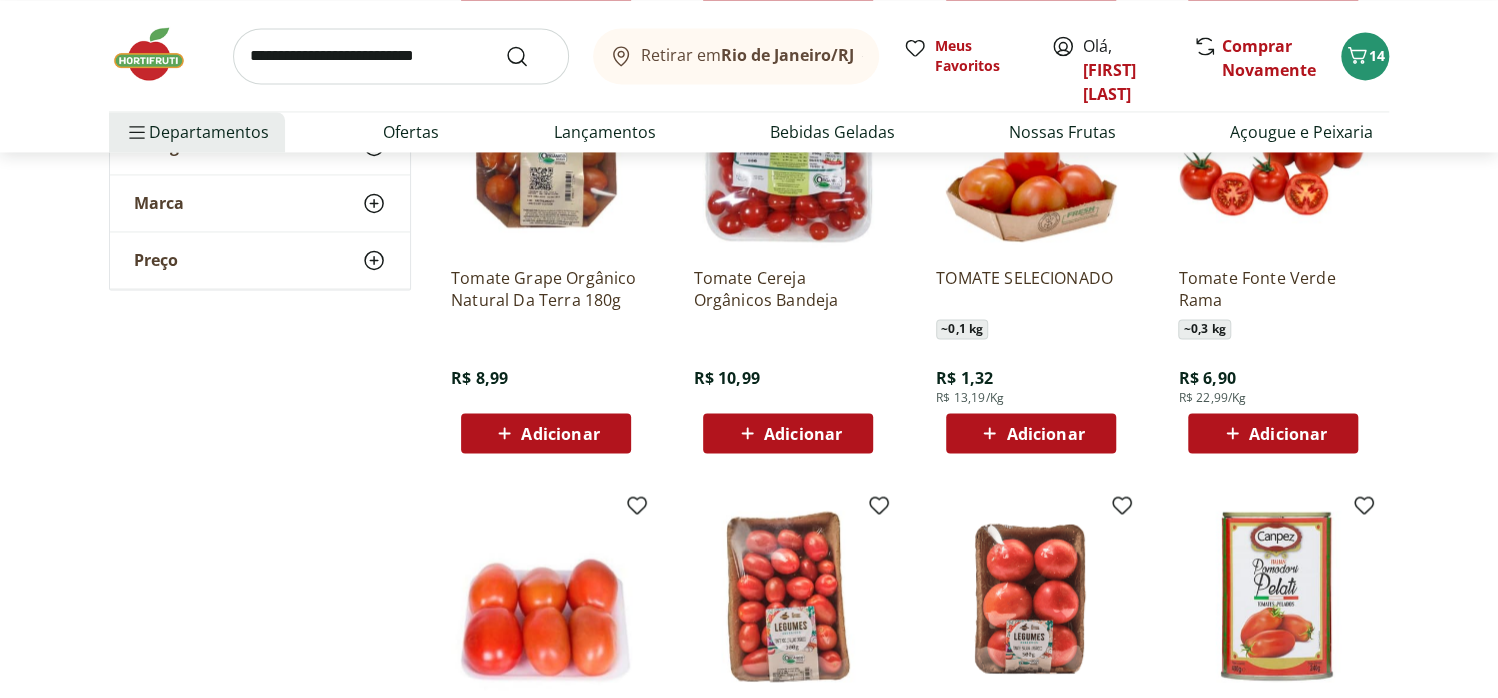 scroll, scrollTop: 1600, scrollLeft: 0, axis: vertical 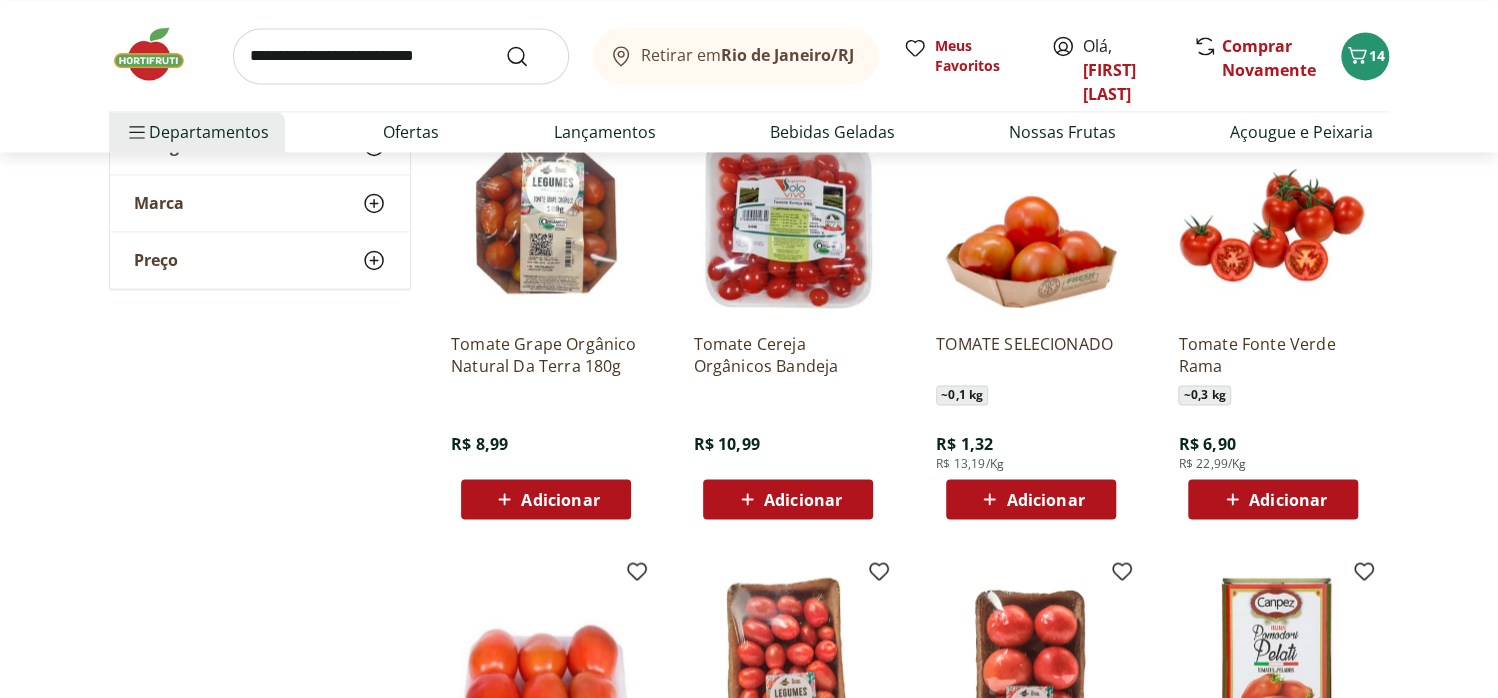 click at bounding box center (401, 56) 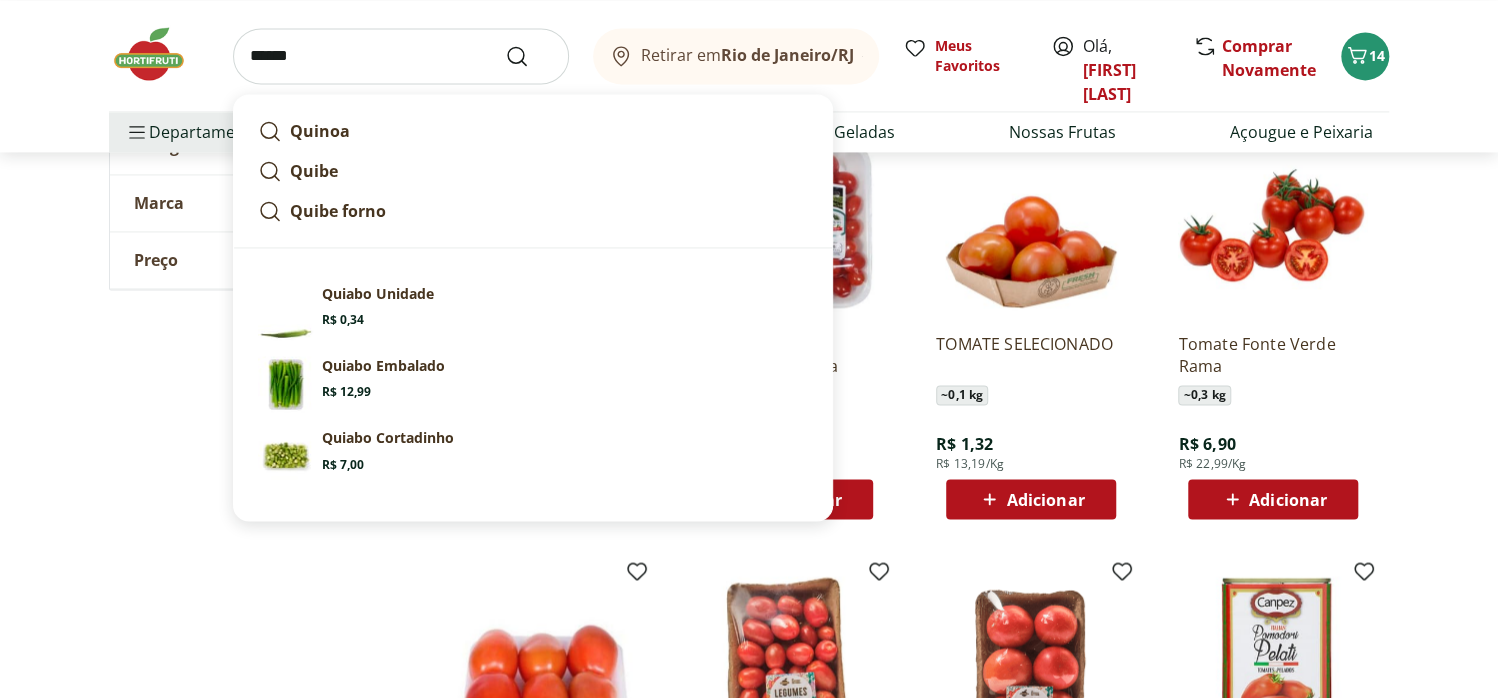 type on "******" 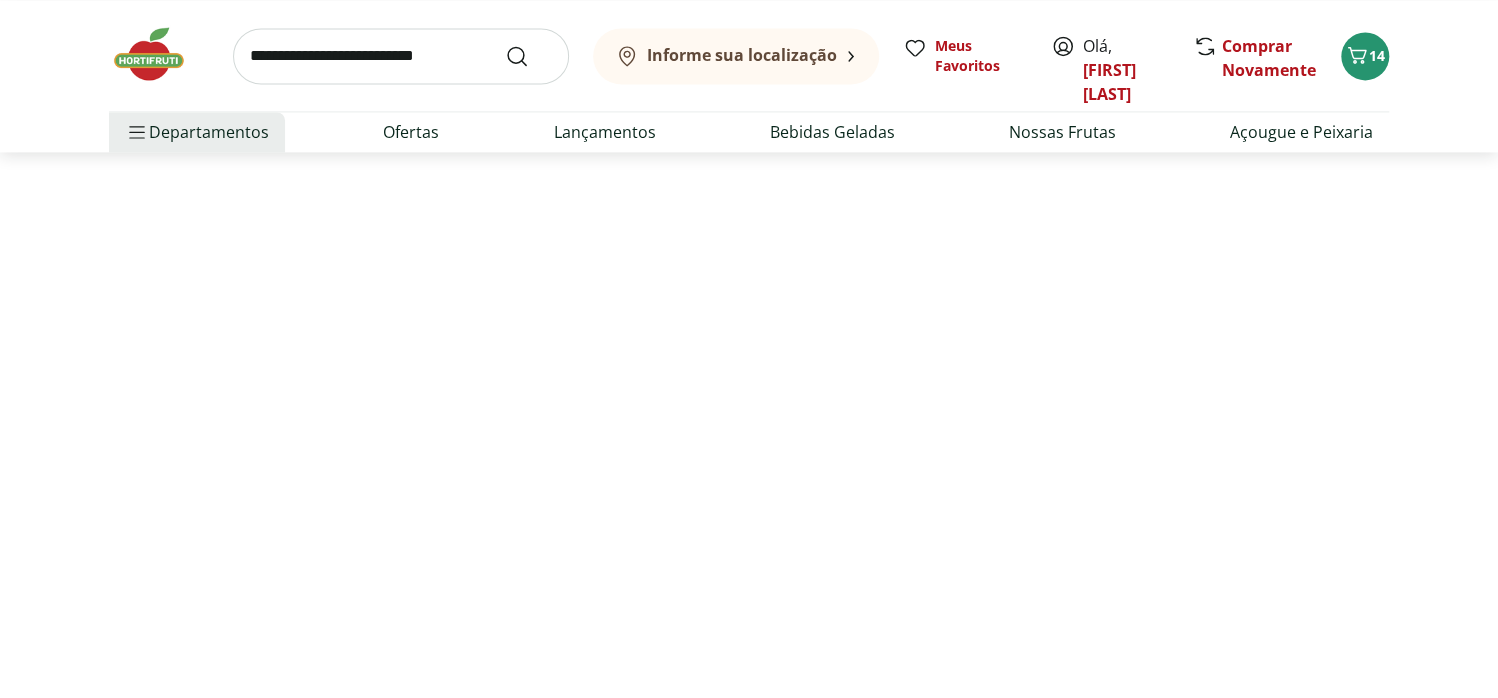 scroll, scrollTop: 0, scrollLeft: 0, axis: both 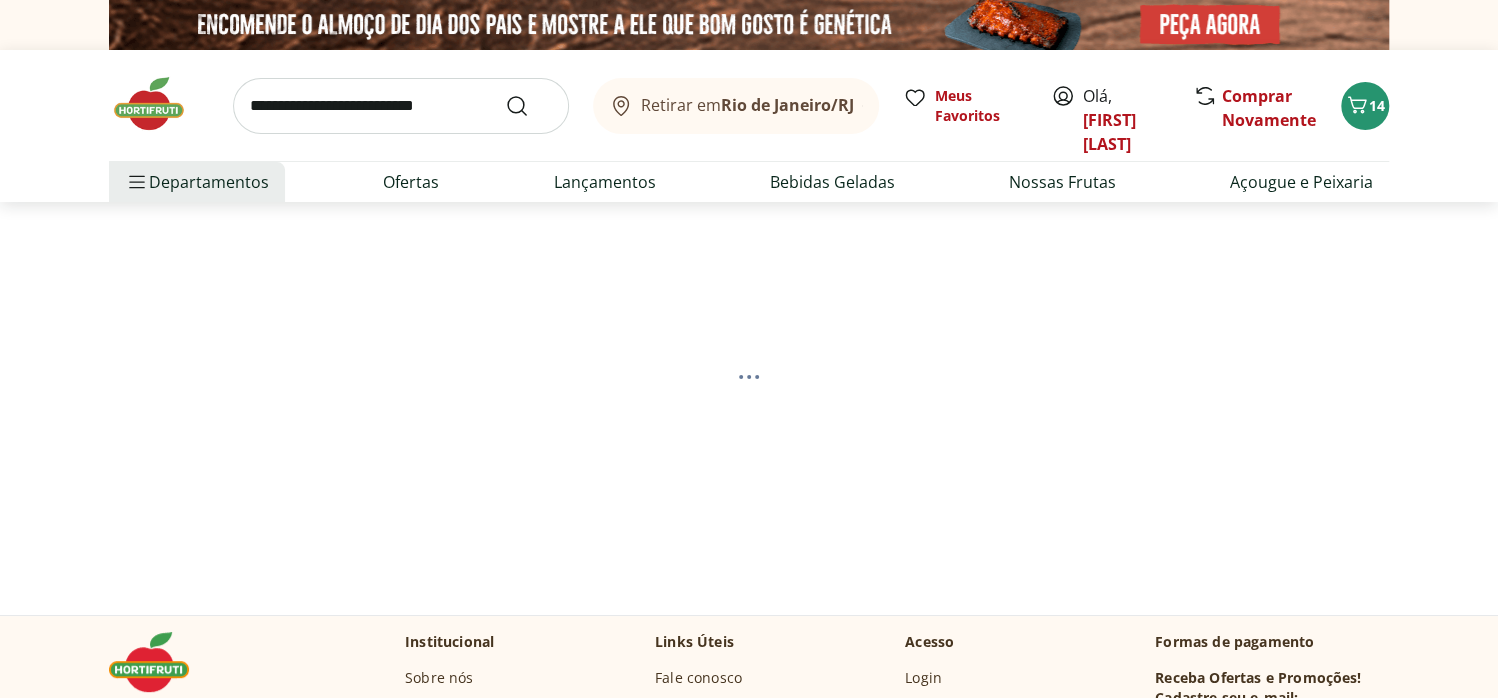 select on "**********" 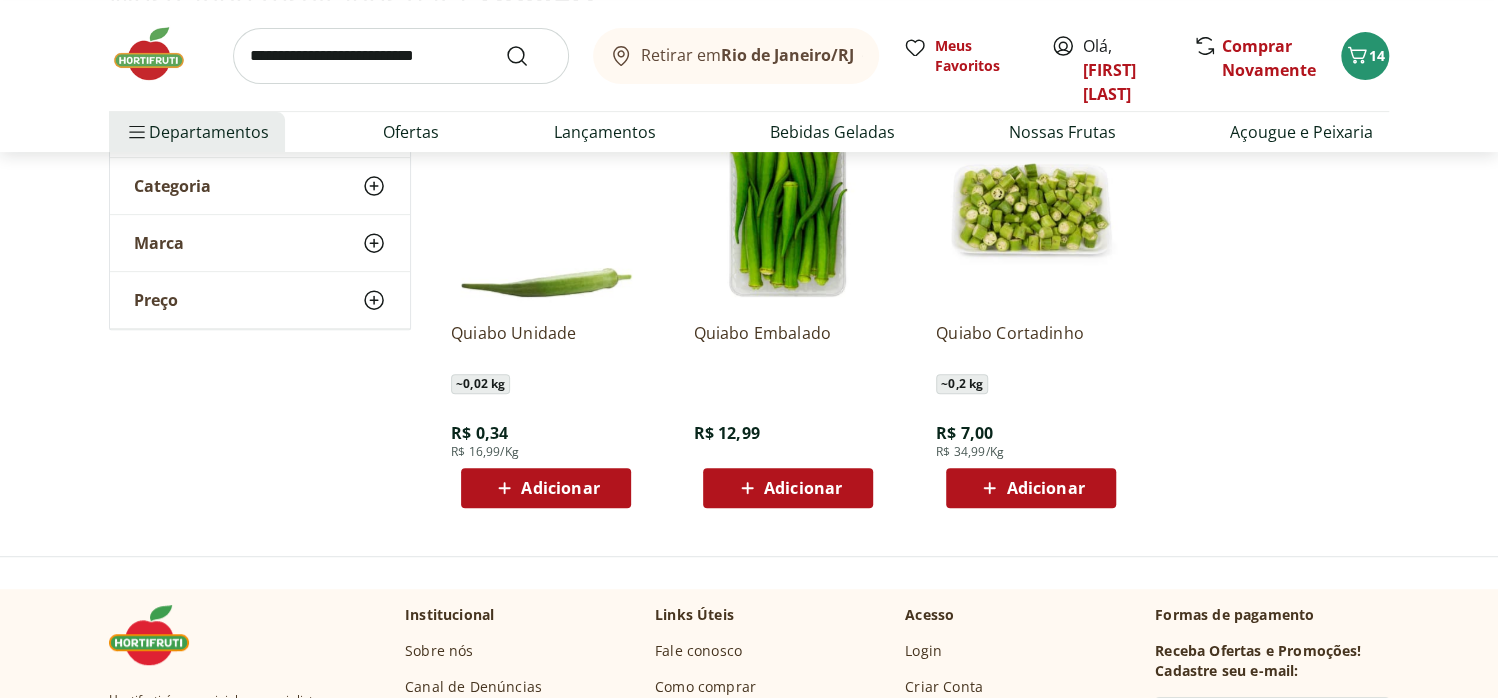scroll, scrollTop: 333, scrollLeft: 0, axis: vertical 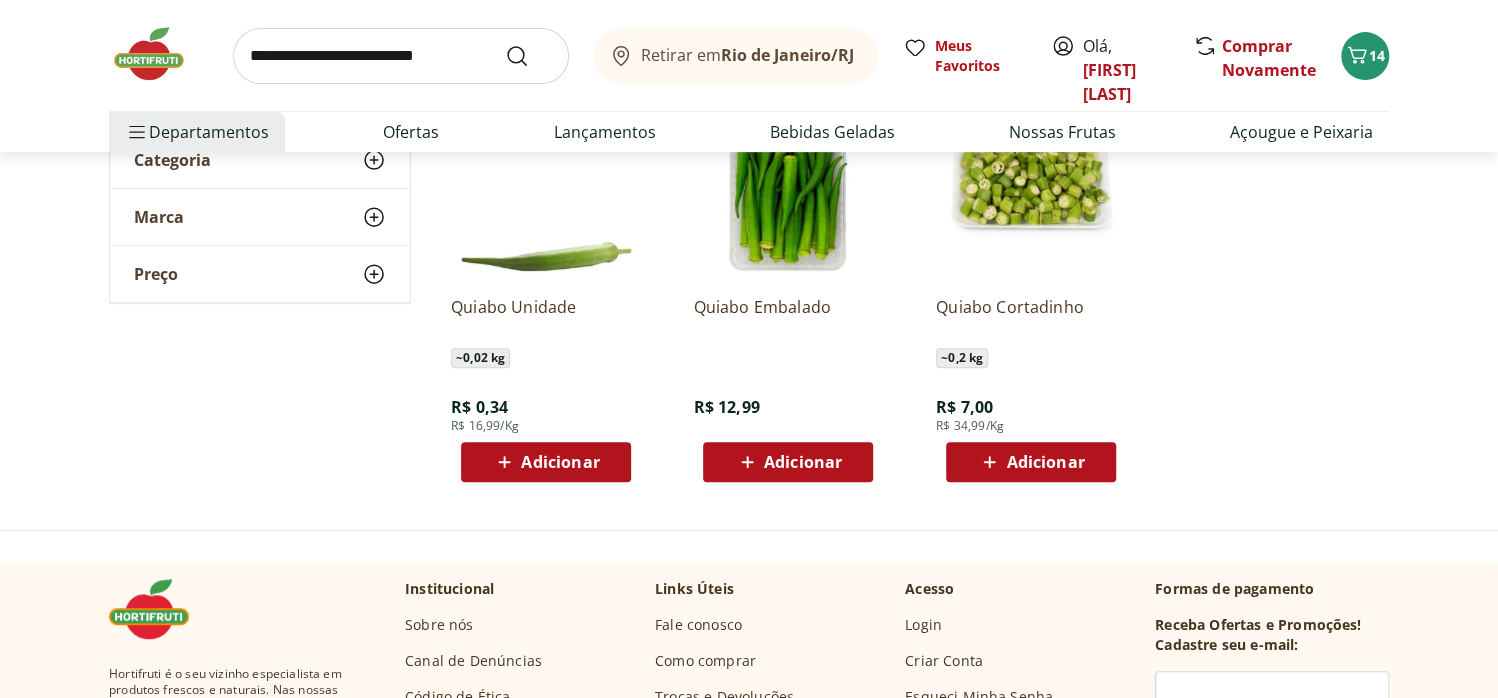 click on "Adicionar" at bounding box center (803, 462) 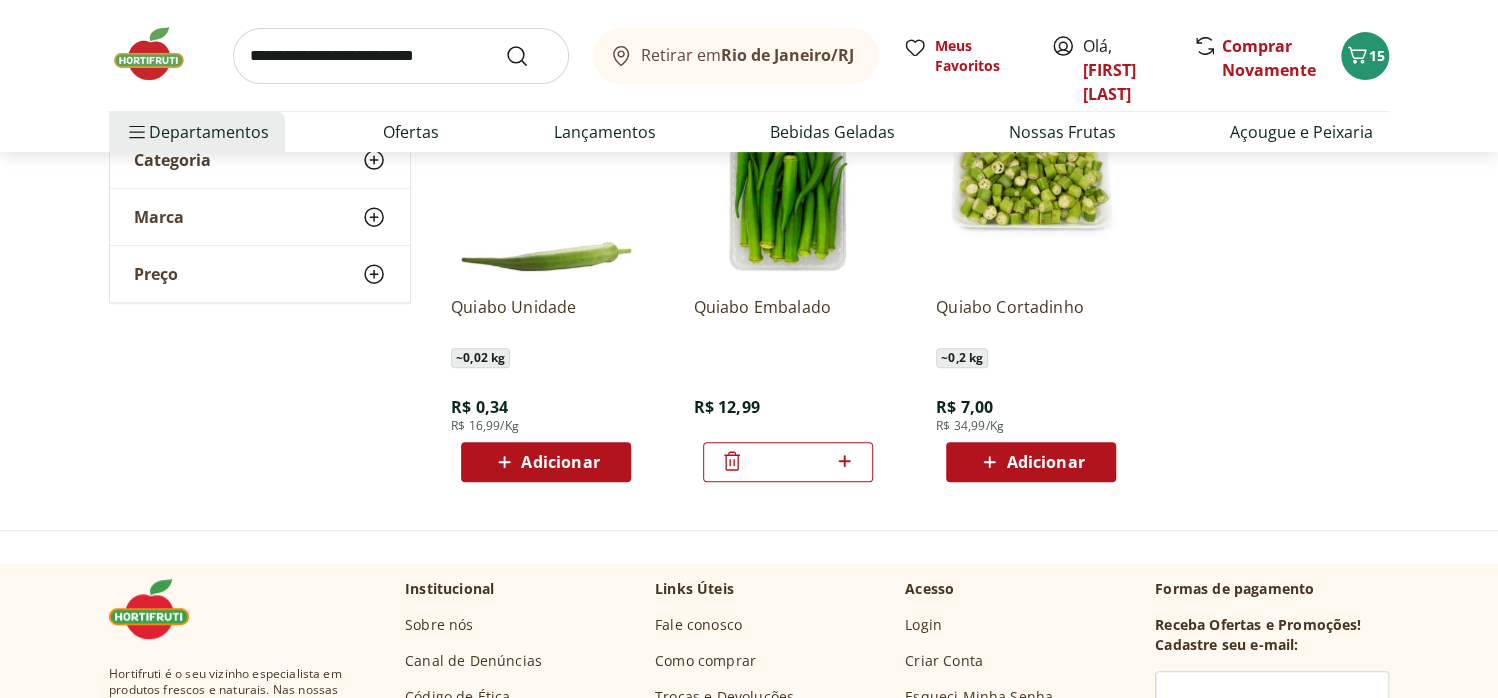 click on "Adicionar" at bounding box center [1045, 462] 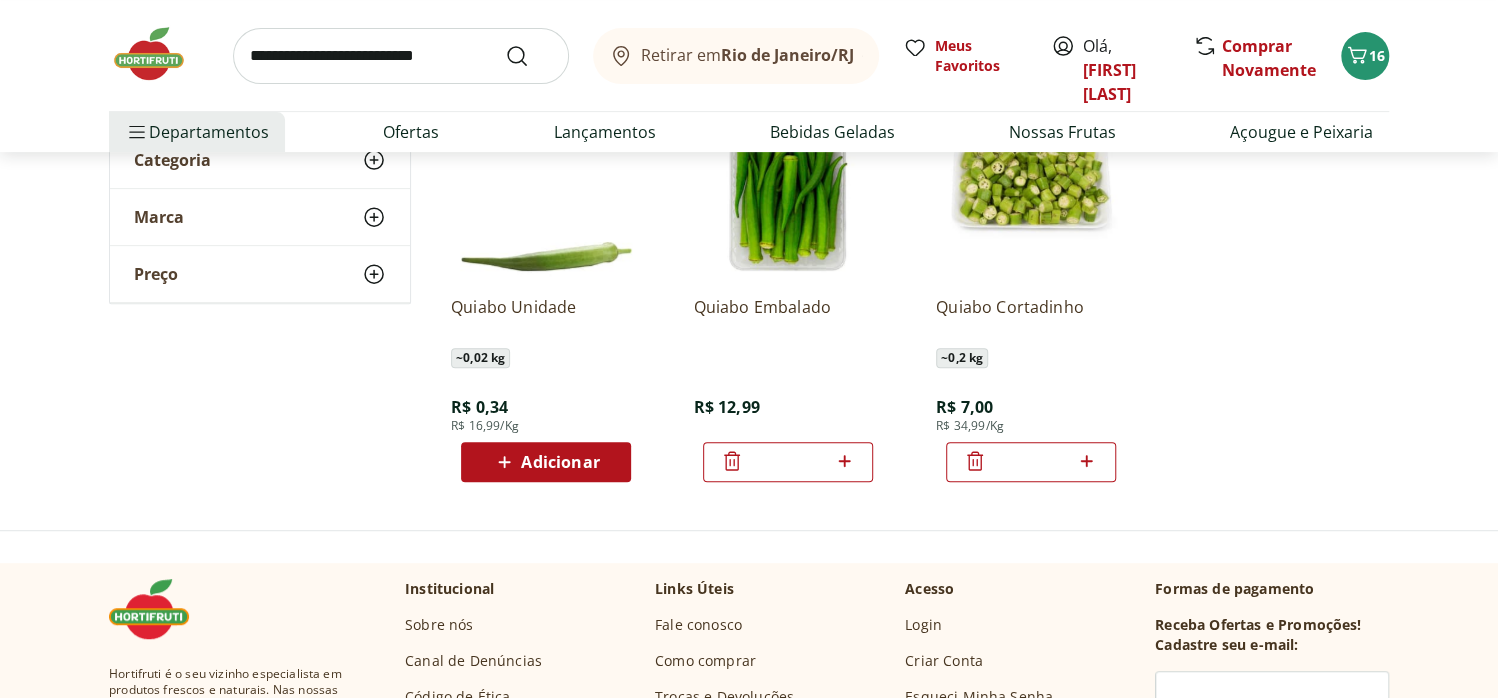 click at bounding box center [401, 56] 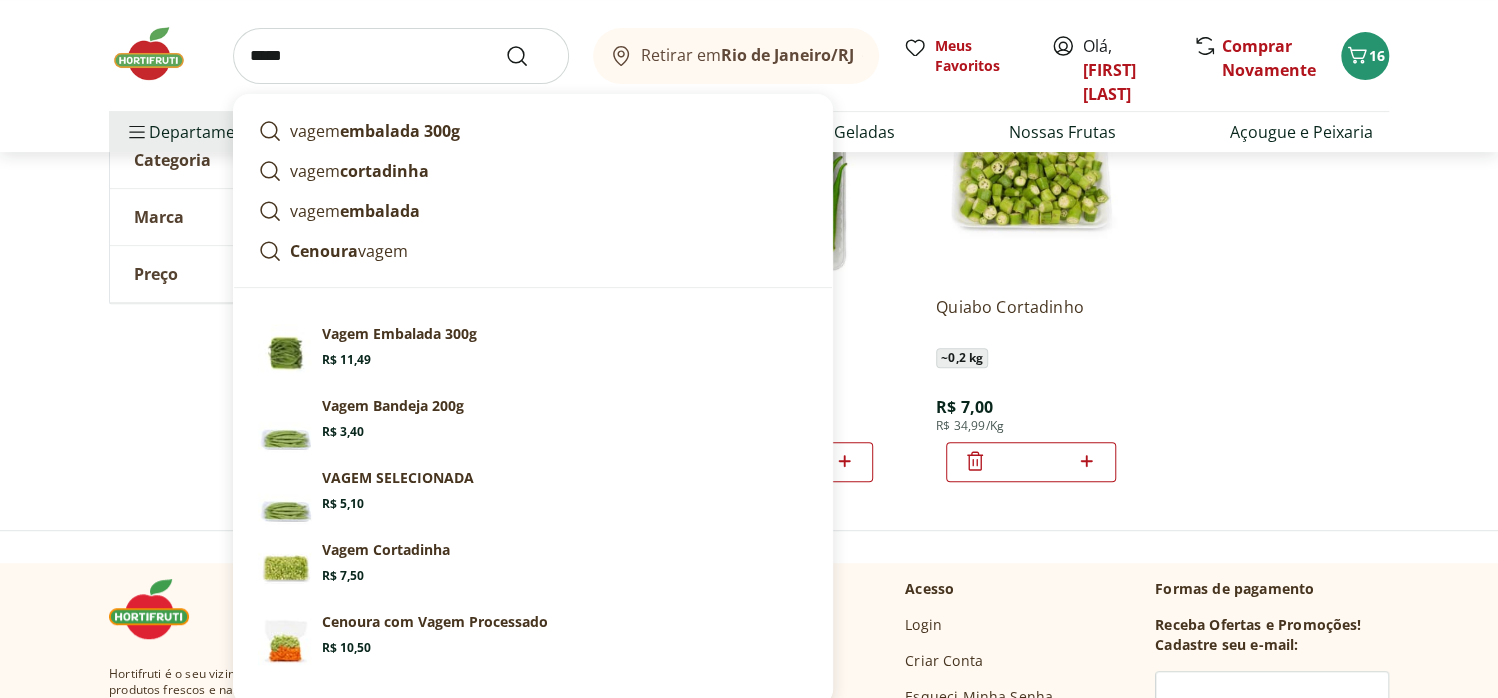 type on "*****" 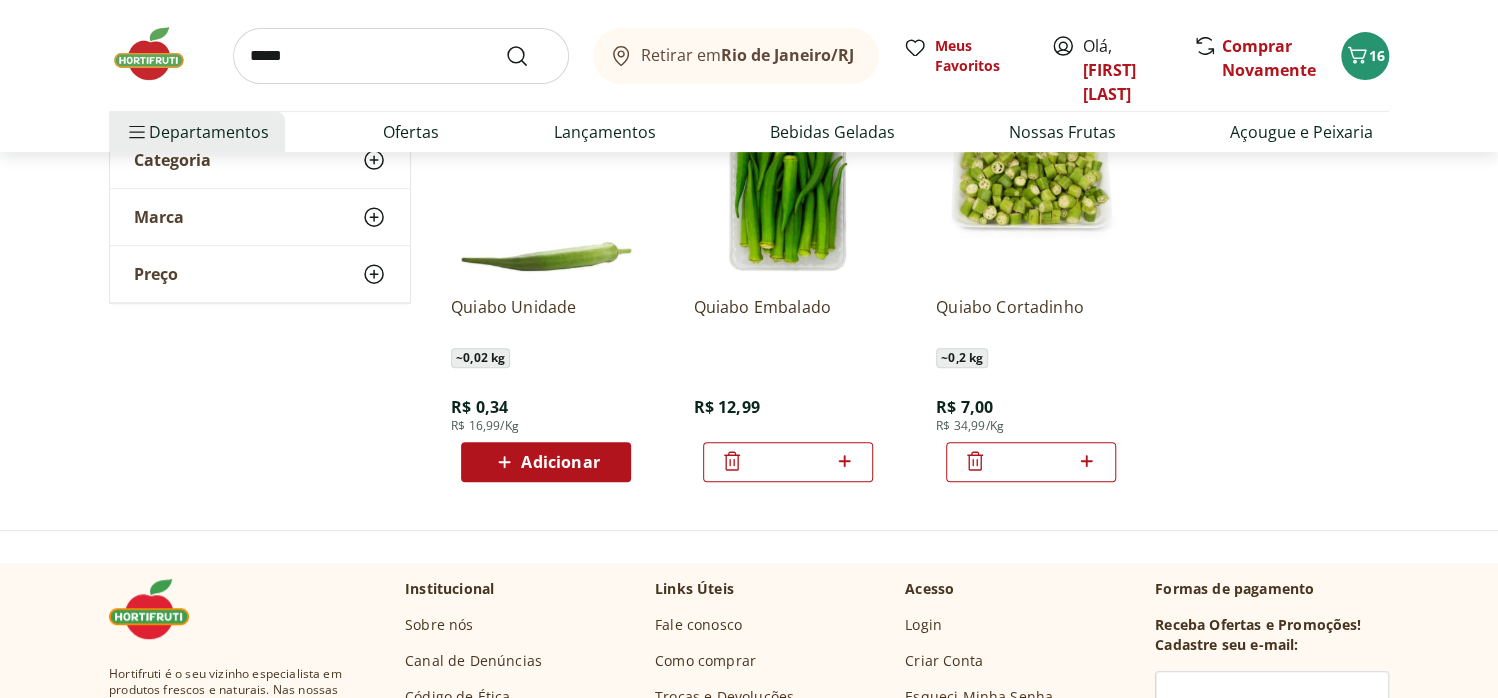 scroll, scrollTop: 0, scrollLeft: 0, axis: both 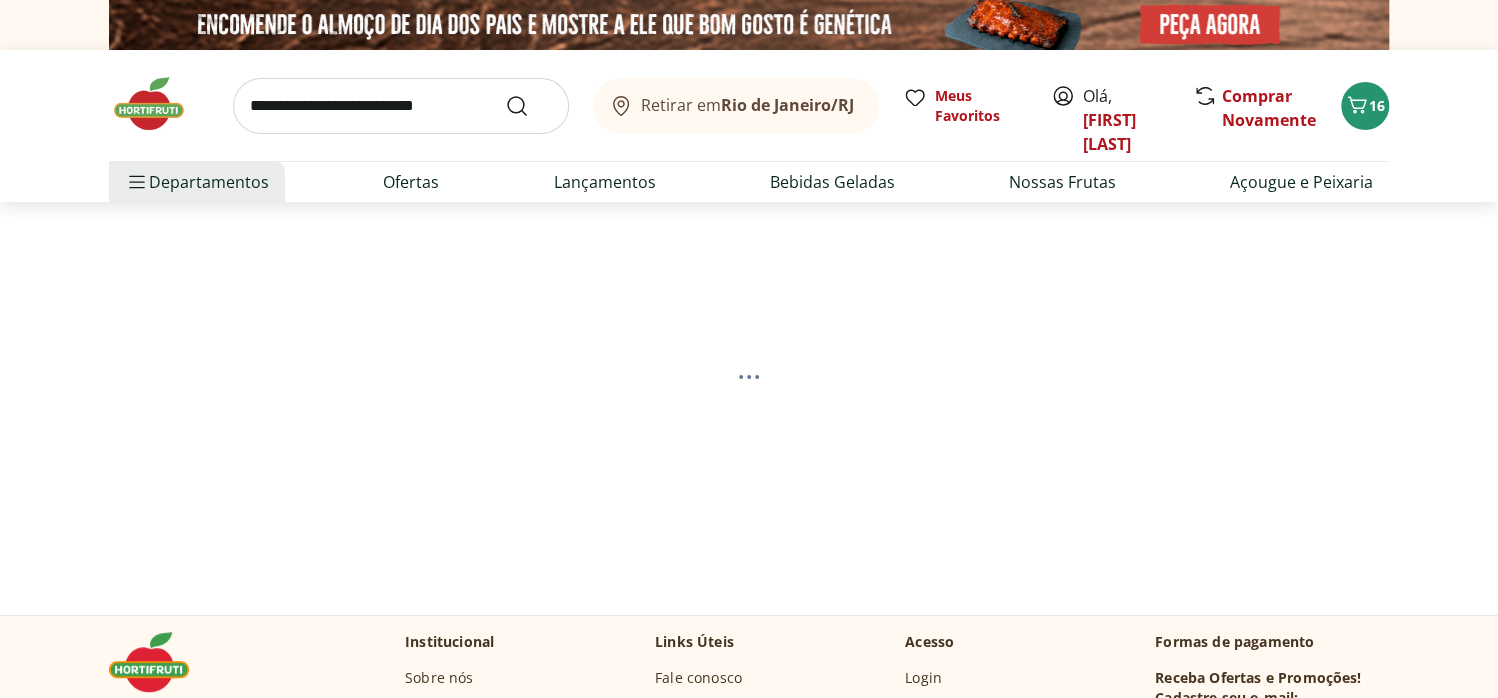 select on "**********" 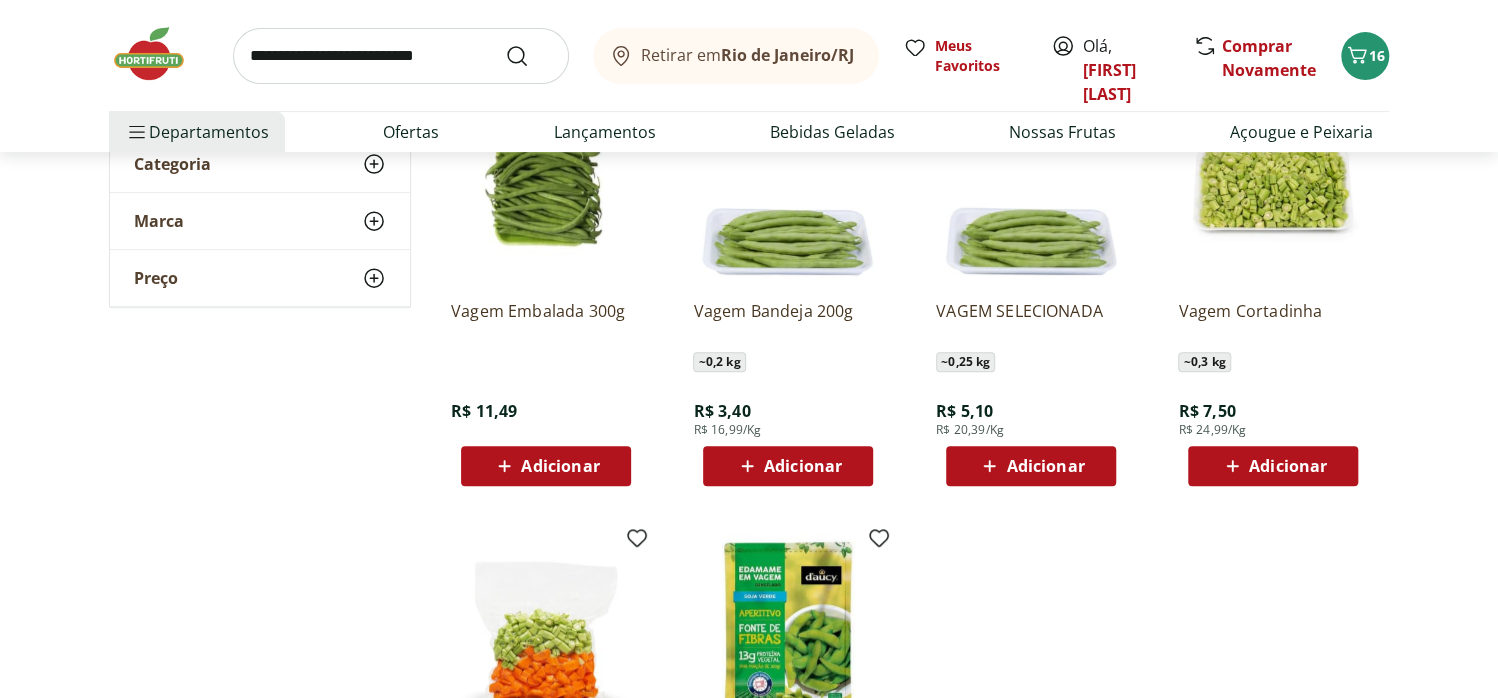 scroll, scrollTop: 333, scrollLeft: 0, axis: vertical 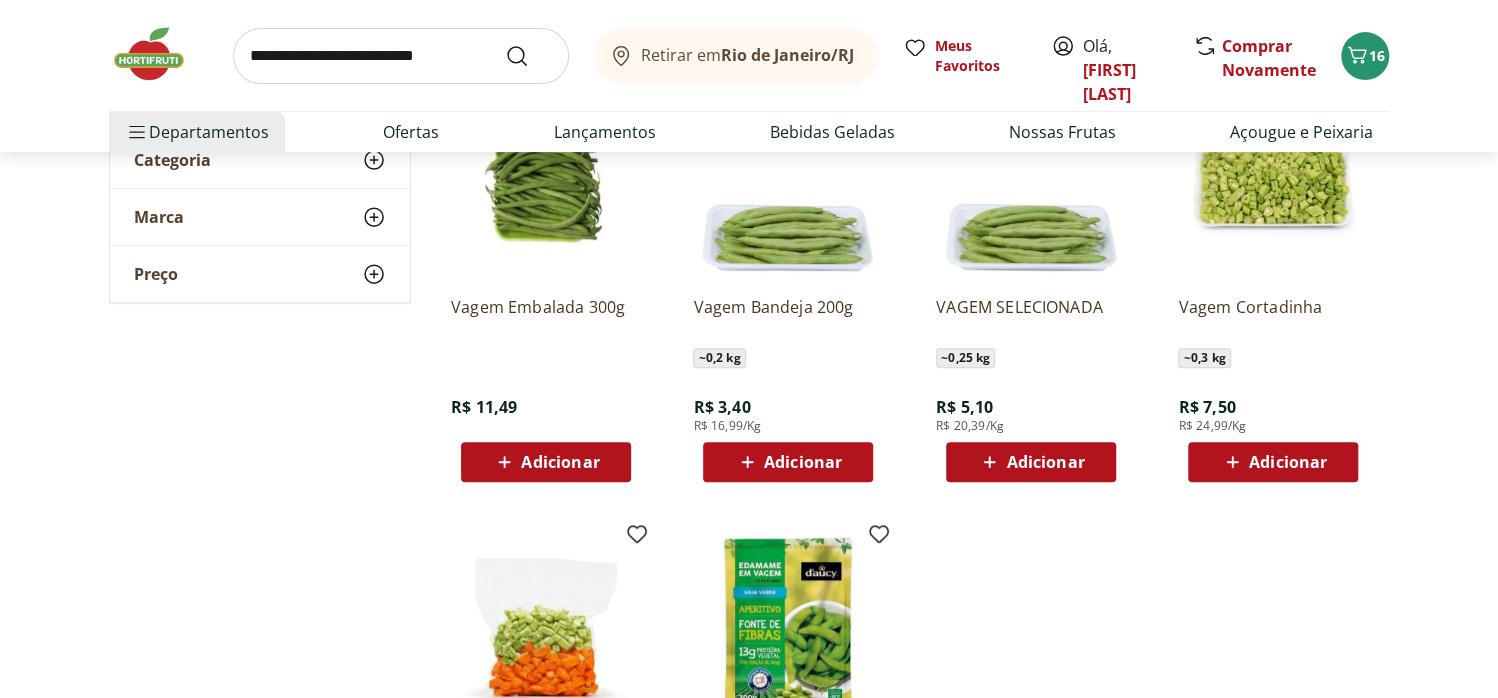 click on "Adicionar" at bounding box center (1045, 462) 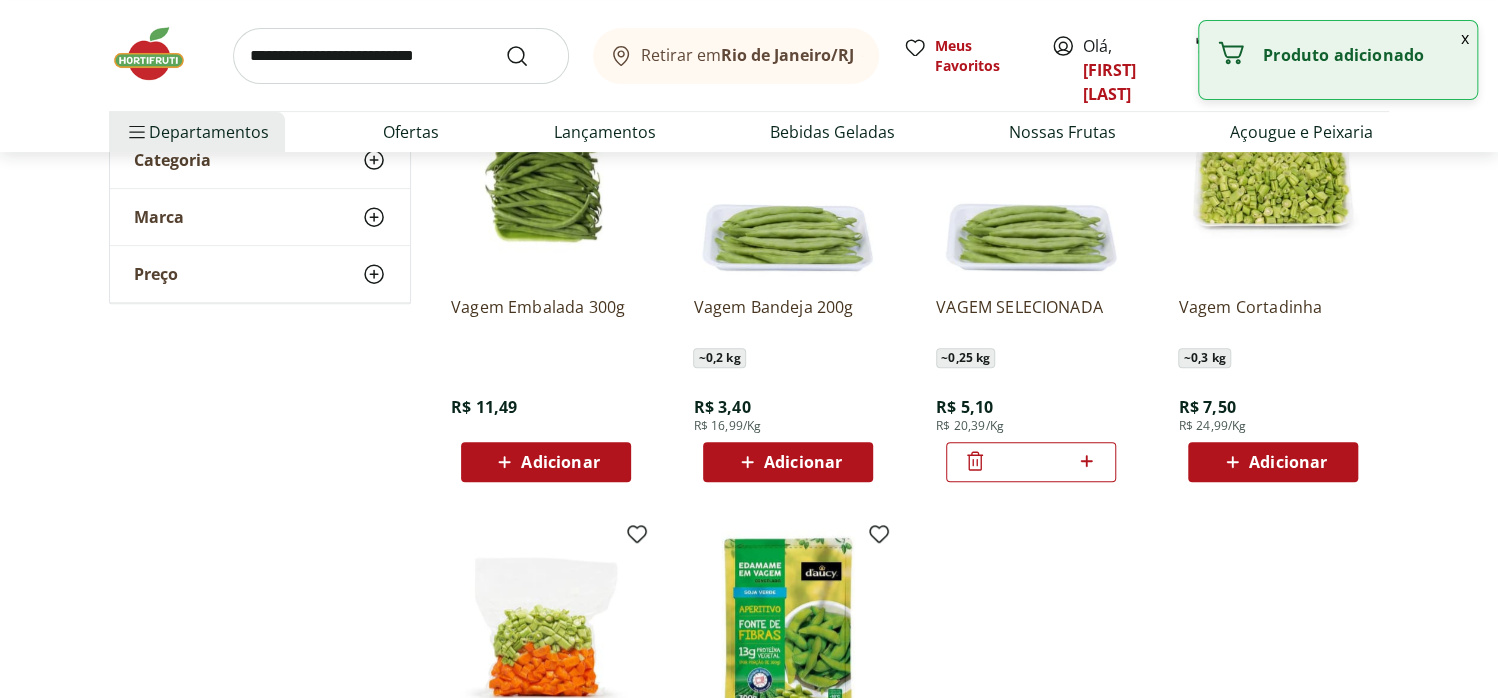 click 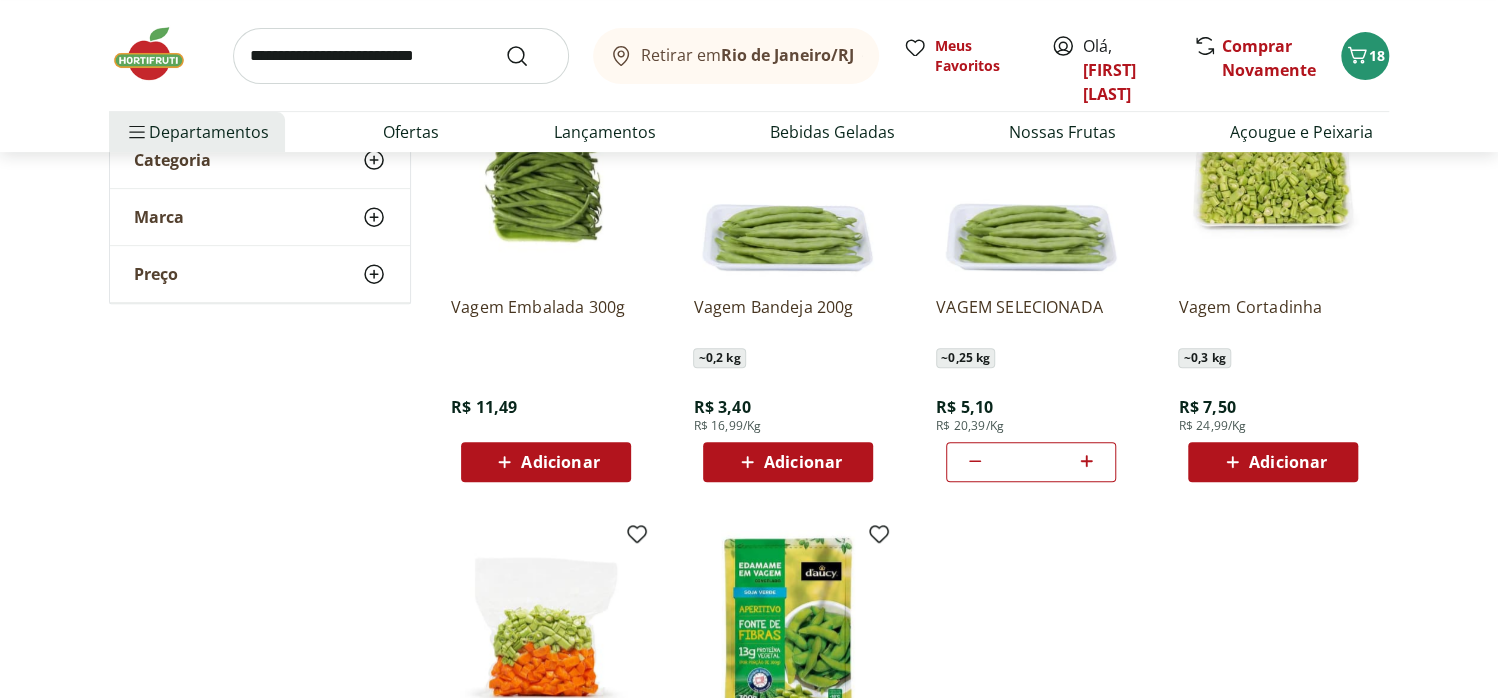 click on "Adicionar" at bounding box center (1288, 462) 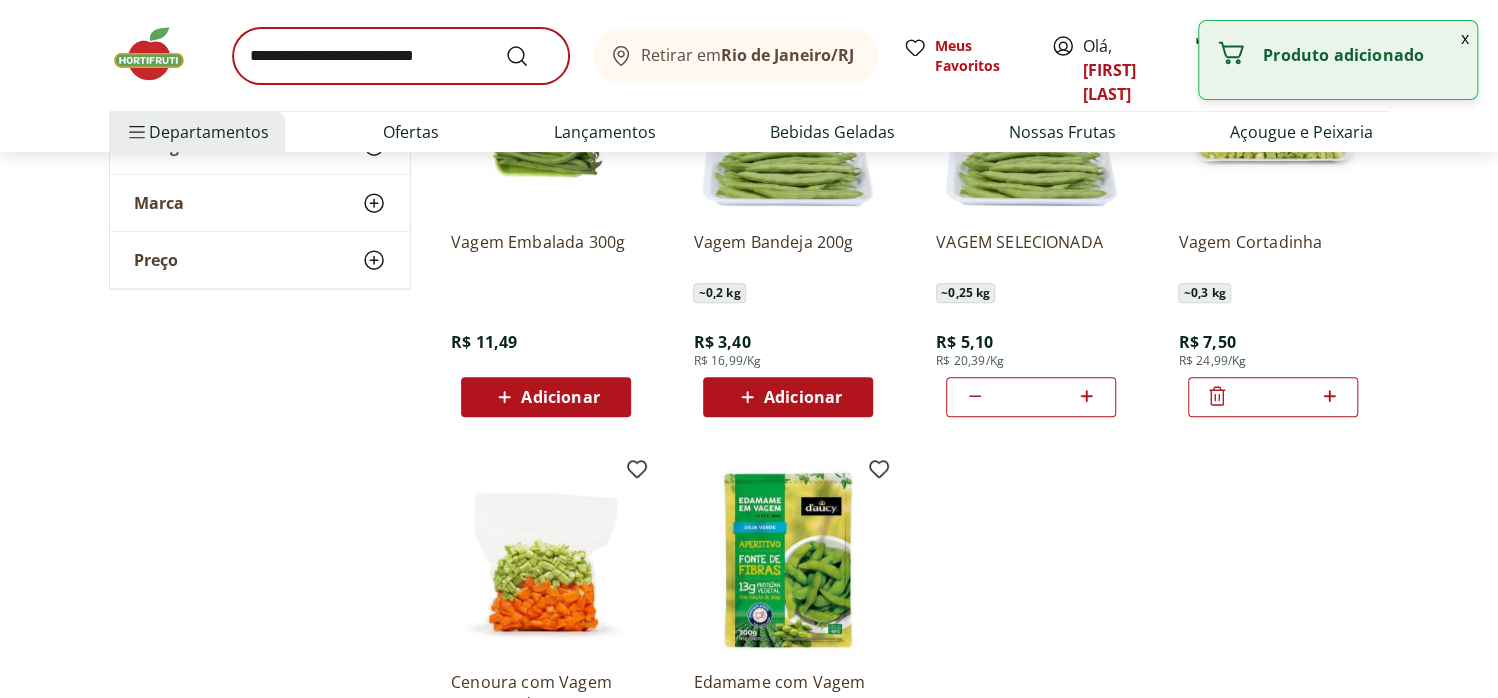 scroll, scrollTop: 466, scrollLeft: 0, axis: vertical 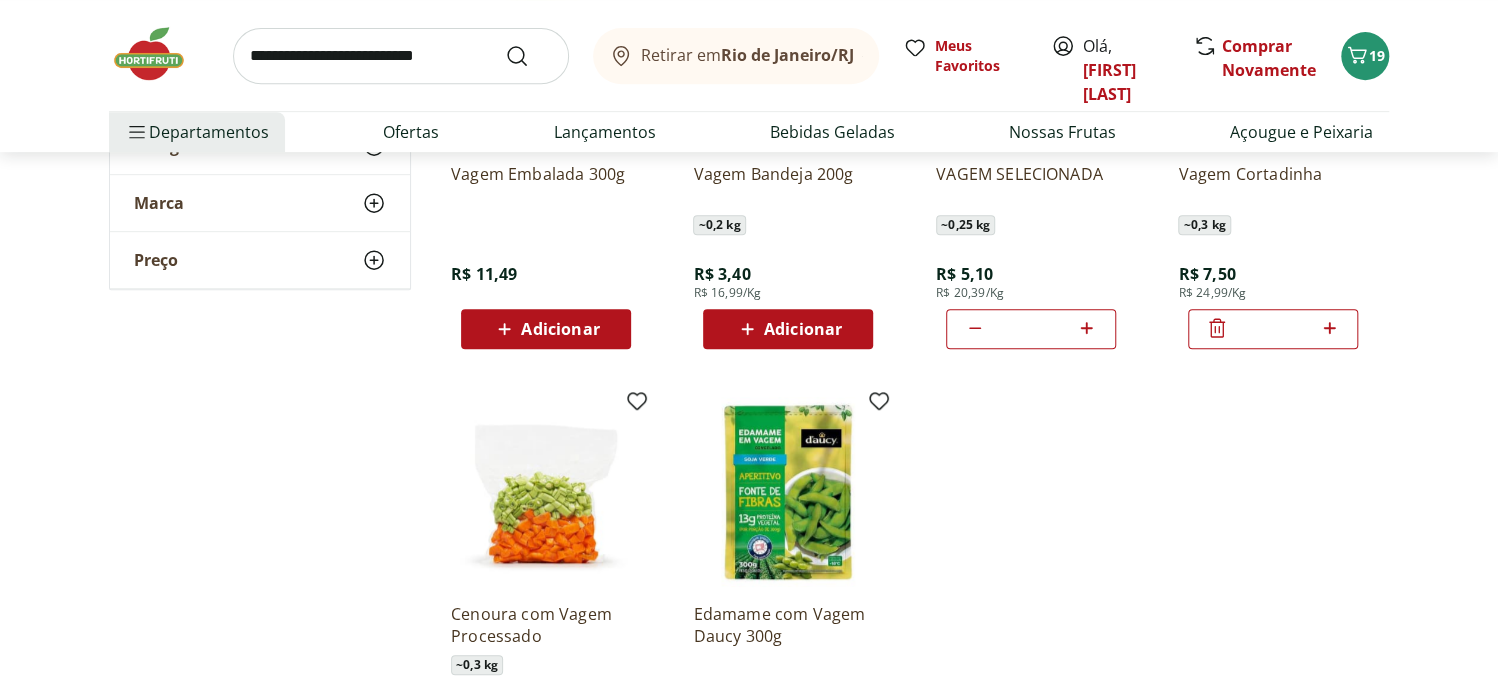 click at bounding box center [401, 56] 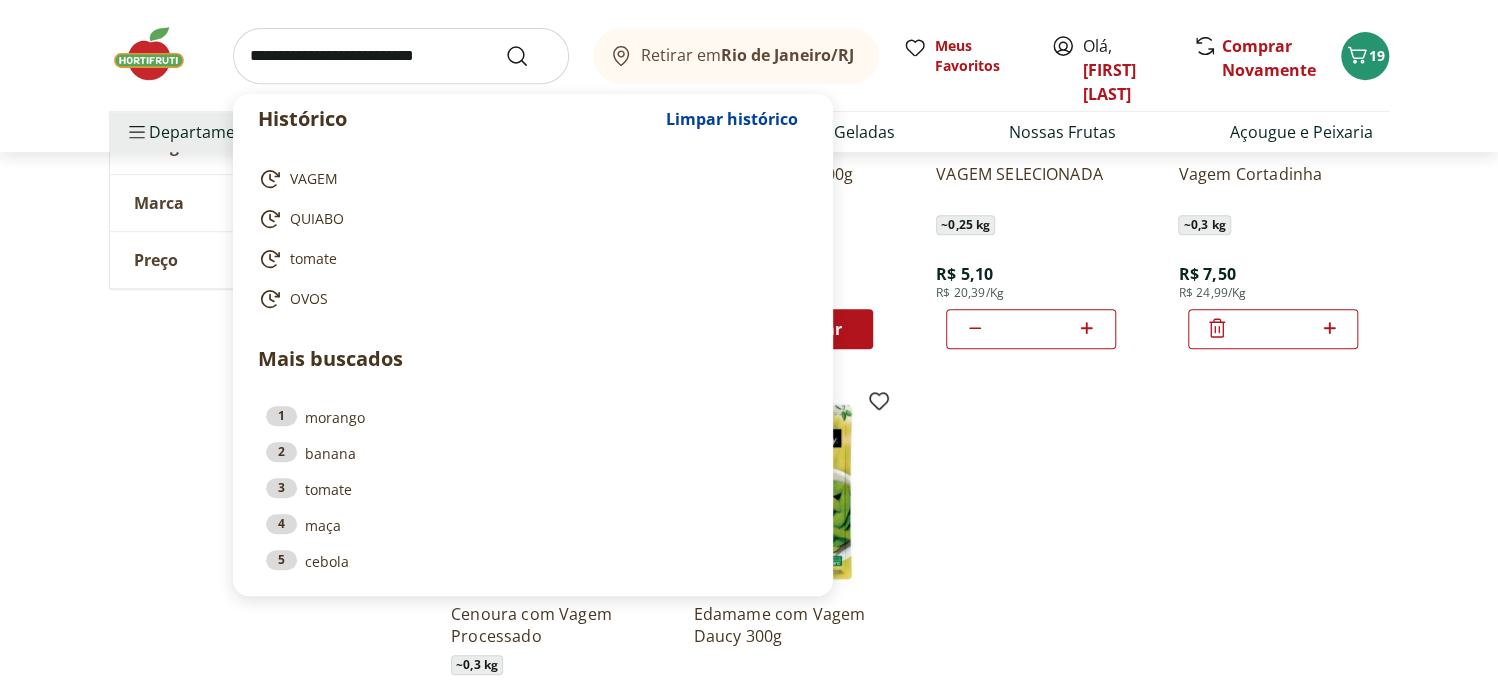 type on "*" 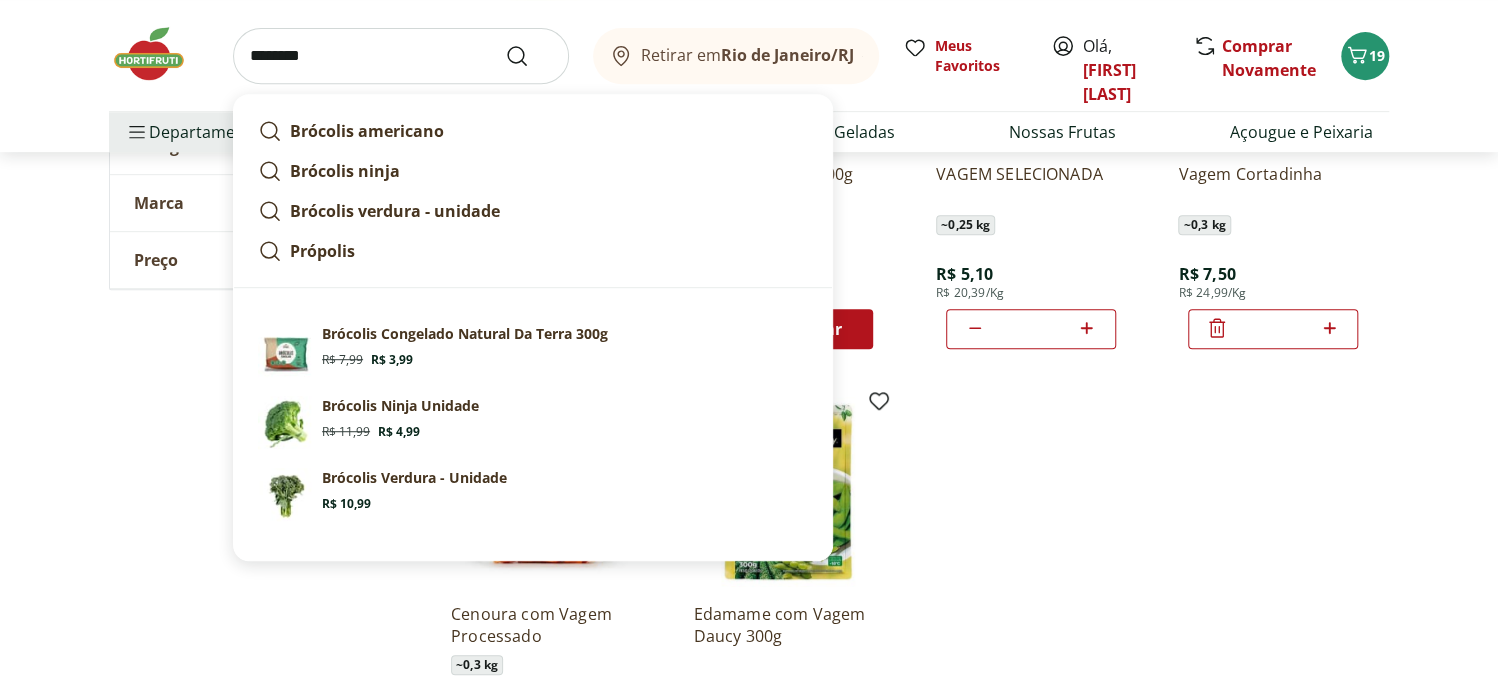 type on "********" 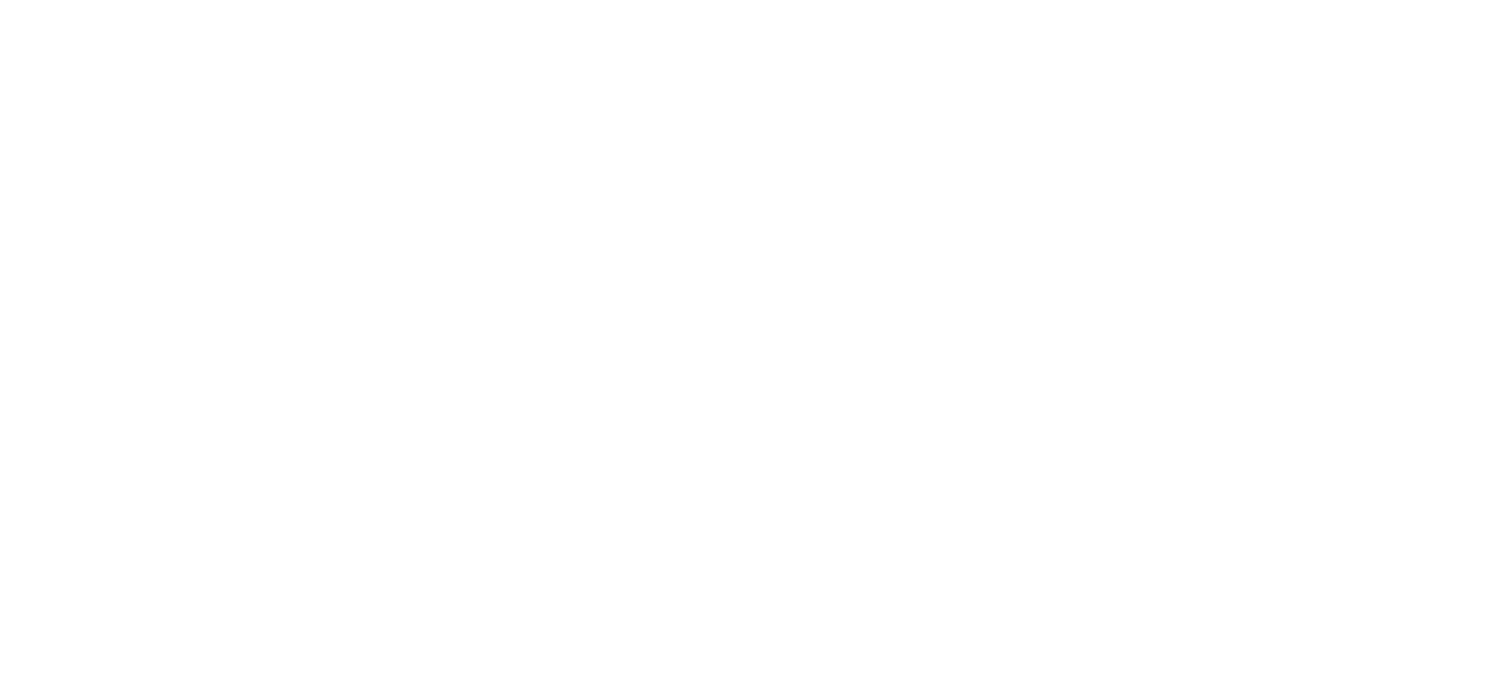 scroll, scrollTop: 0, scrollLeft: 0, axis: both 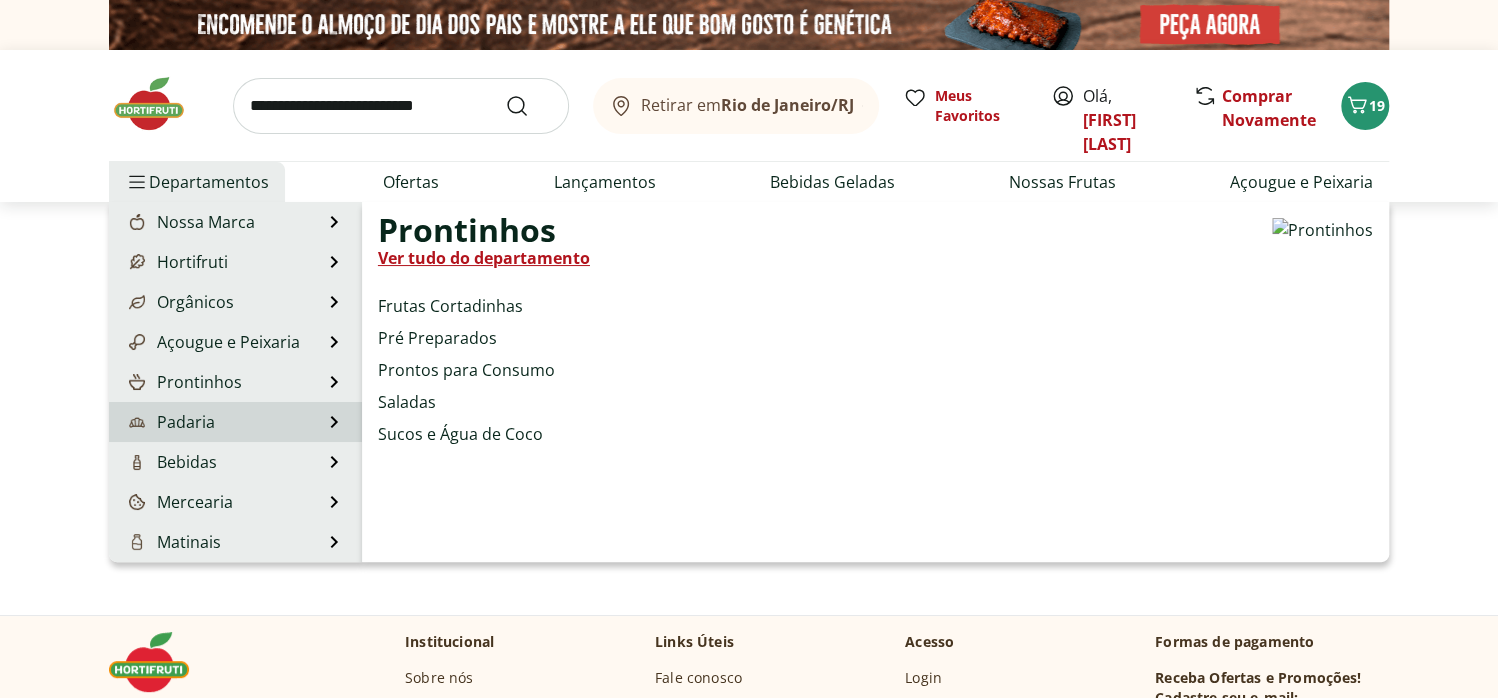 select on "**********" 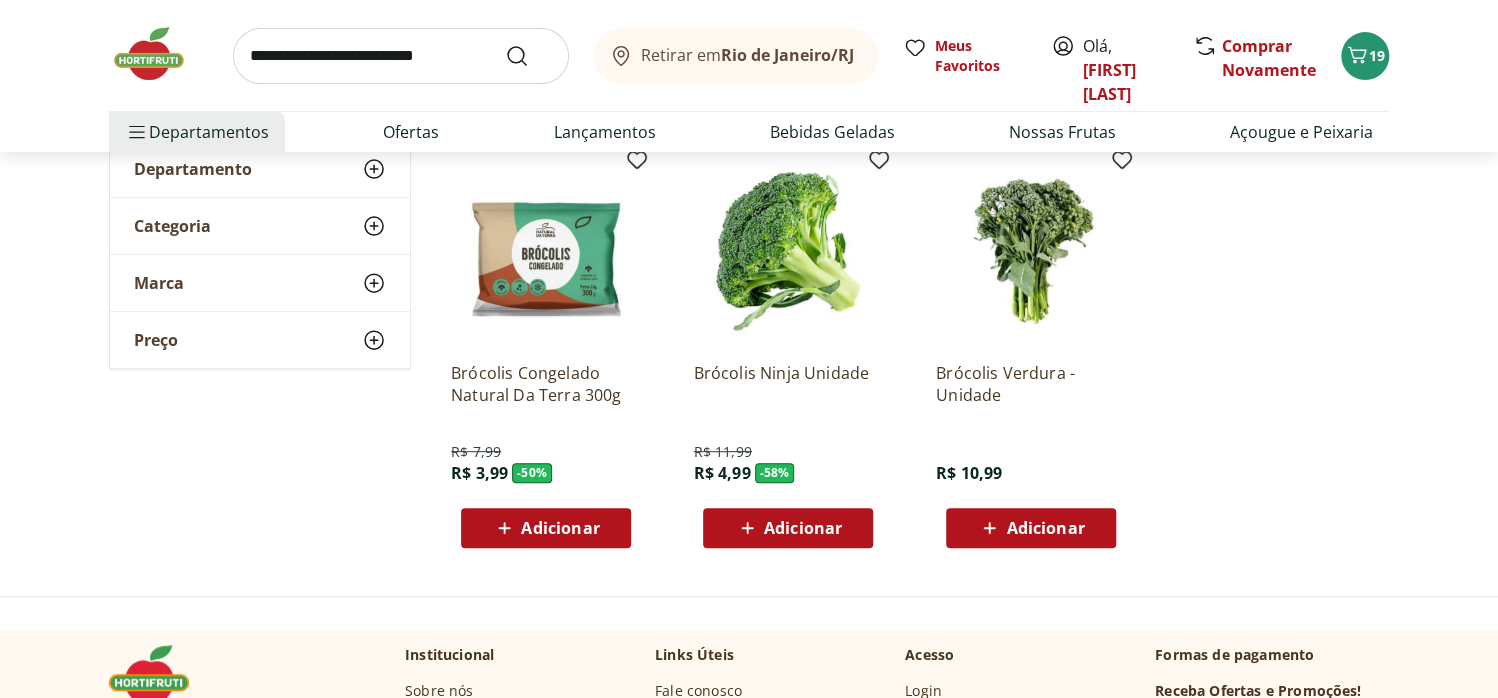 scroll, scrollTop: 200, scrollLeft: 0, axis: vertical 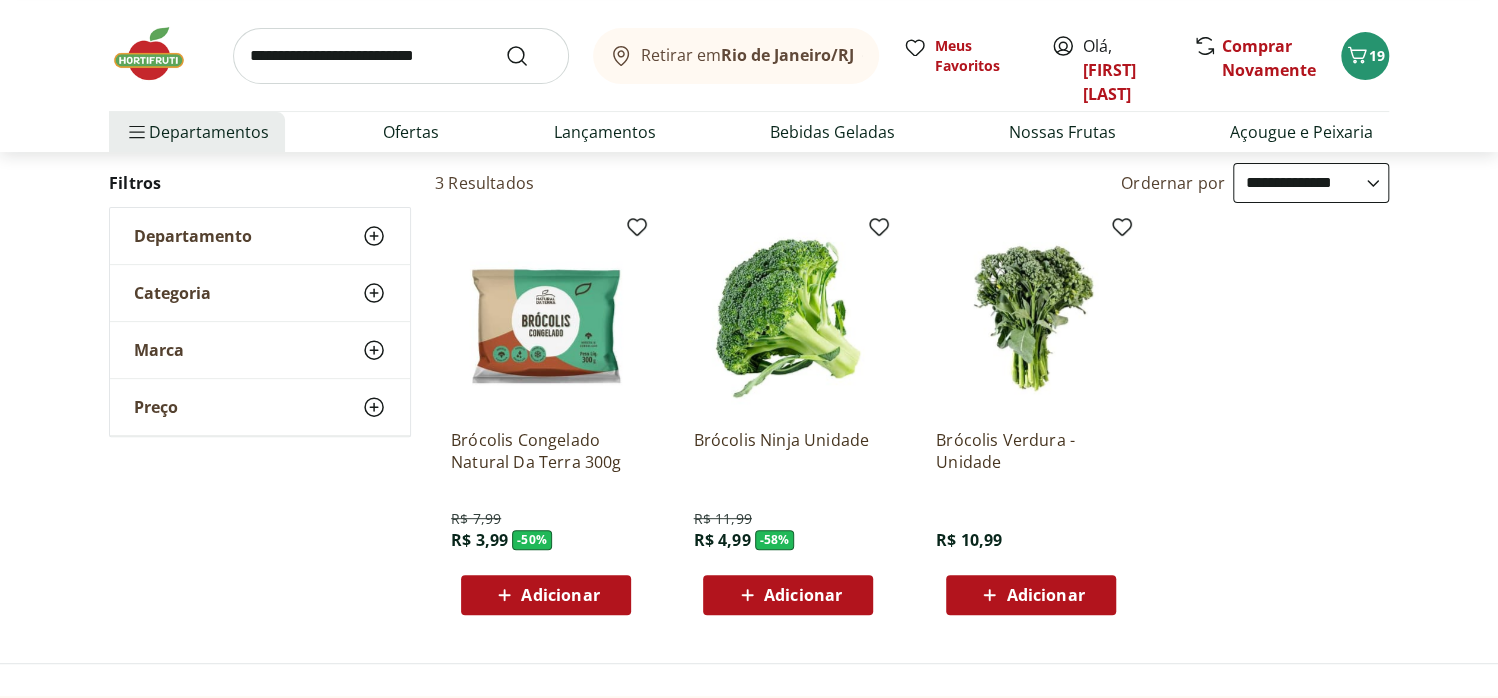 click on "Adicionar" at bounding box center [803, 595] 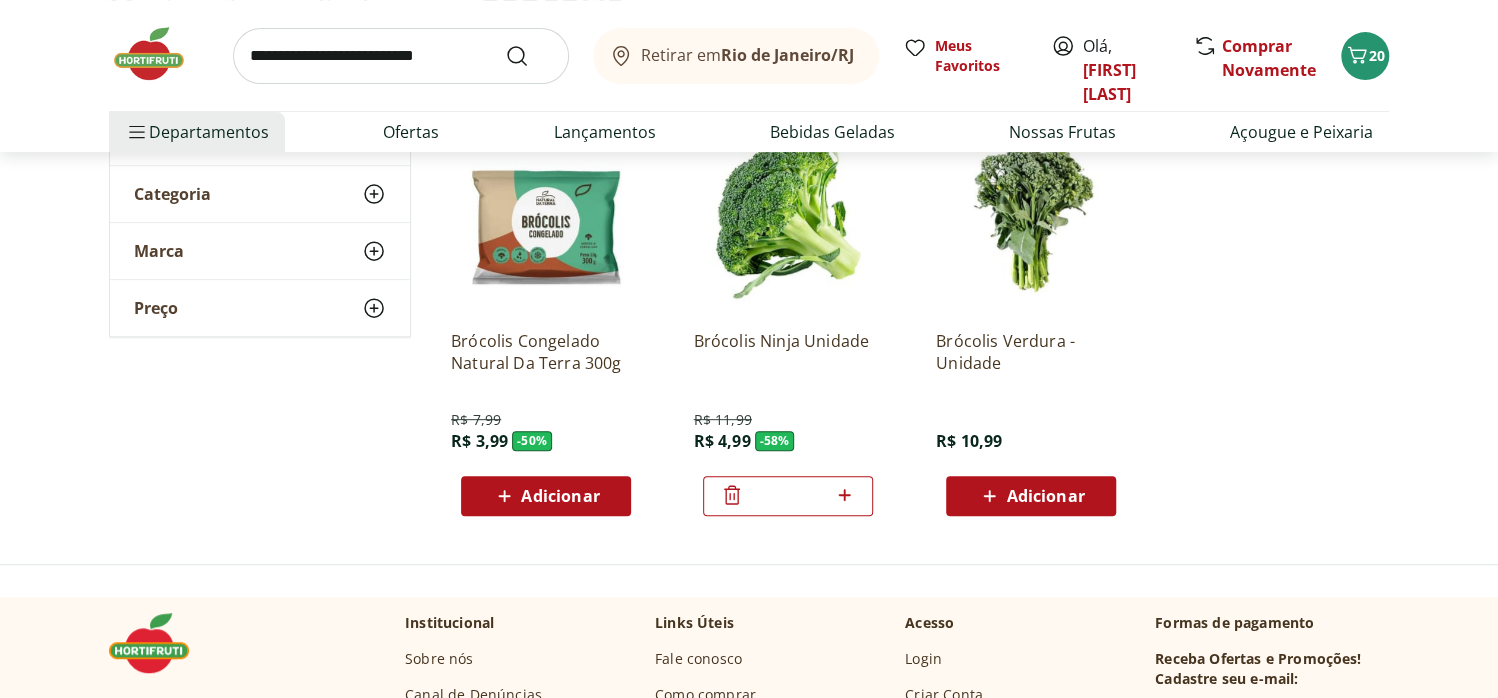 scroll, scrollTop: 266, scrollLeft: 0, axis: vertical 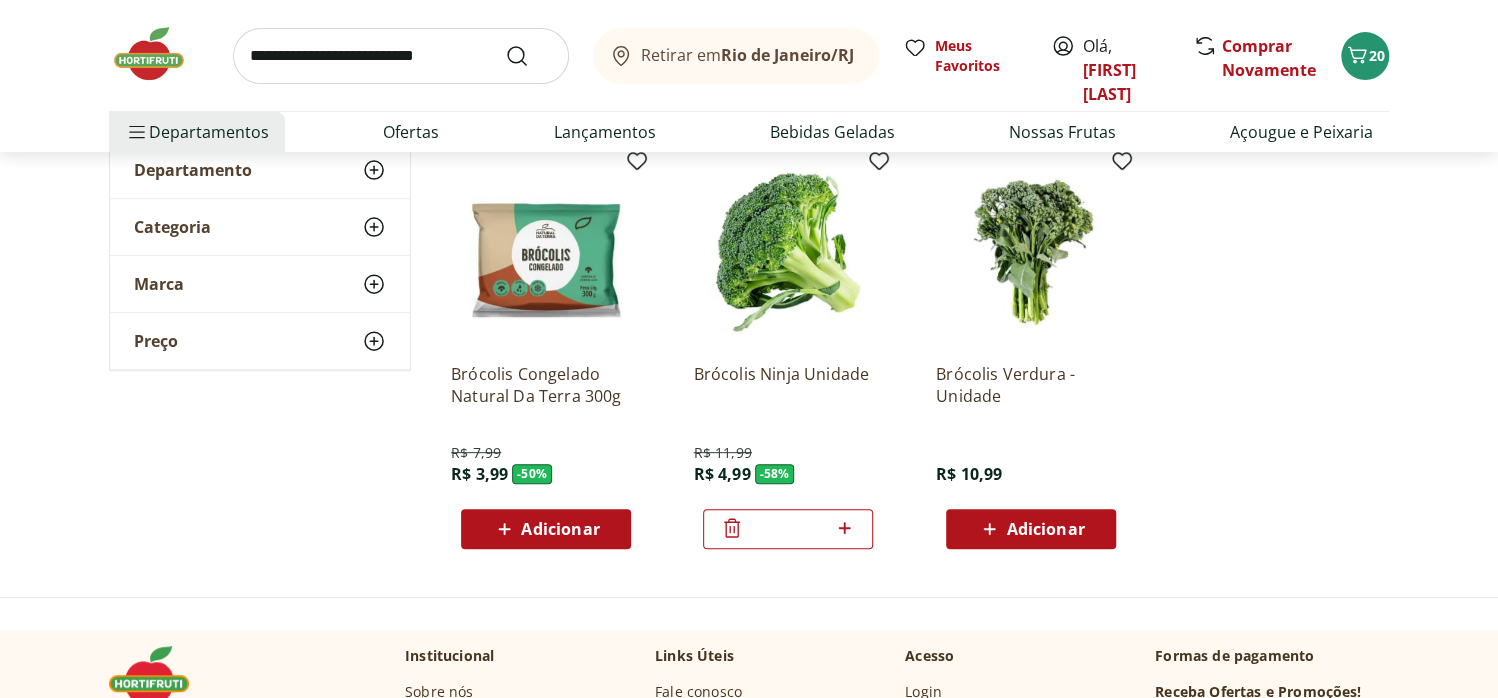click 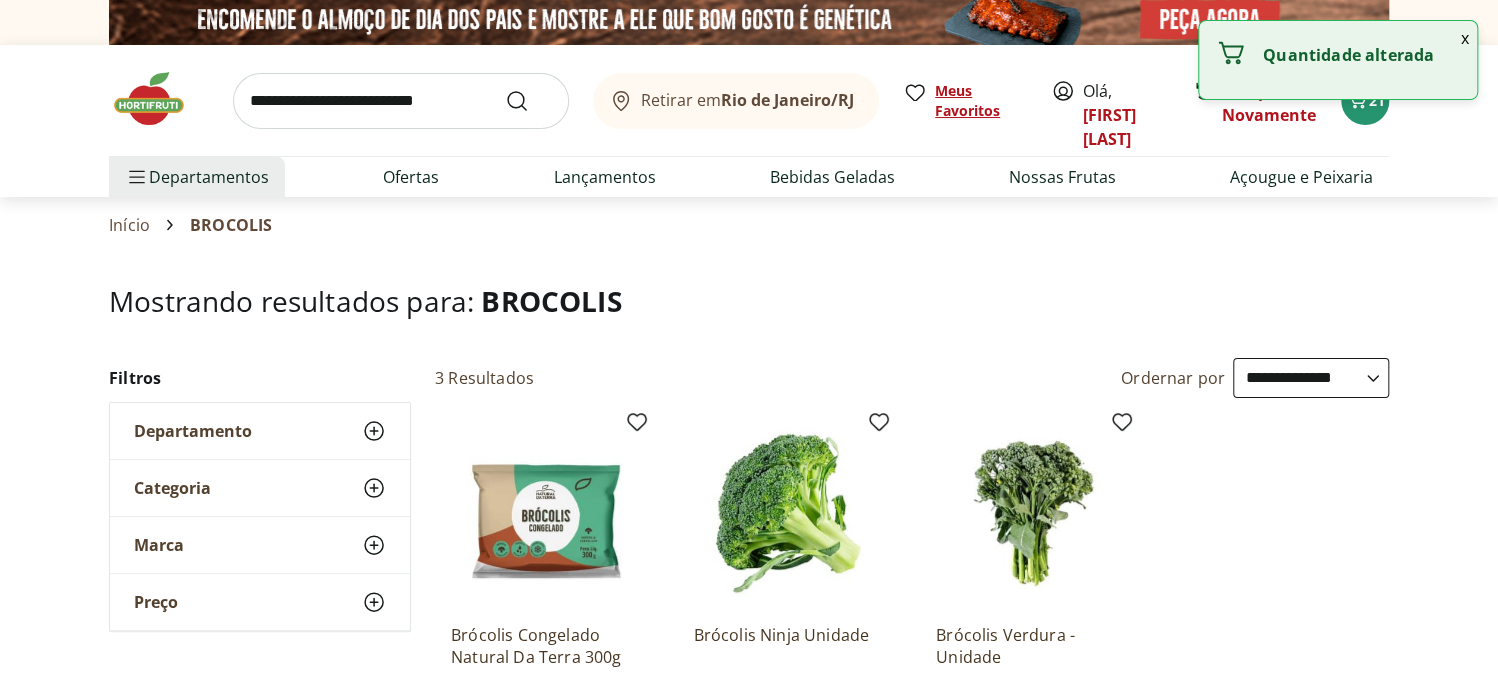 scroll, scrollTop: 0, scrollLeft: 0, axis: both 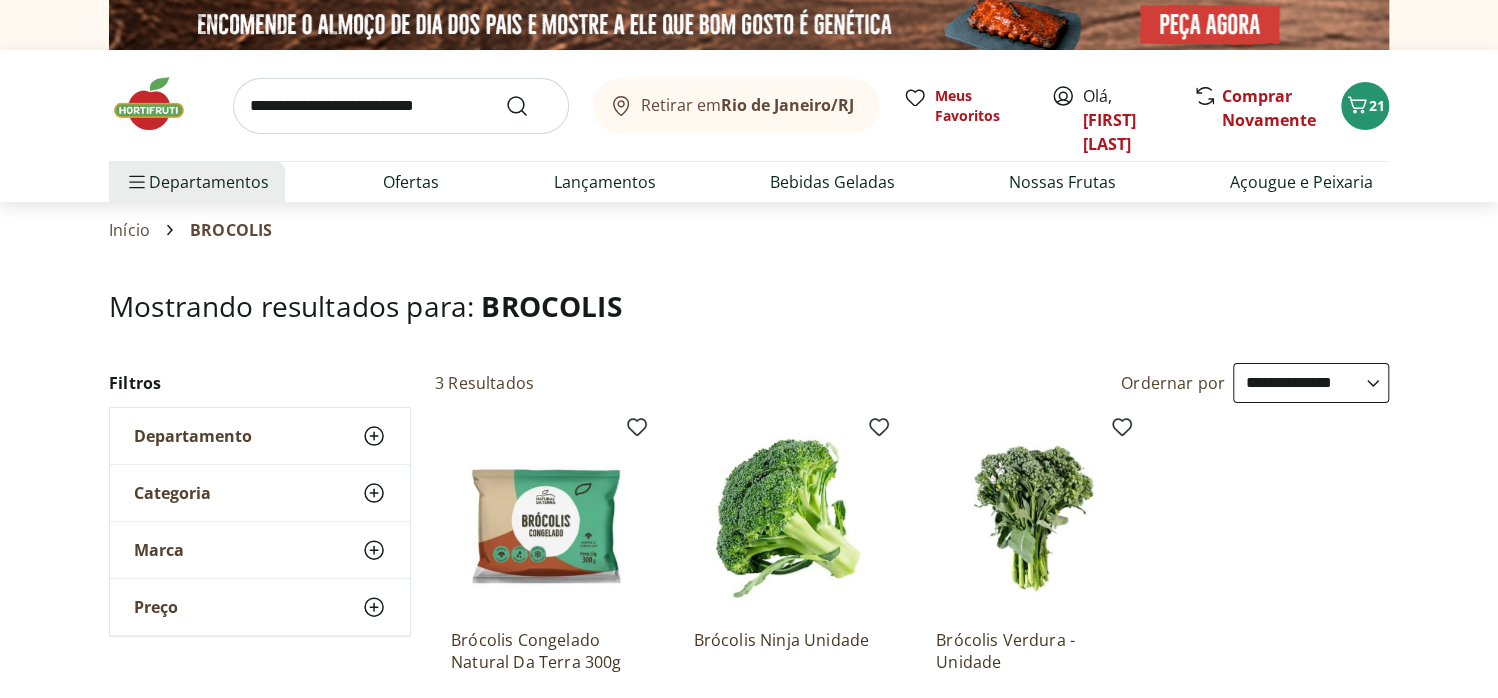 click at bounding box center (401, 106) 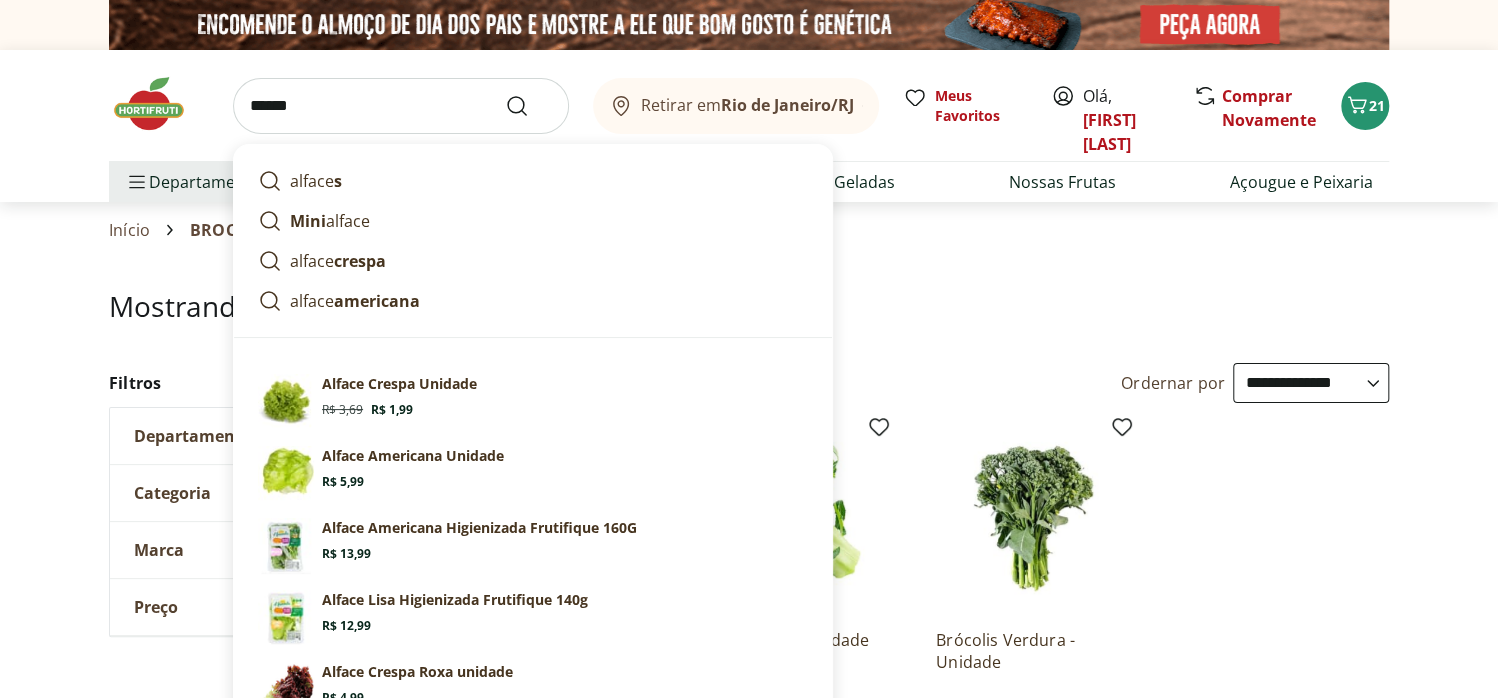 type on "******" 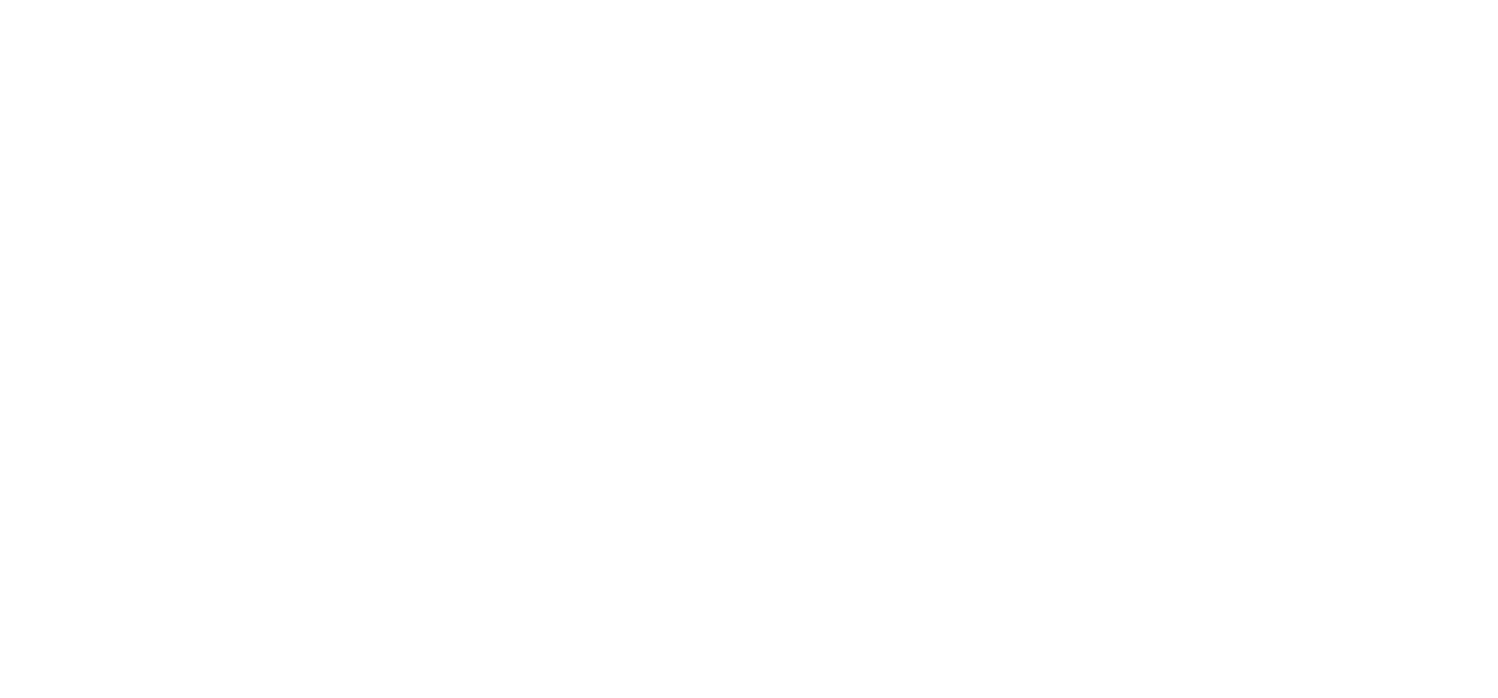 select on "**********" 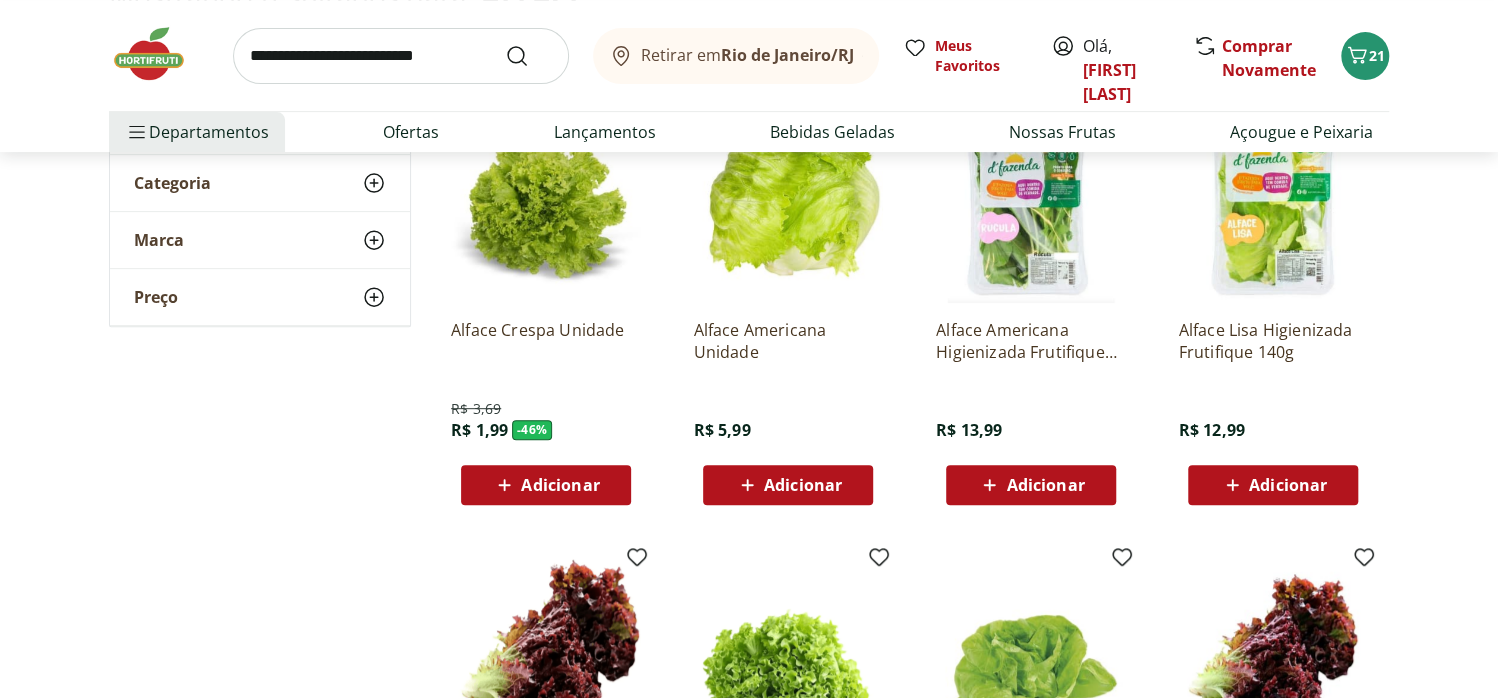 scroll, scrollTop: 400, scrollLeft: 0, axis: vertical 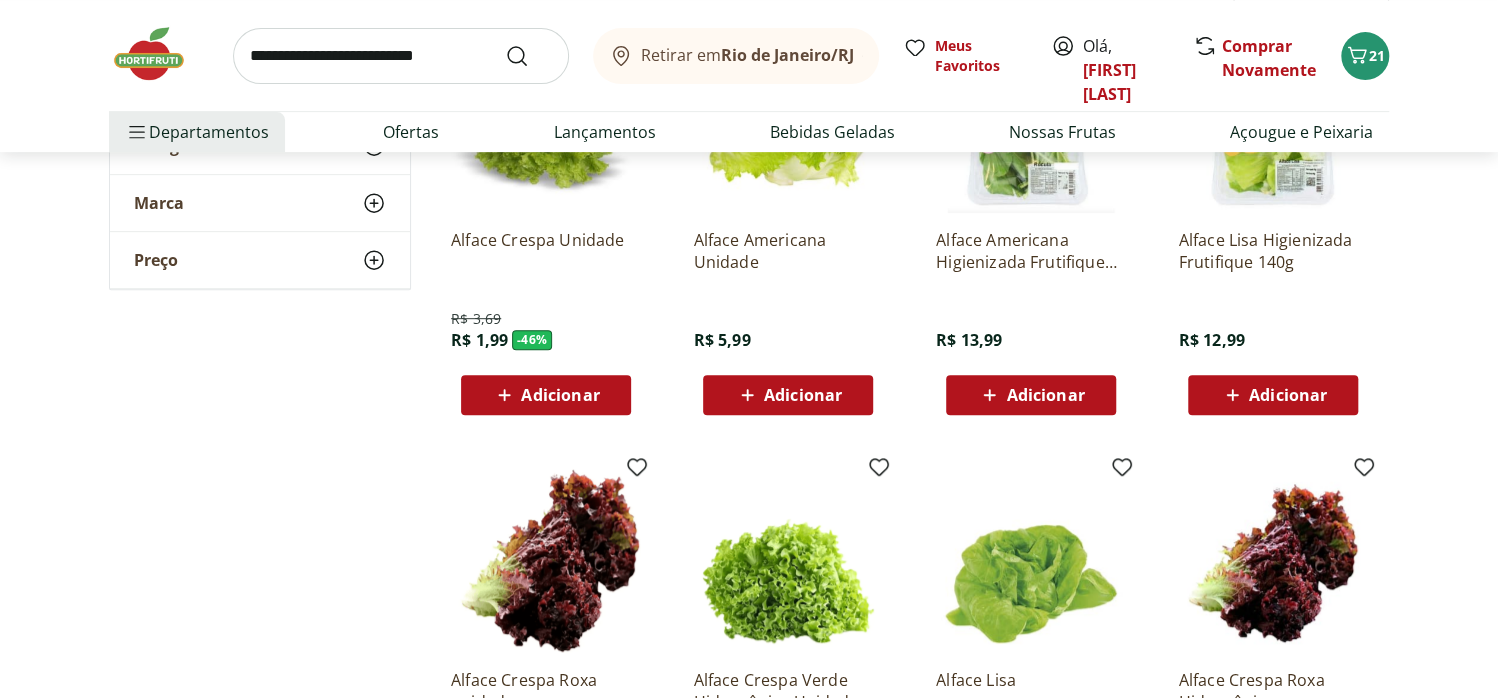 click on "Adicionar" at bounding box center [803, 395] 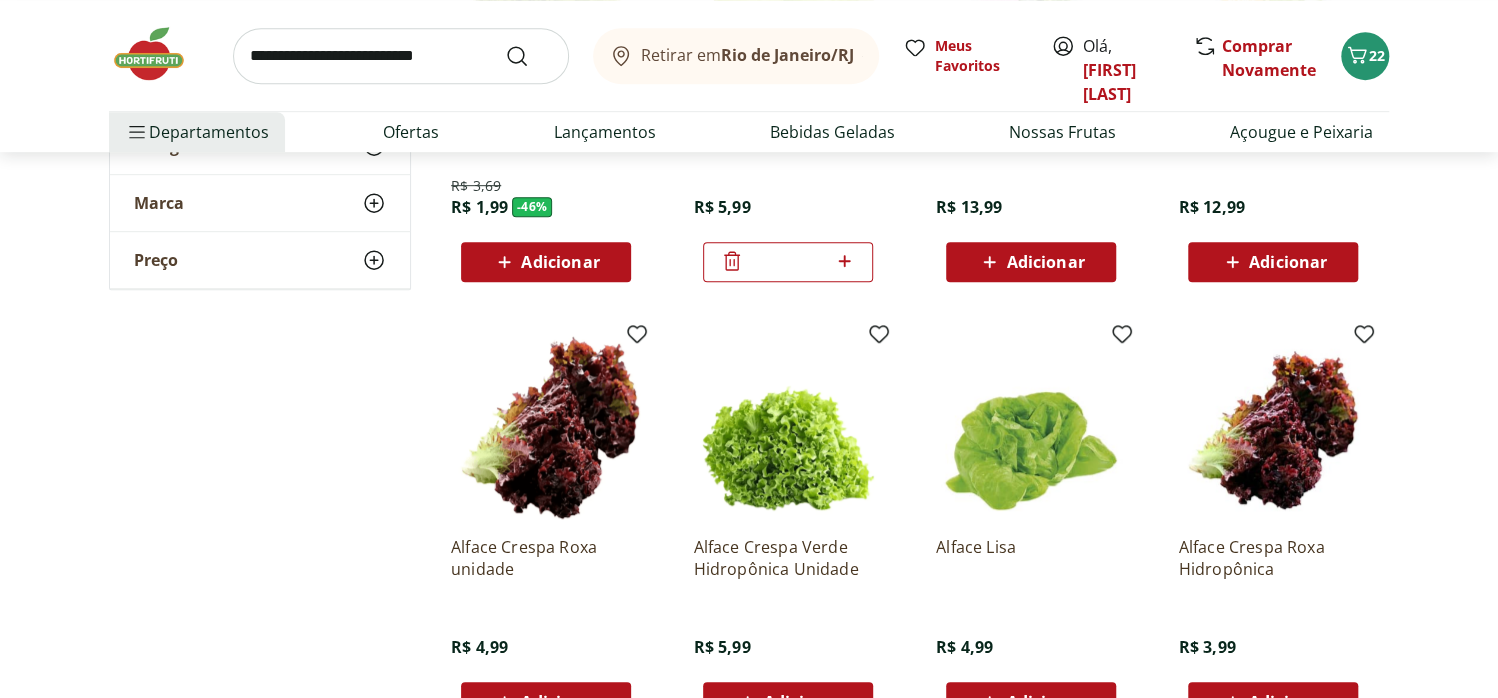 scroll, scrollTop: 333, scrollLeft: 0, axis: vertical 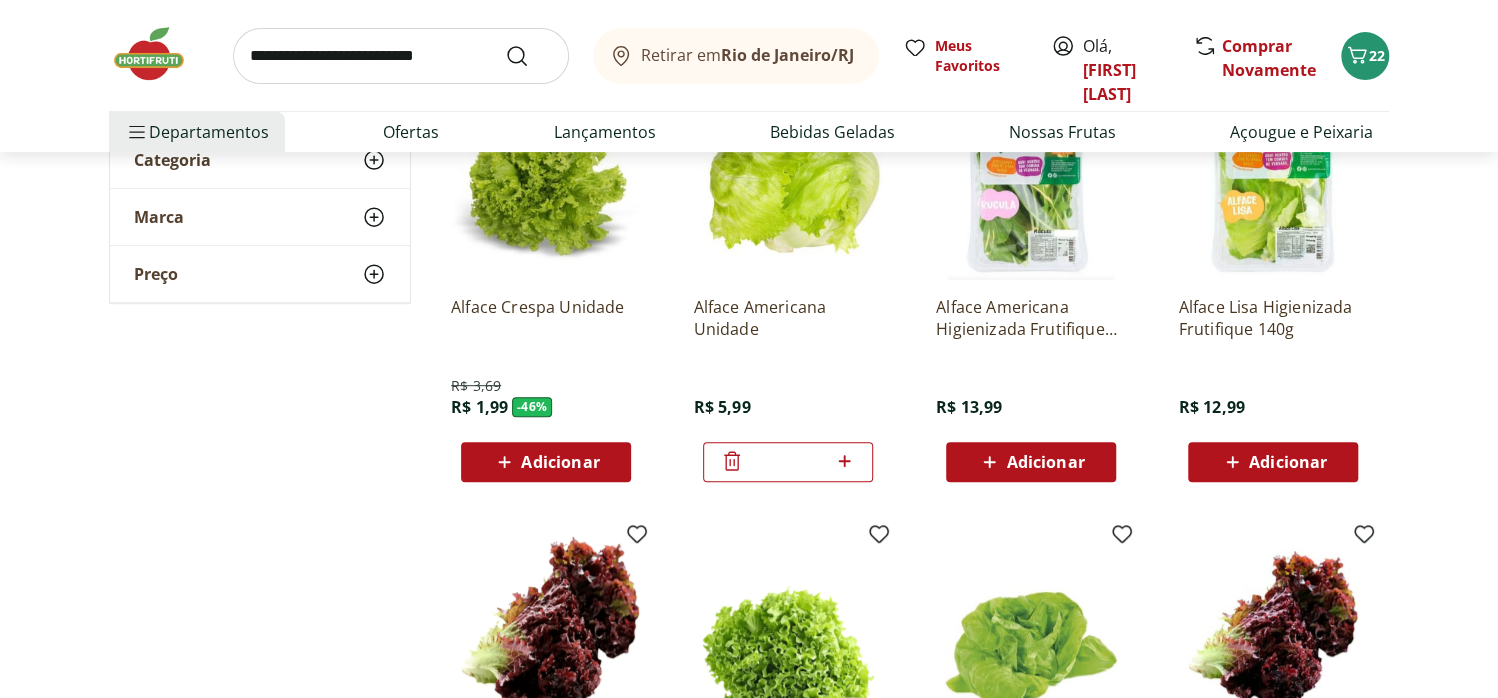 click on "Adicionar" at bounding box center [560, 462] 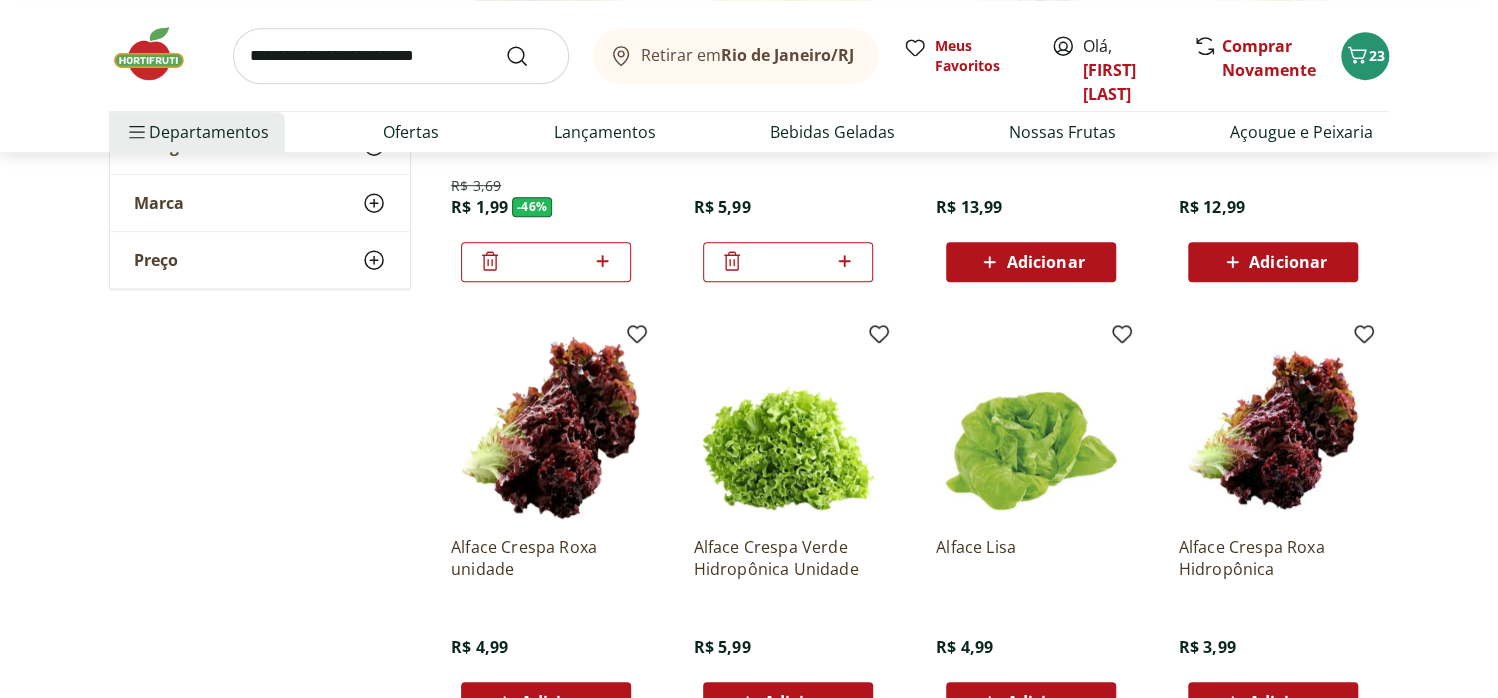 scroll, scrollTop: 600, scrollLeft: 0, axis: vertical 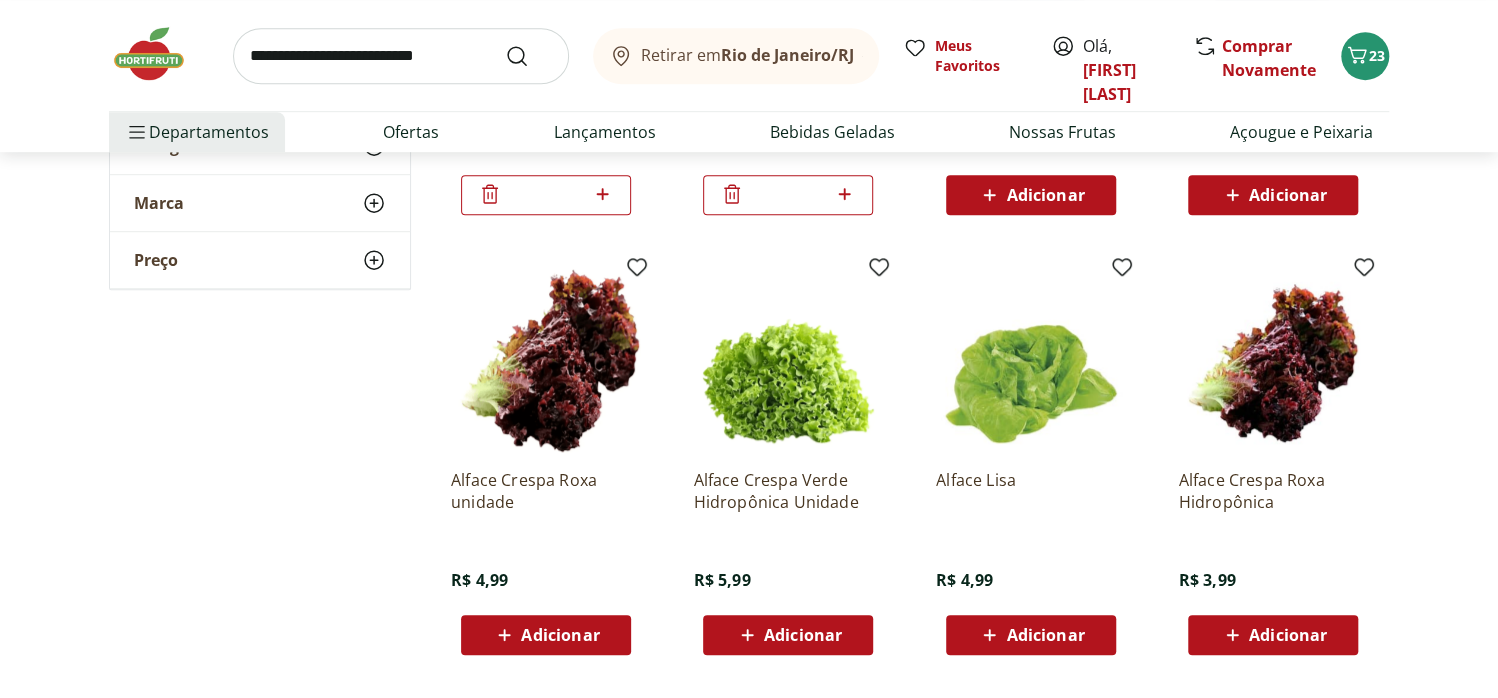 click on "Adicionar" at bounding box center [1030, 635] 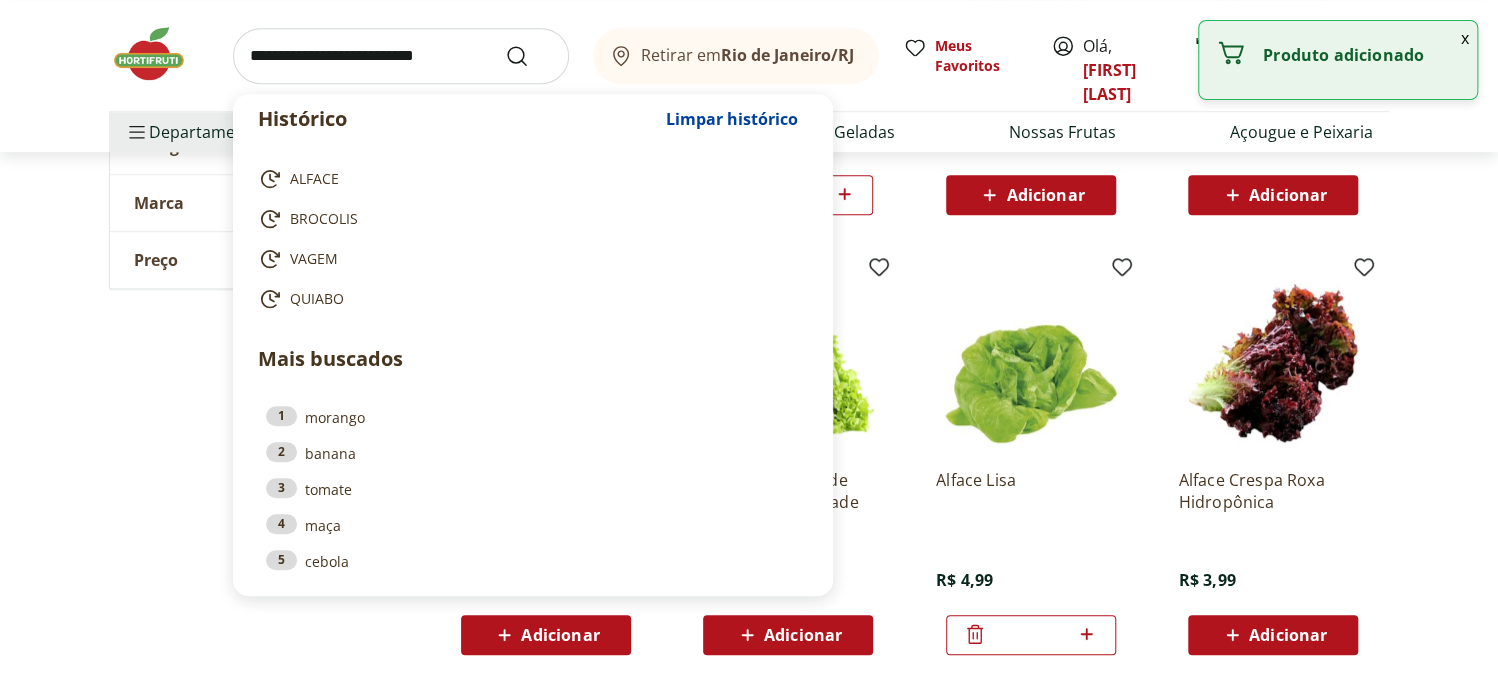 click at bounding box center [401, 56] 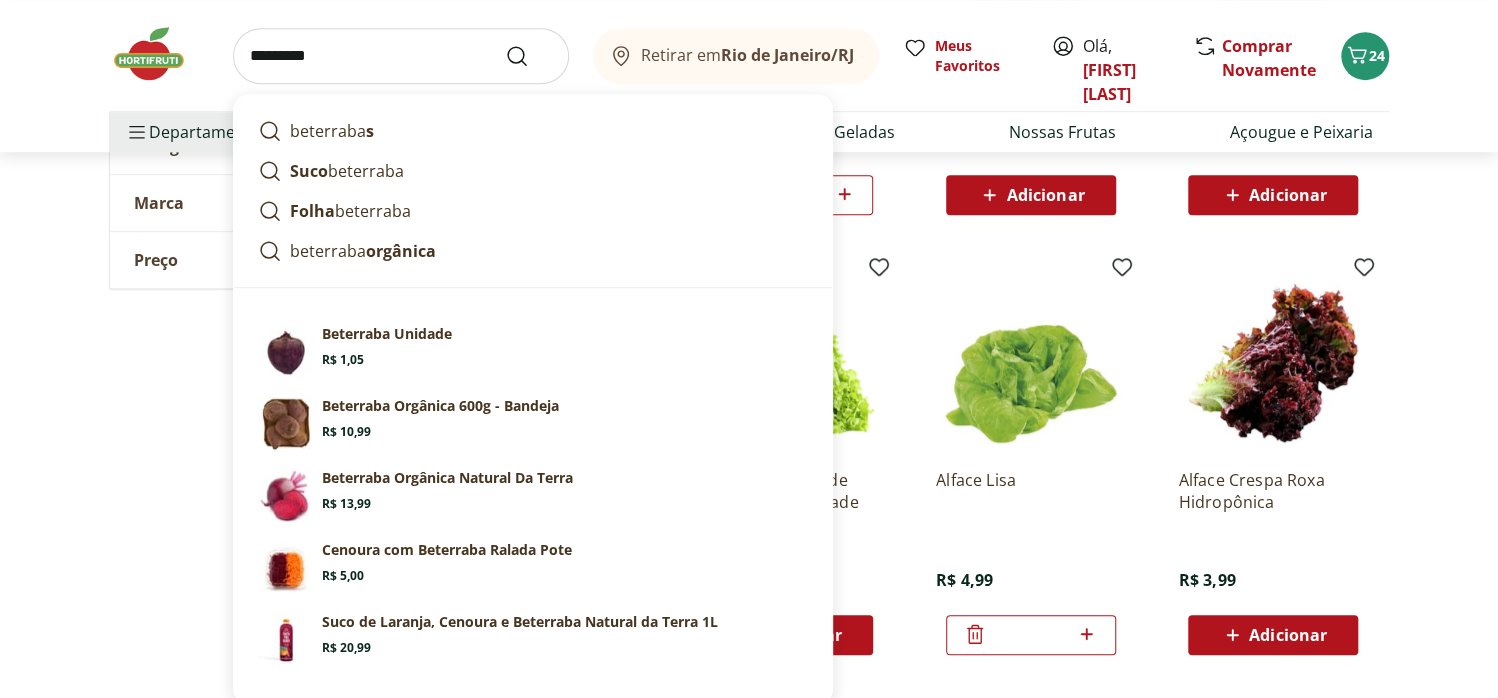 type on "*********" 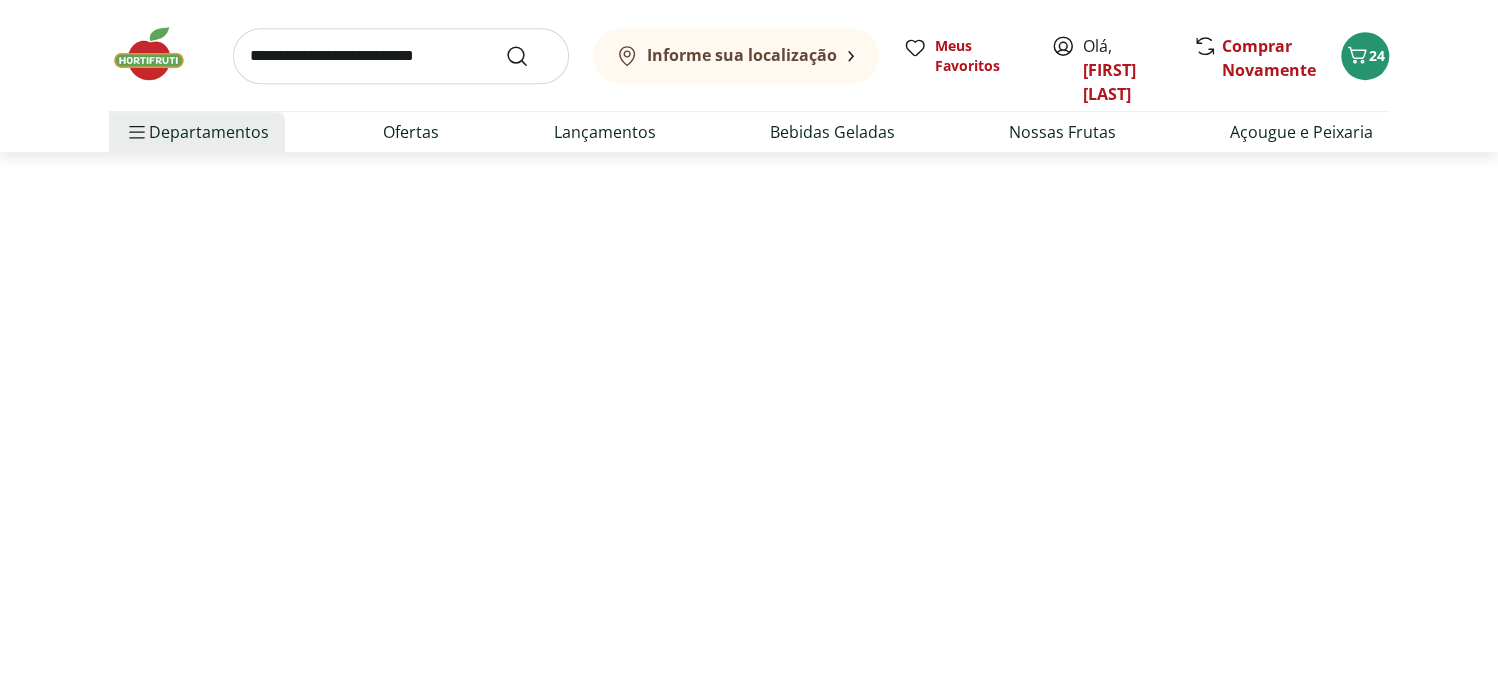 scroll, scrollTop: 0, scrollLeft: 0, axis: both 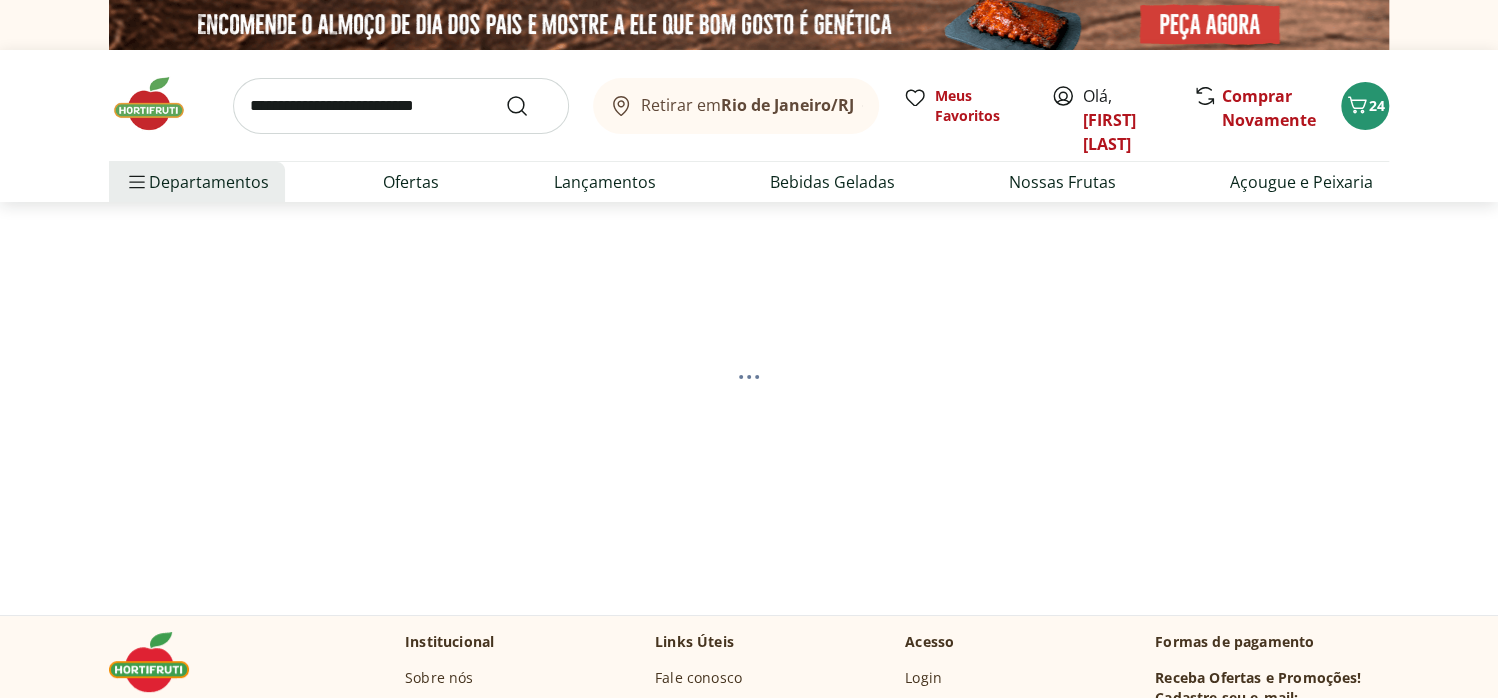 select on "**********" 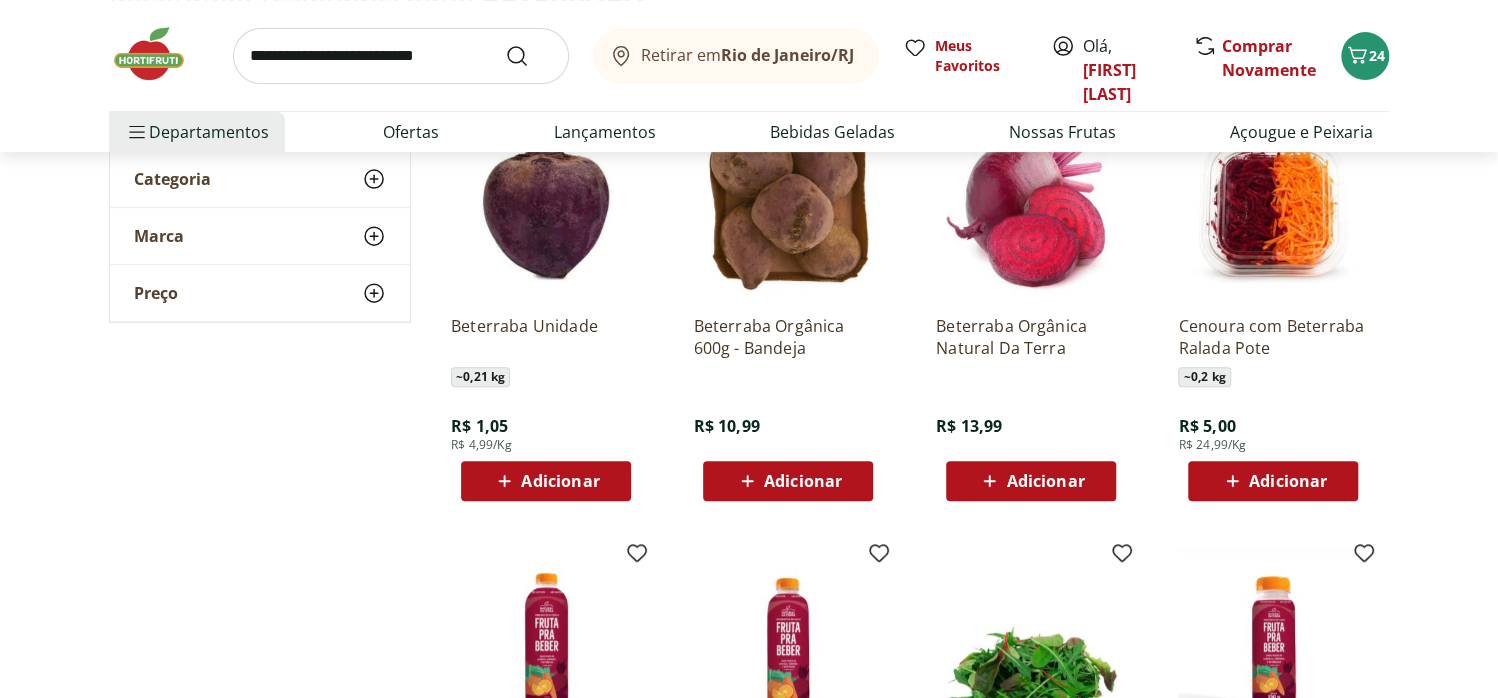 scroll, scrollTop: 333, scrollLeft: 0, axis: vertical 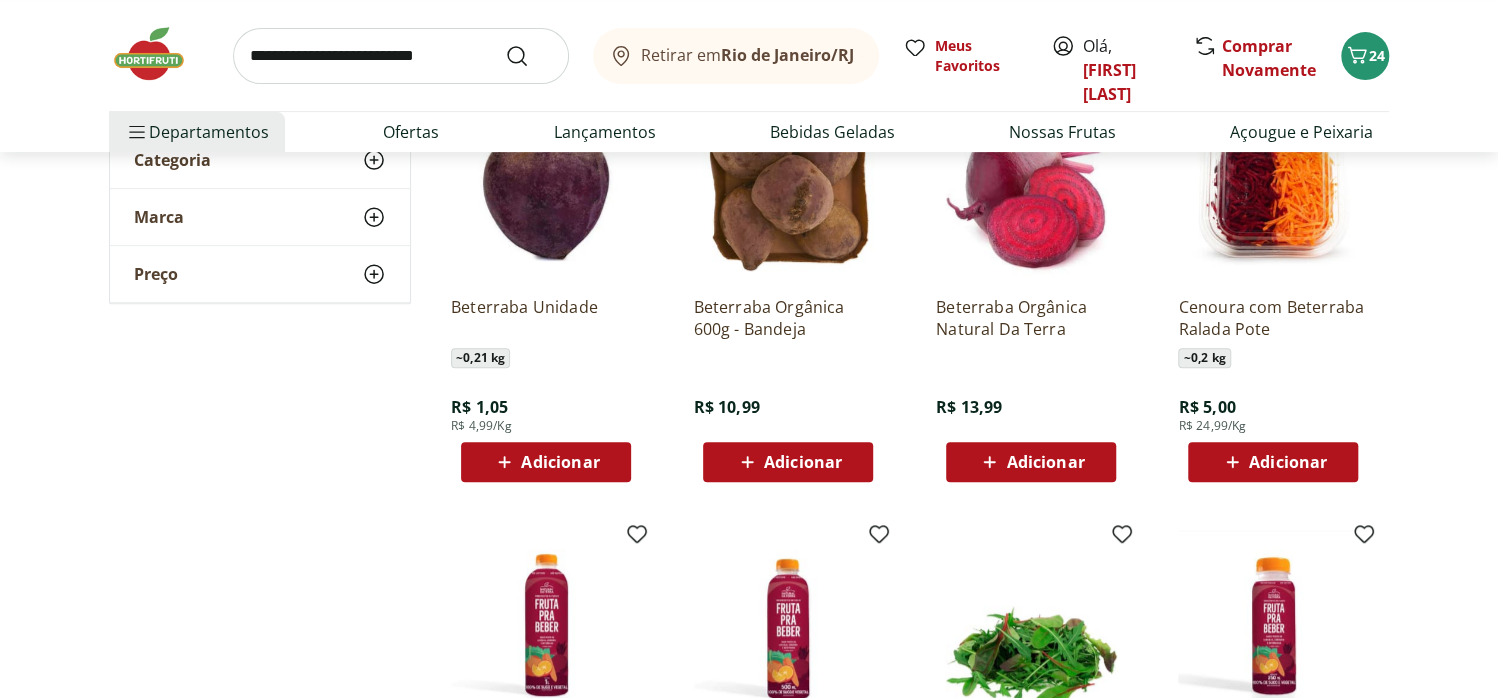 click on "Adicionar" at bounding box center (560, 462) 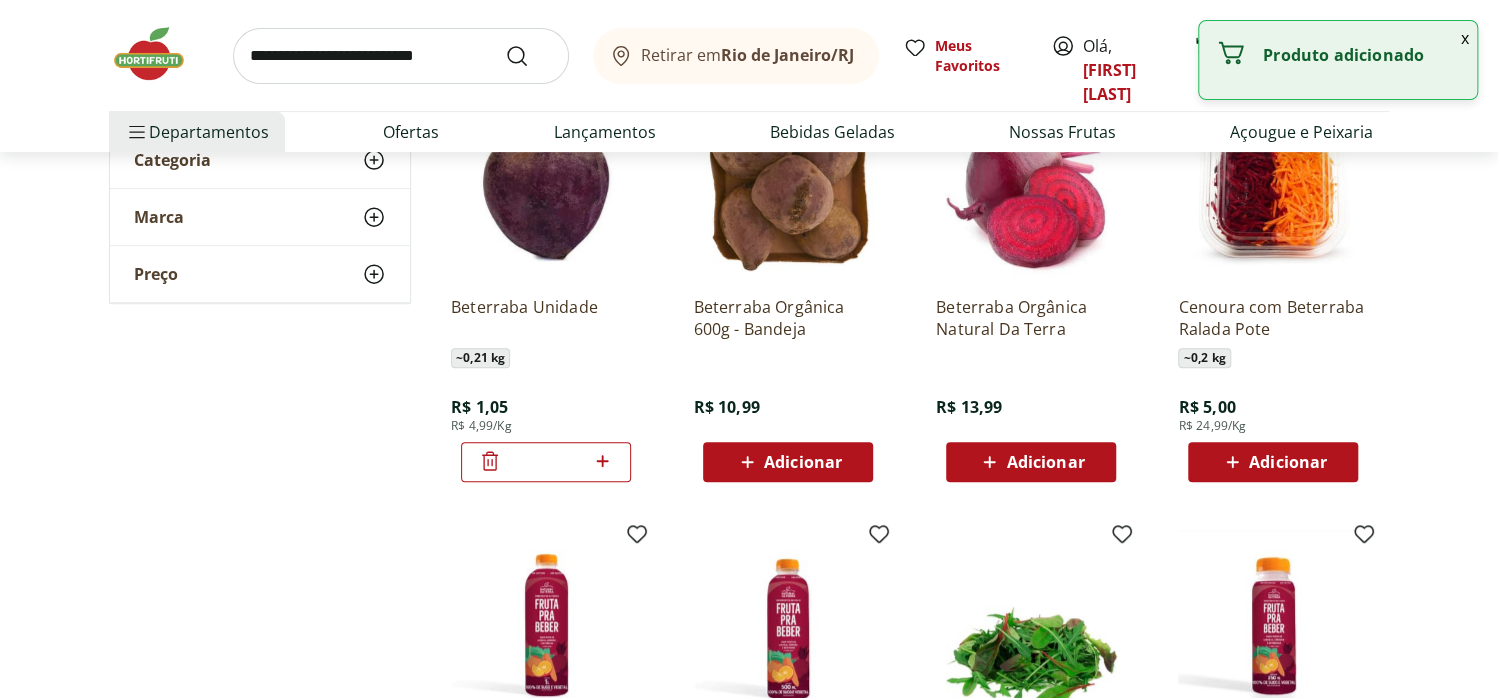 click 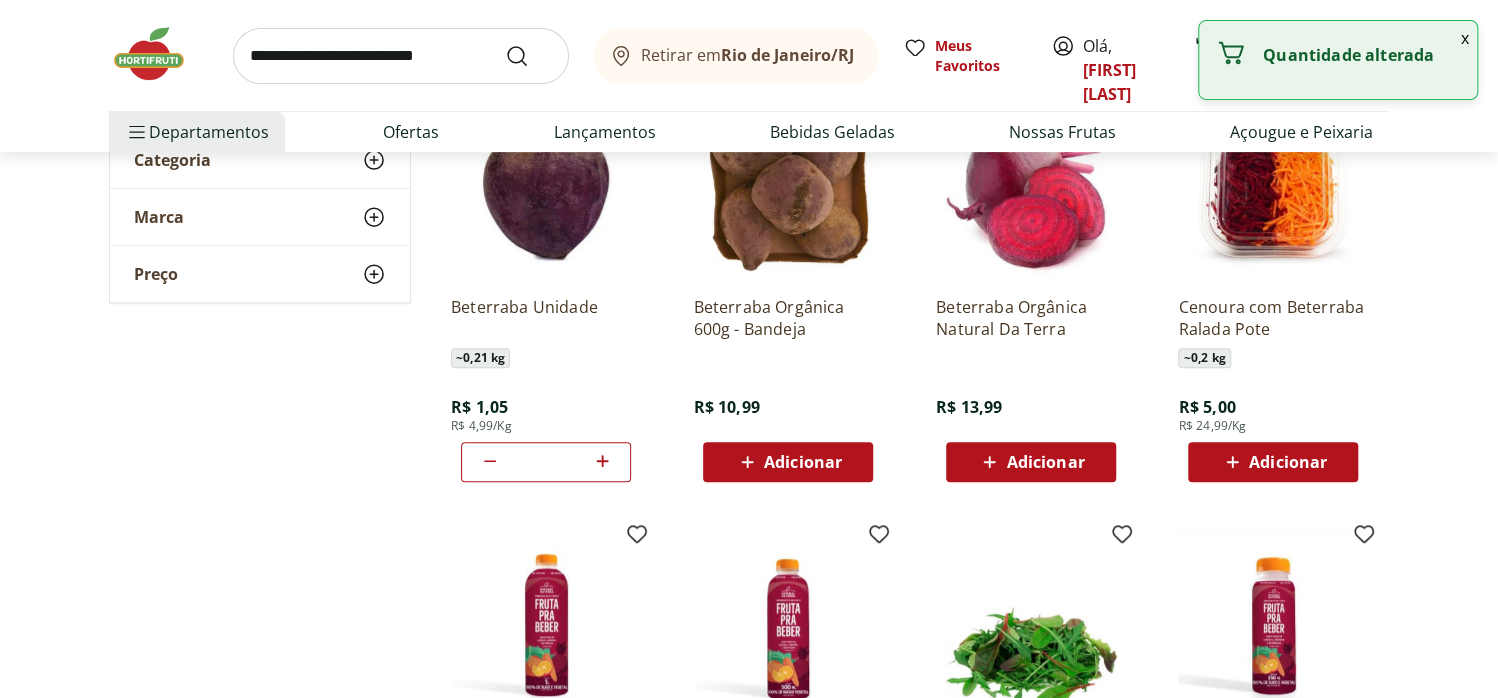 click 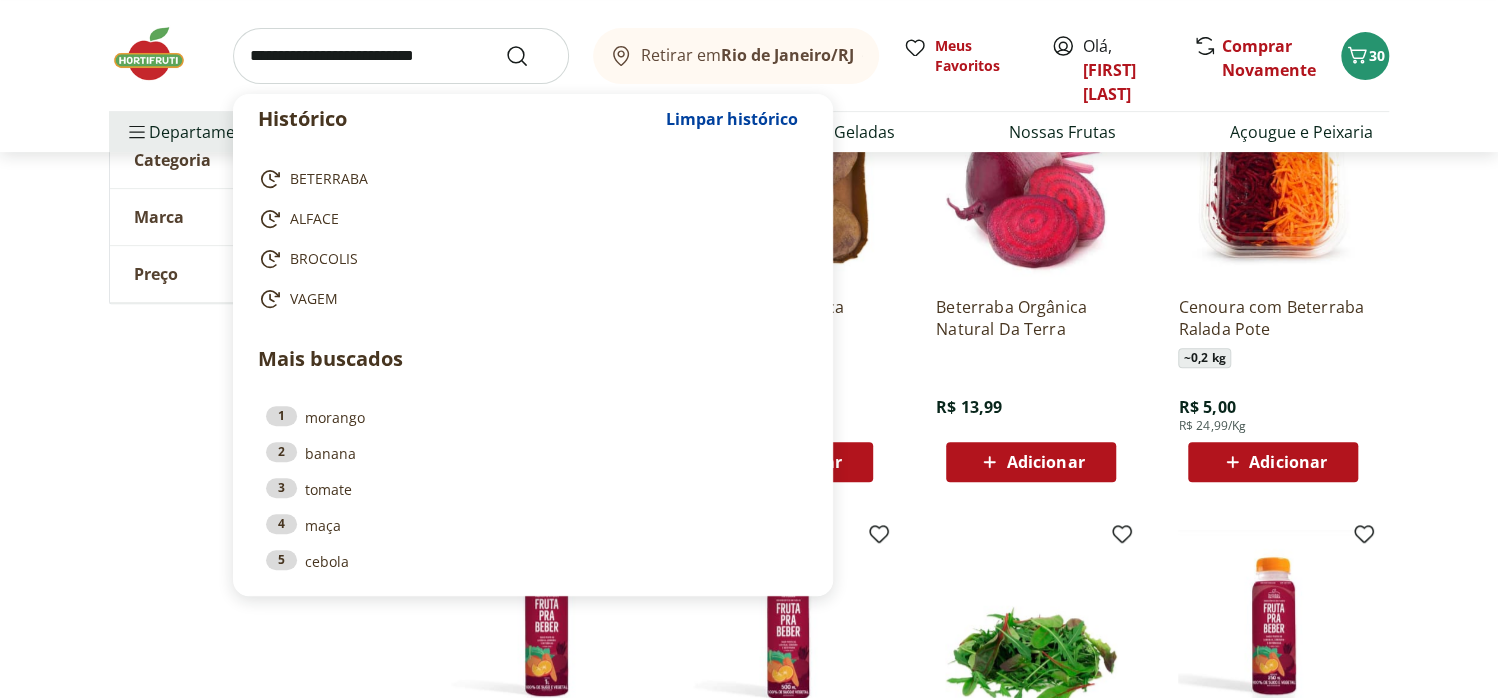 click at bounding box center [401, 56] 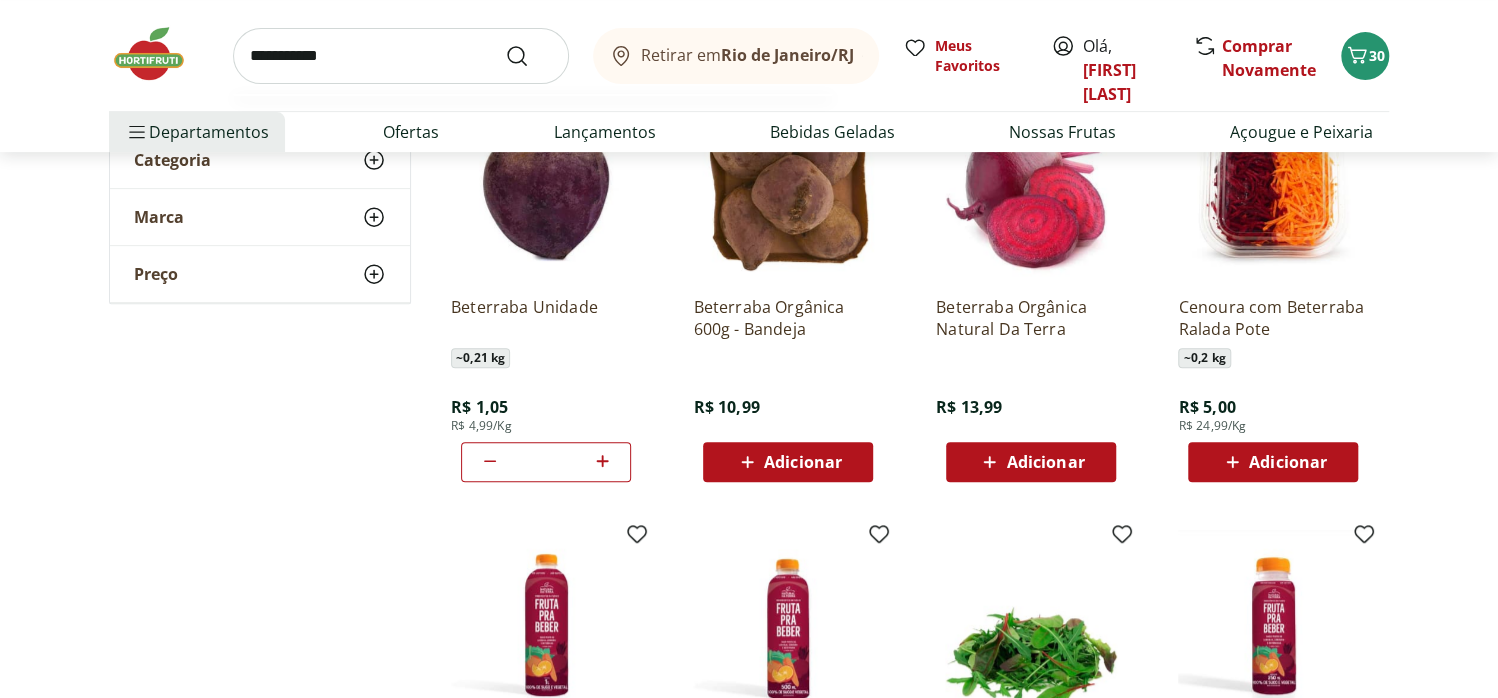 type on "**********" 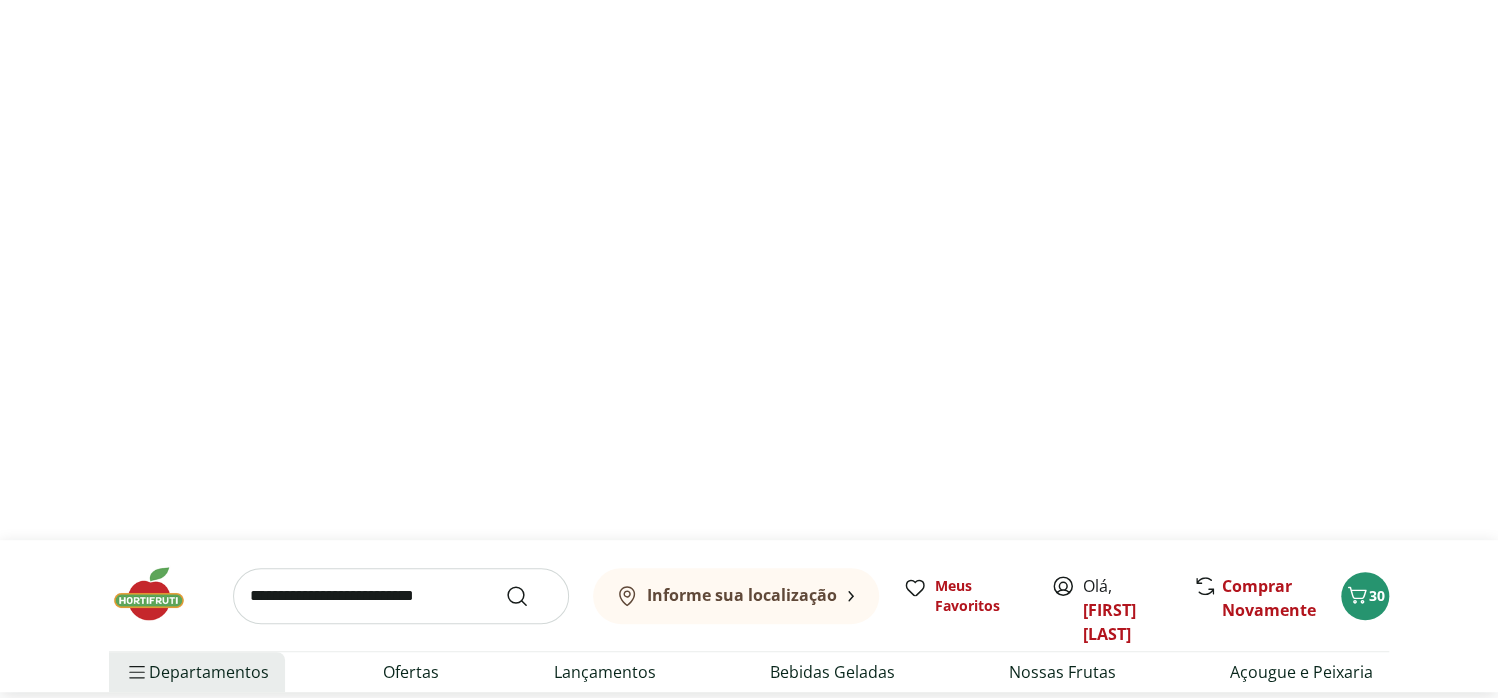 scroll, scrollTop: 0, scrollLeft: 0, axis: both 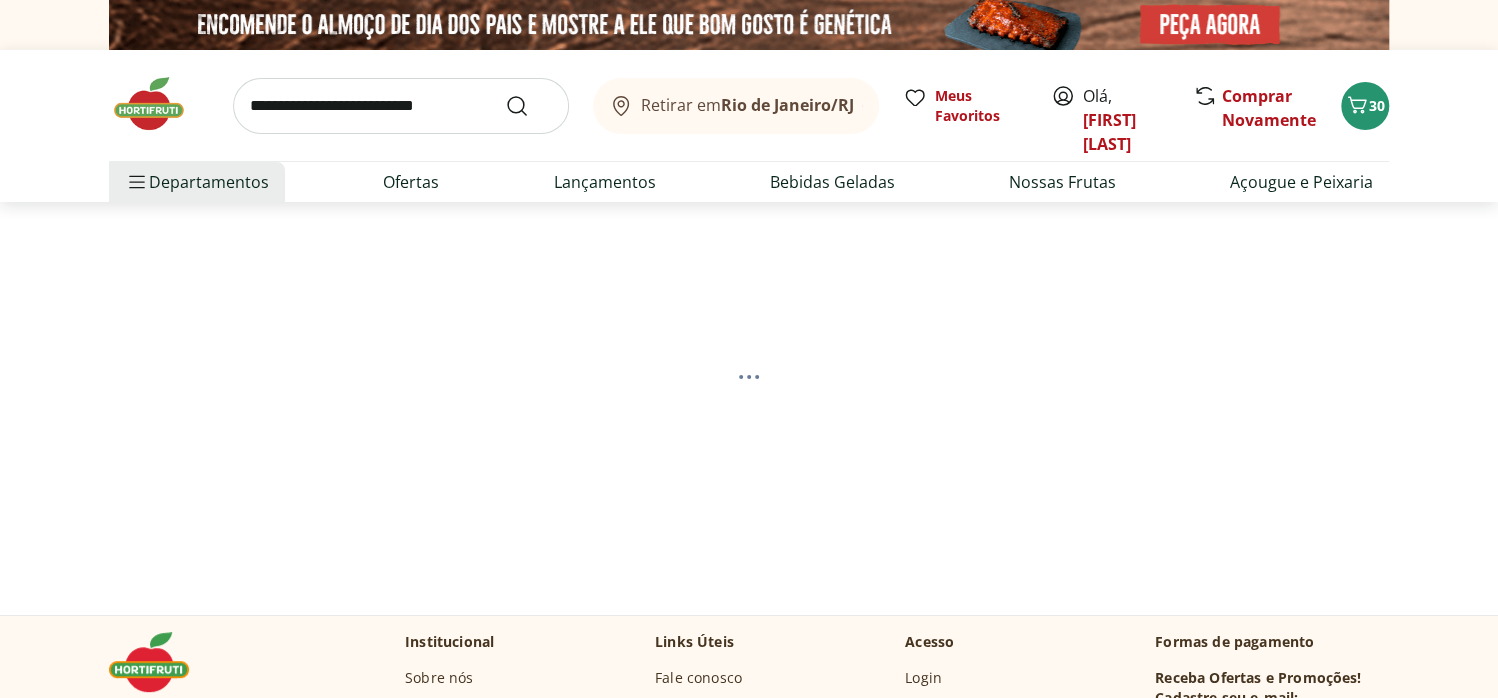 select on "**********" 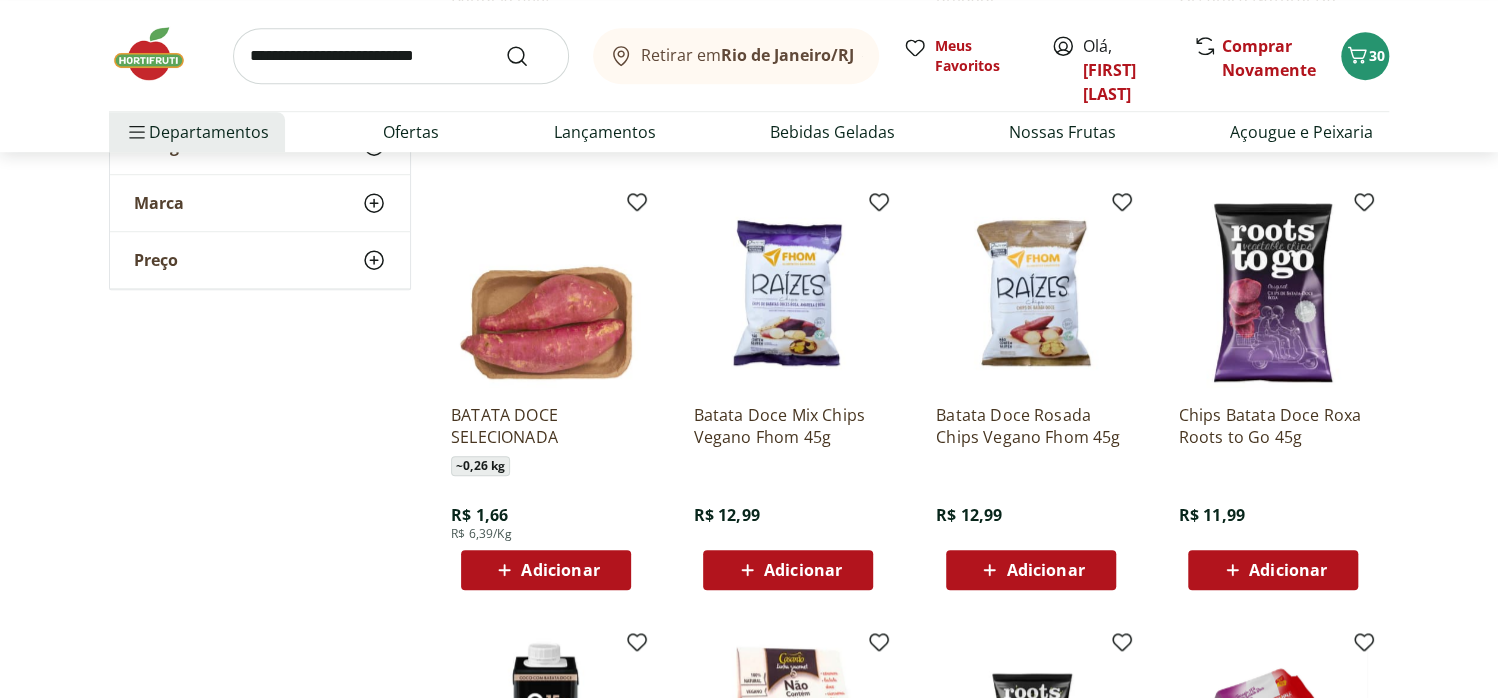 scroll, scrollTop: 666, scrollLeft: 0, axis: vertical 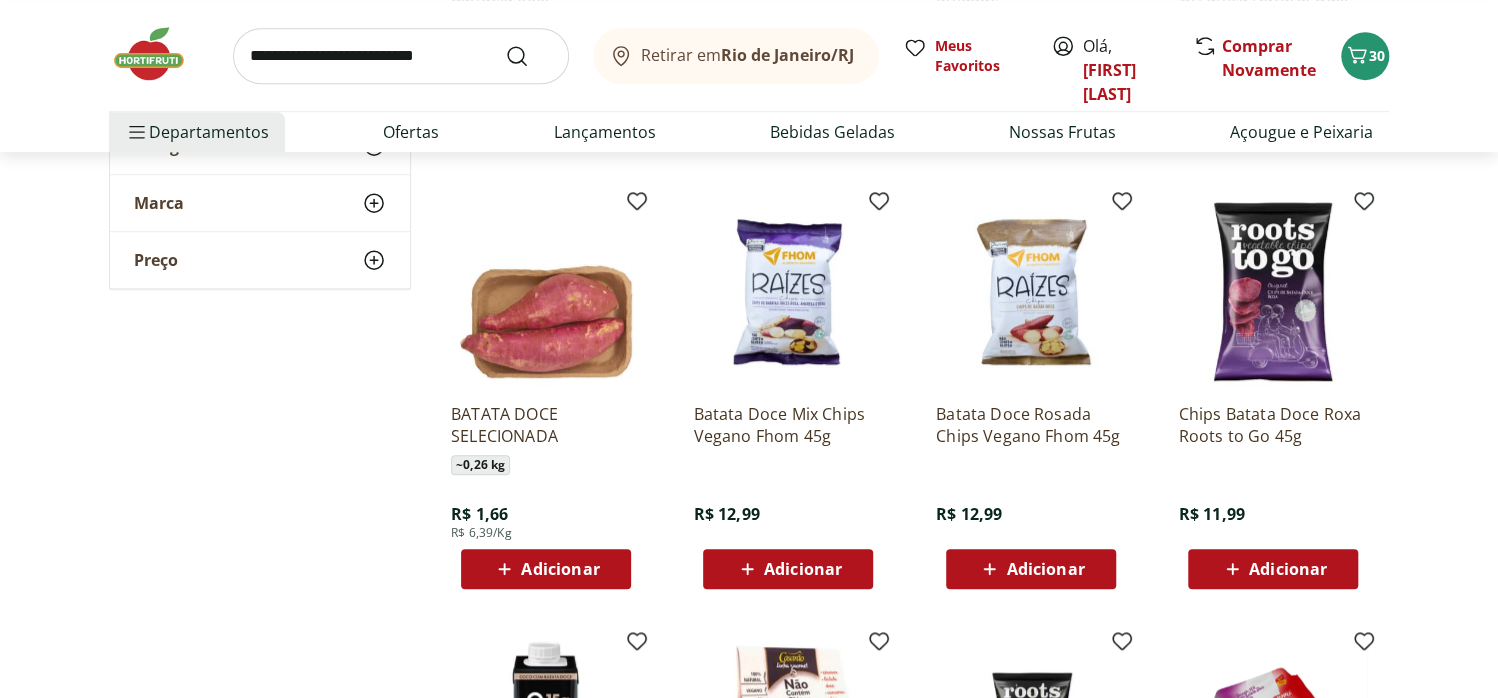 click on "Adicionar" at bounding box center (546, 569) 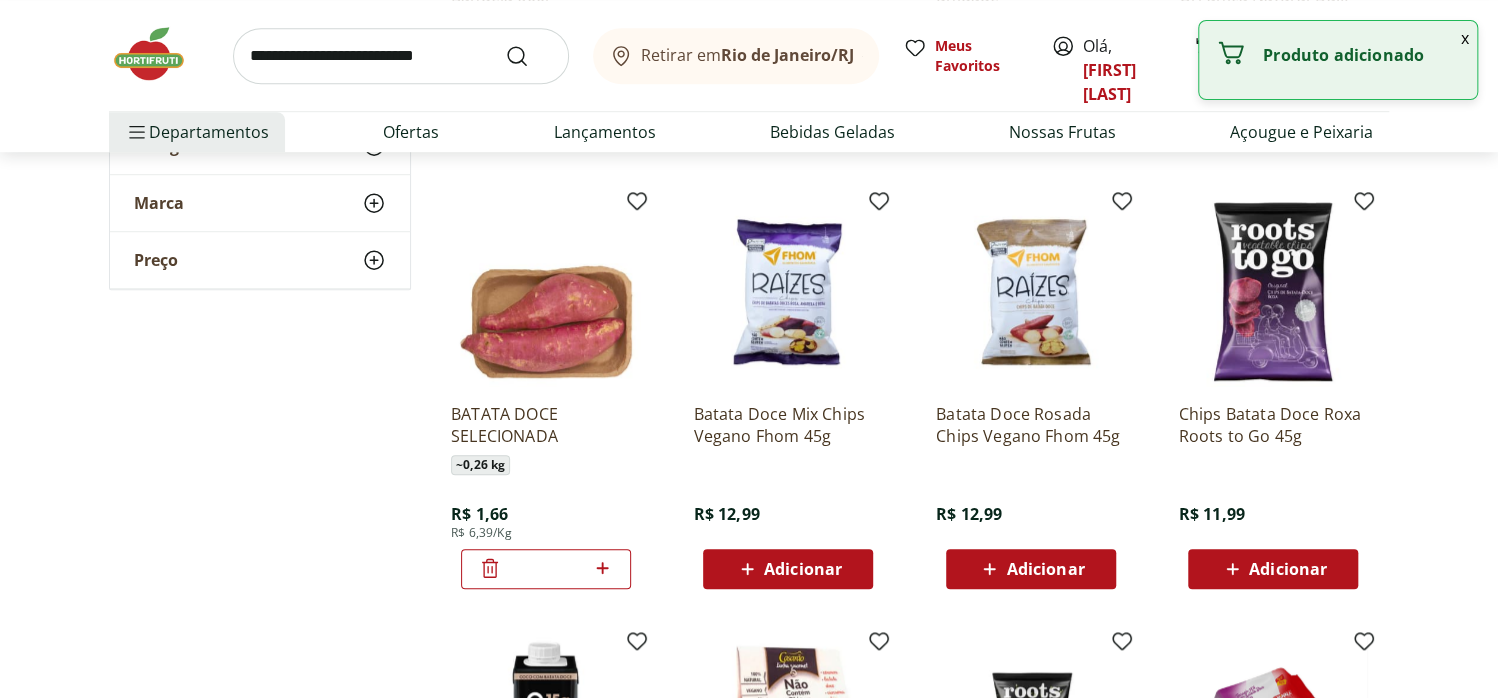click 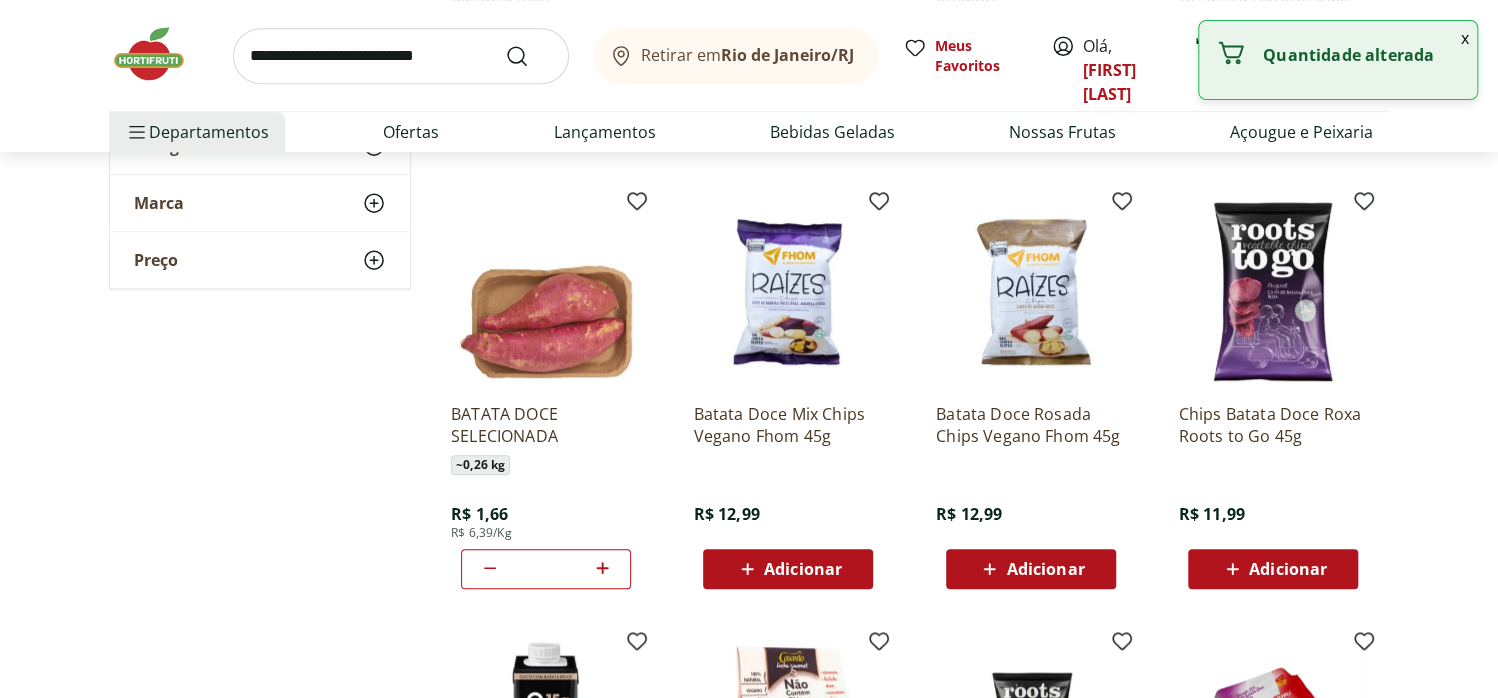 click 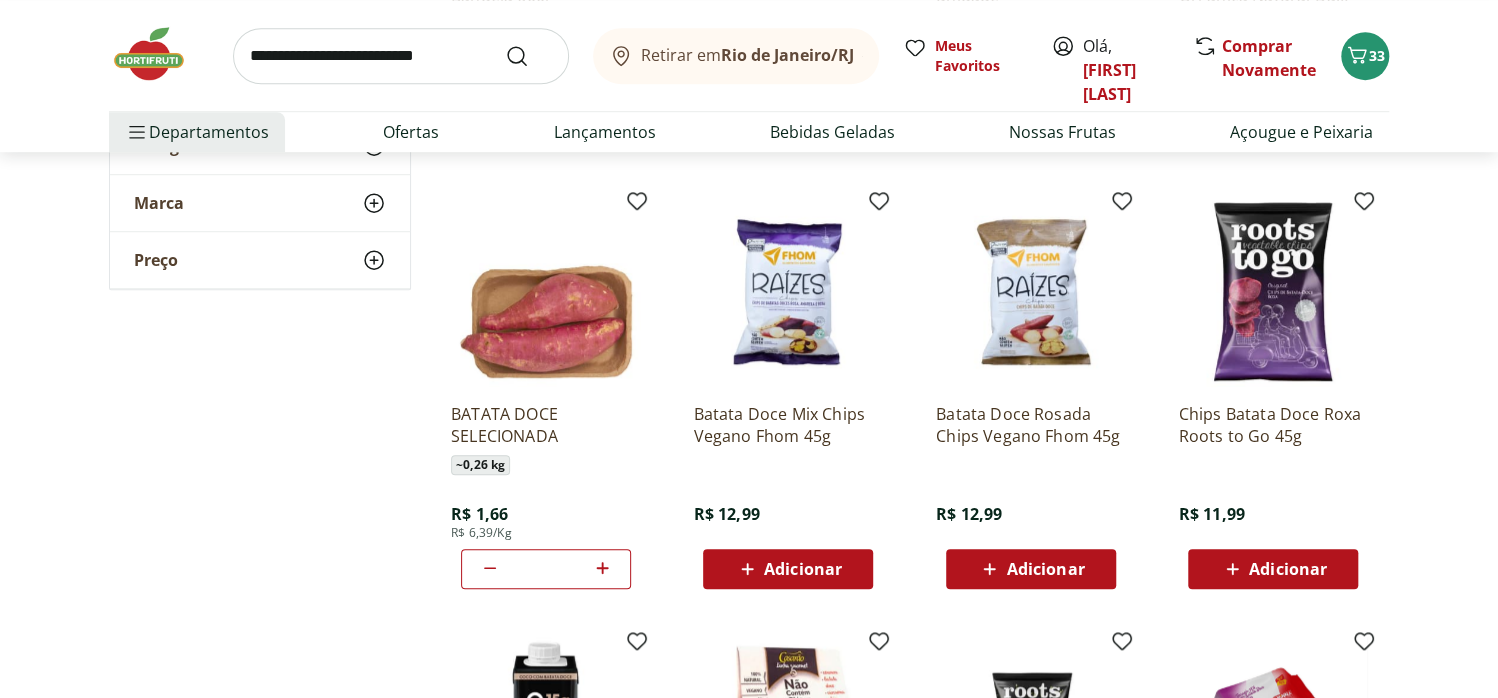 click at bounding box center [401, 56] 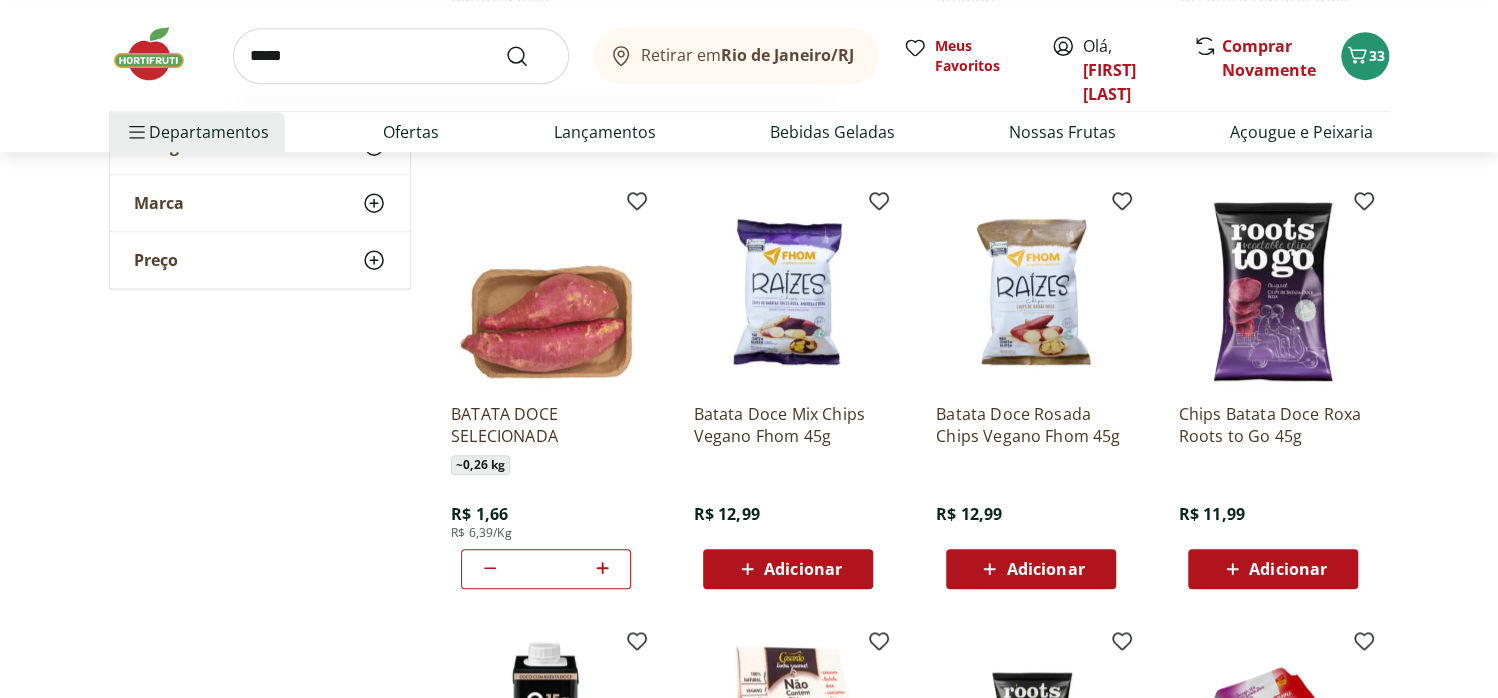 type on "*****" 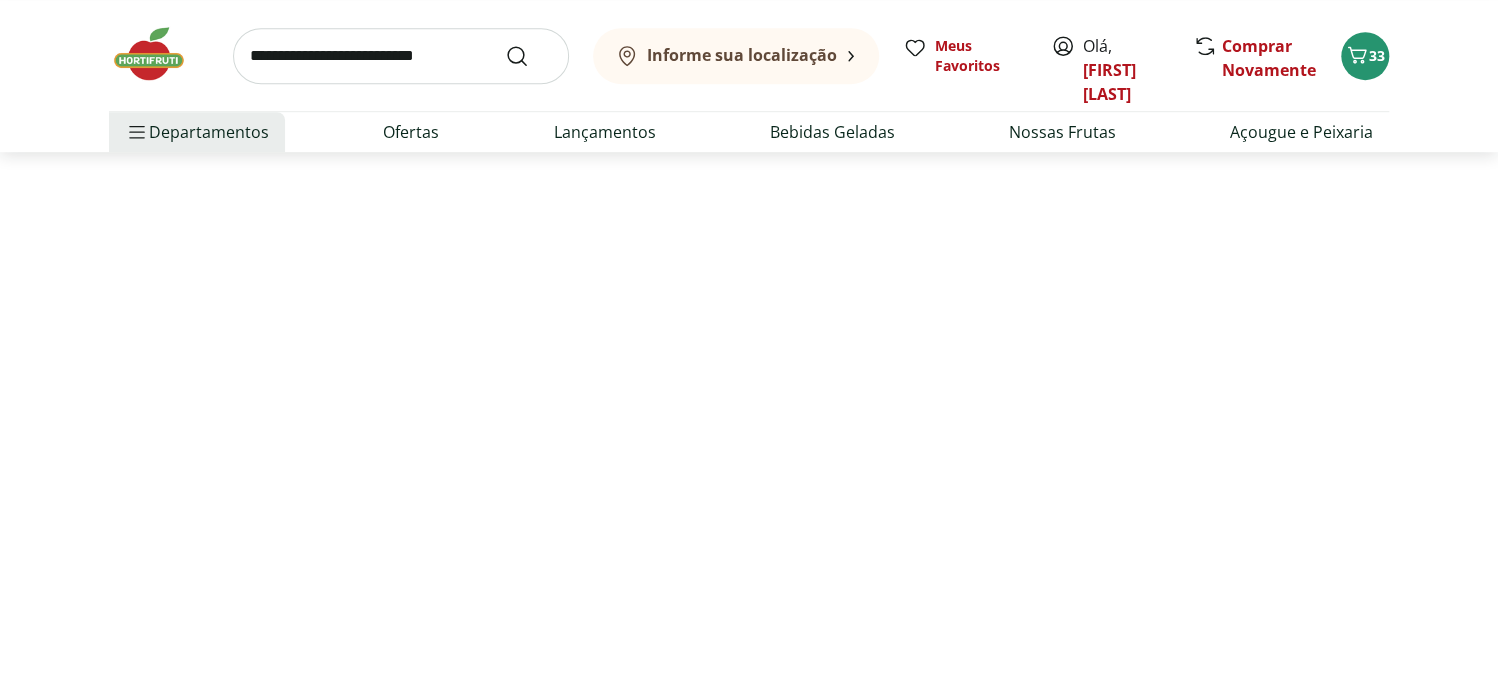 scroll, scrollTop: 0, scrollLeft: 0, axis: both 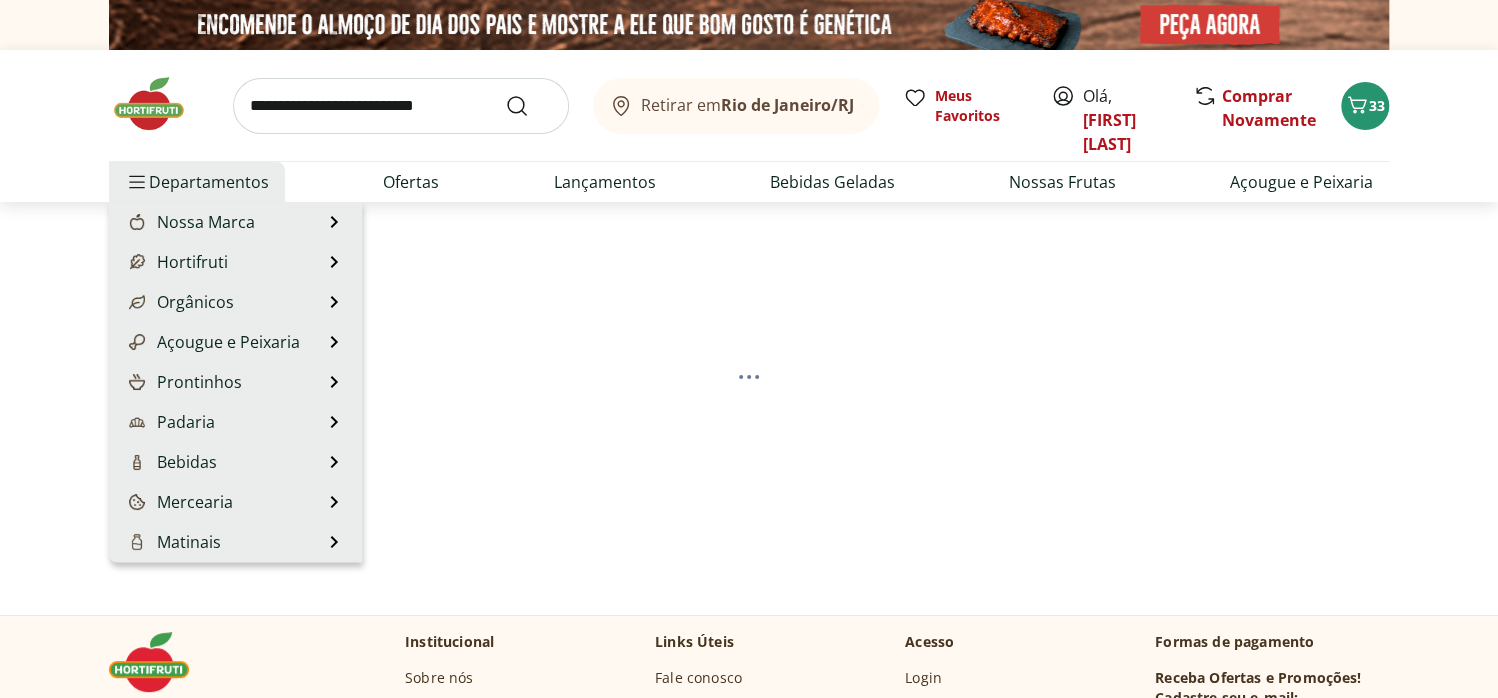 select on "**********" 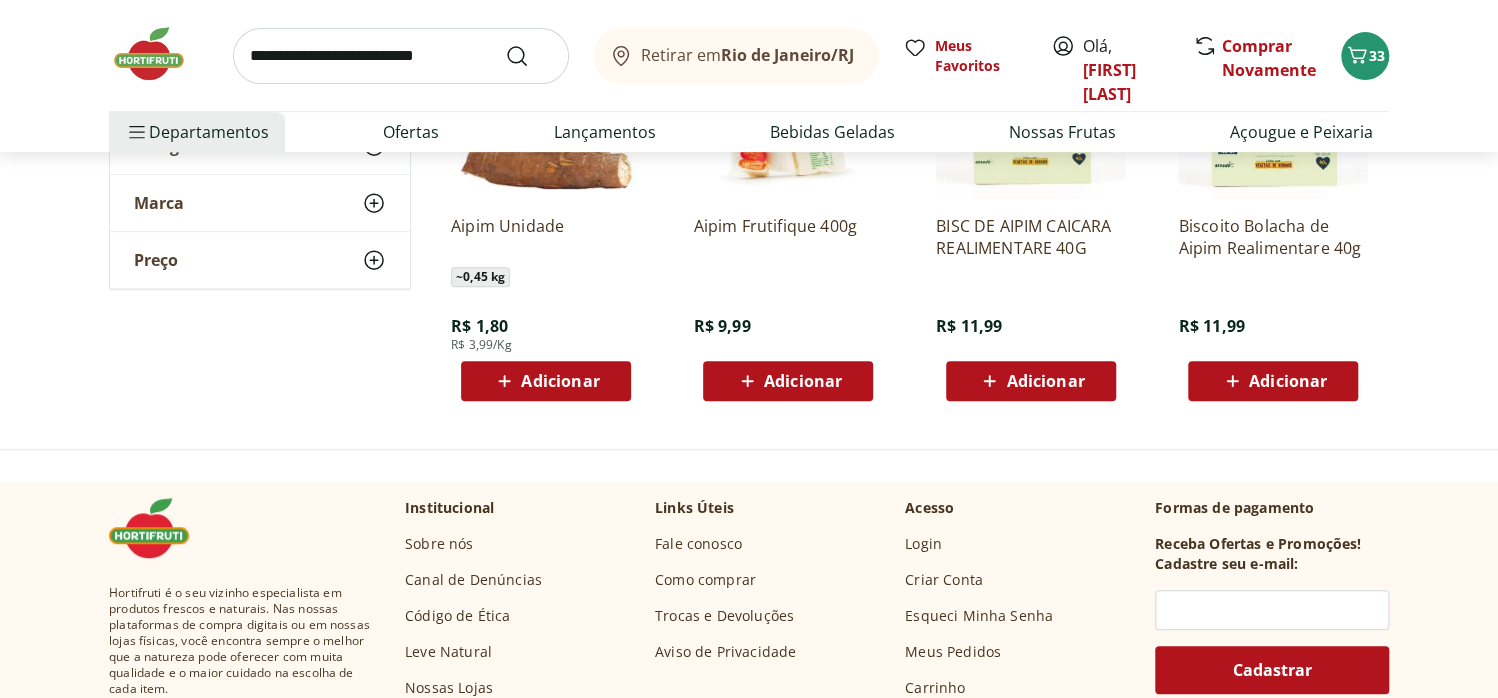 scroll, scrollTop: 466, scrollLeft: 0, axis: vertical 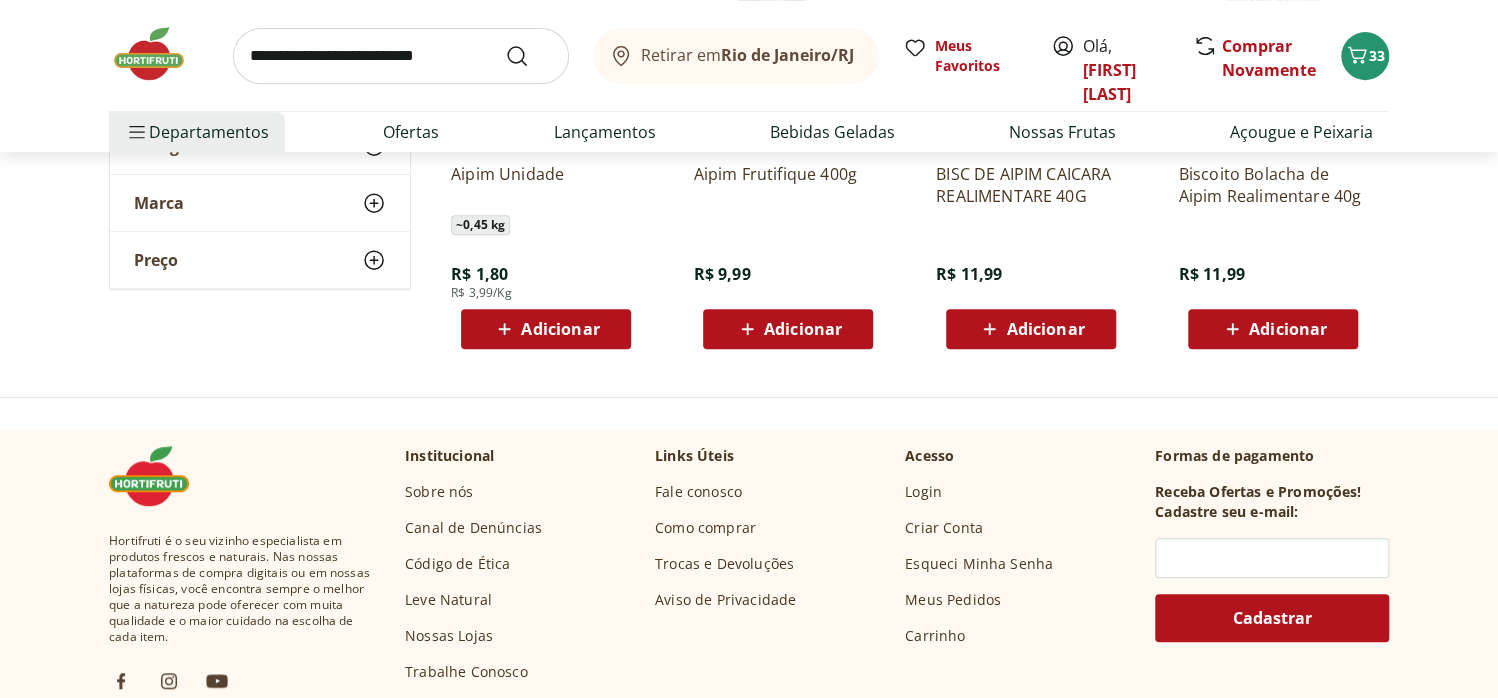 click on "Adicionar" at bounding box center [560, 329] 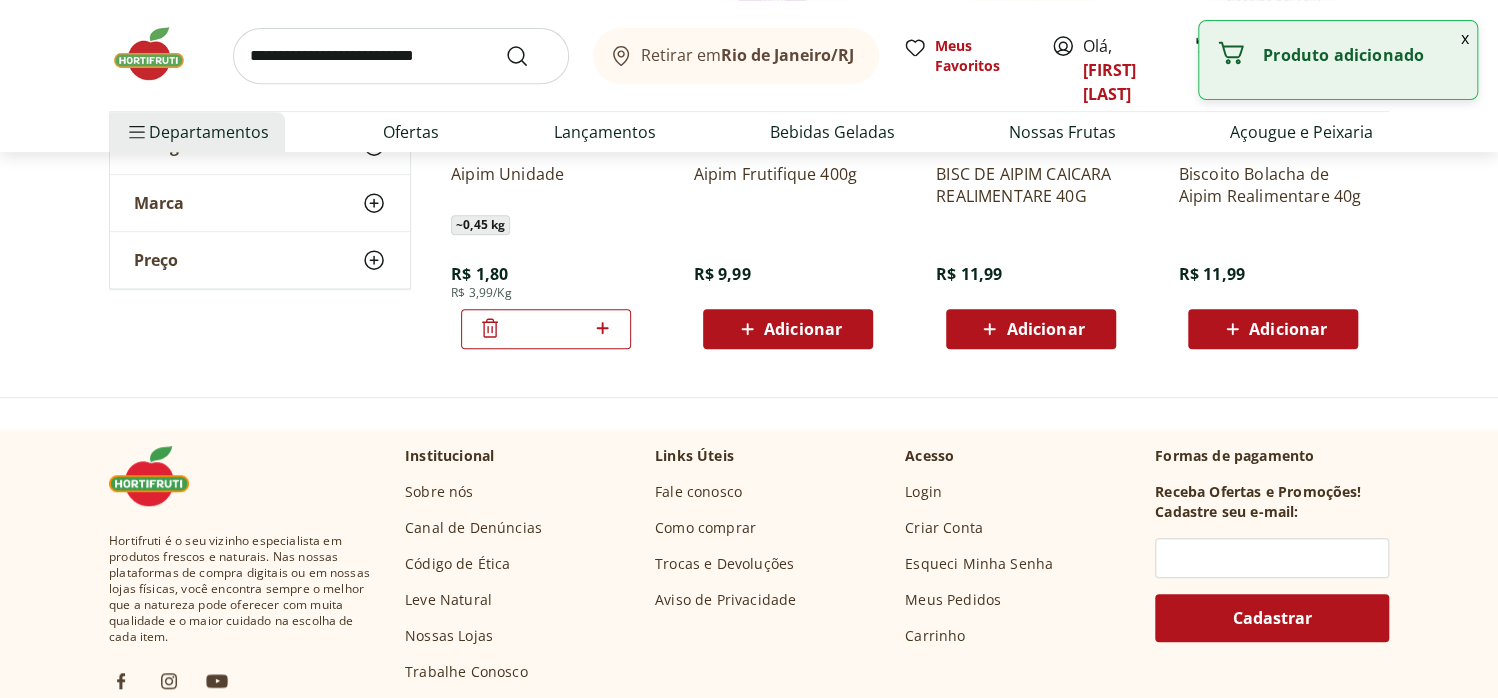 click 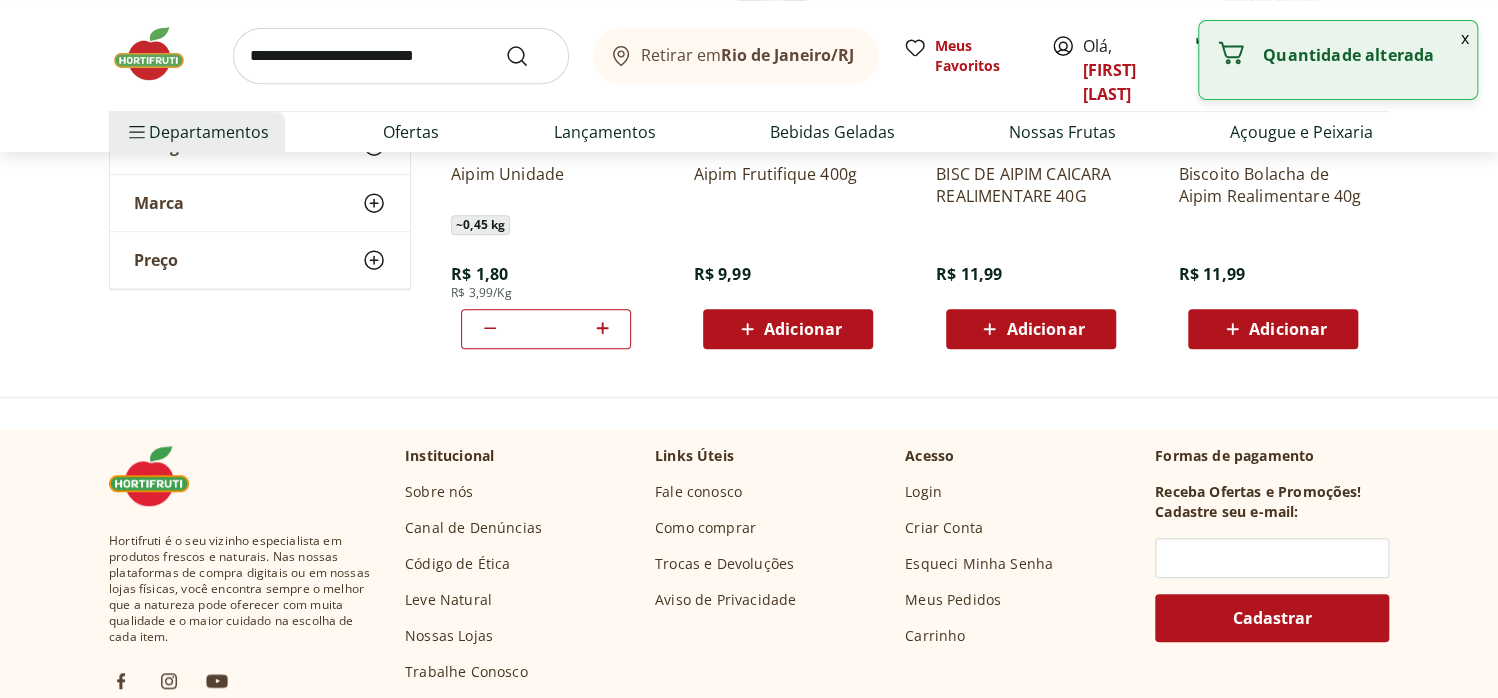 click 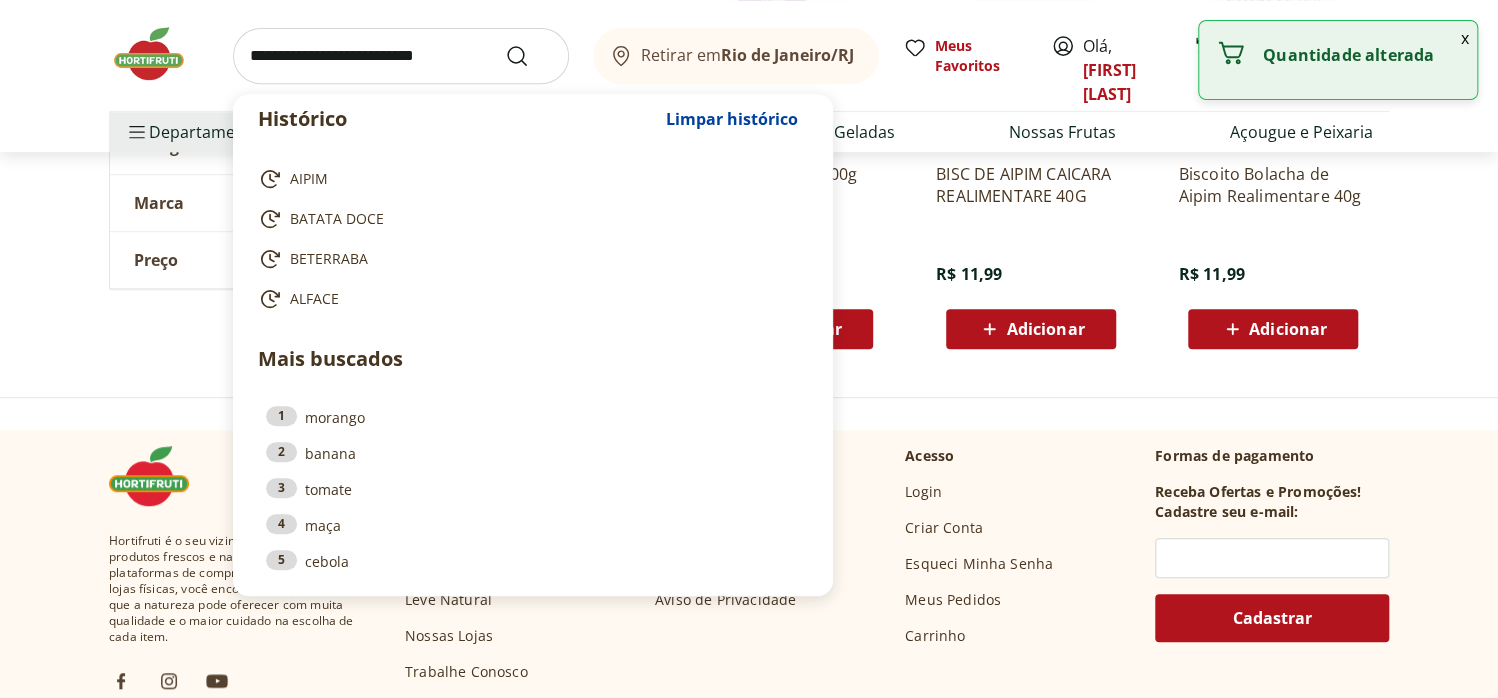 click at bounding box center [401, 56] 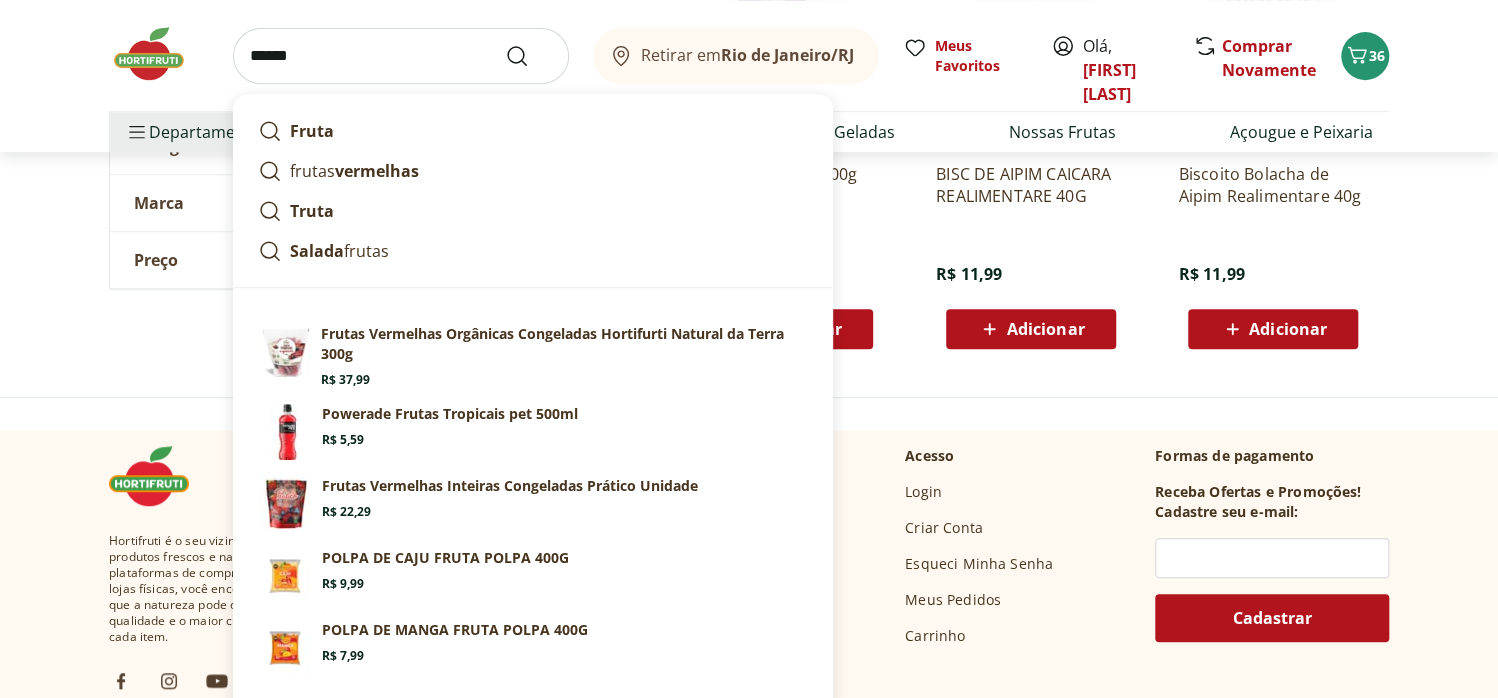 type on "******" 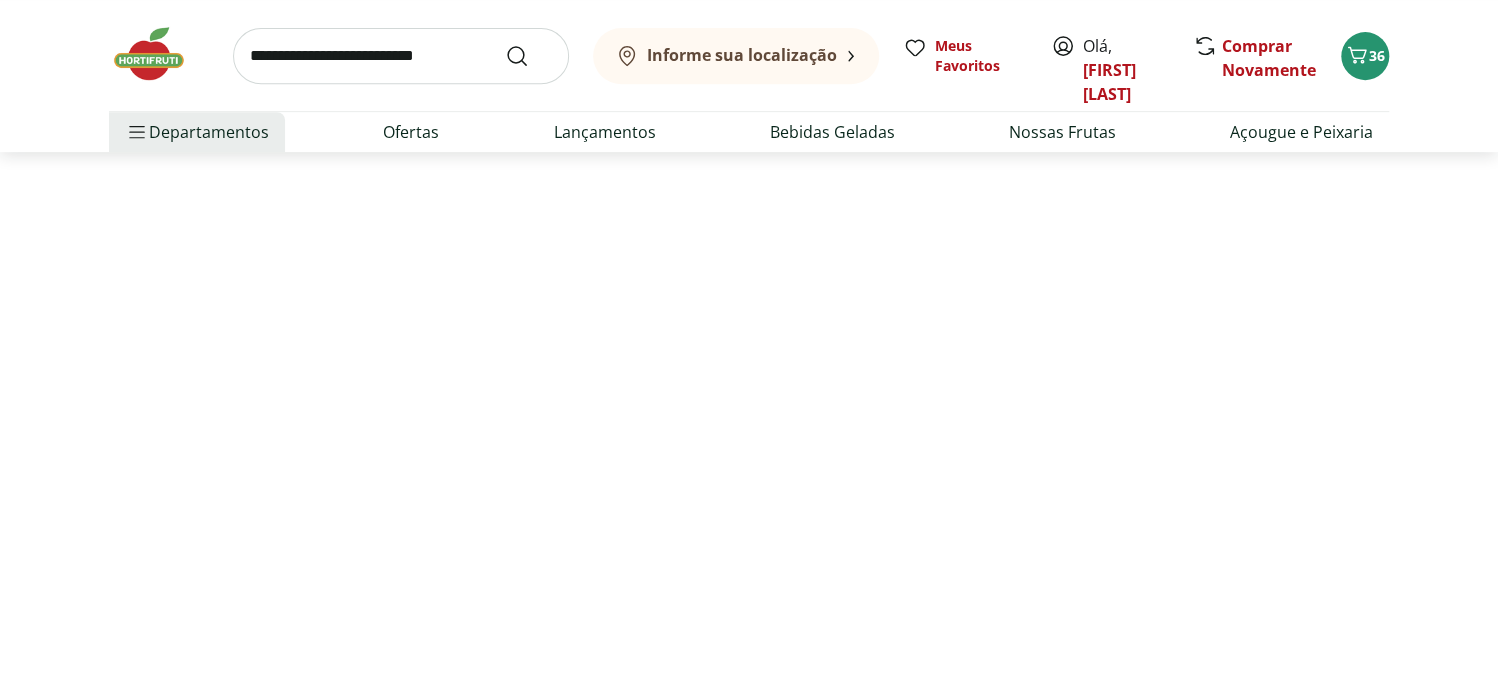 scroll, scrollTop: 0, scrollLeft: 0, axis: both 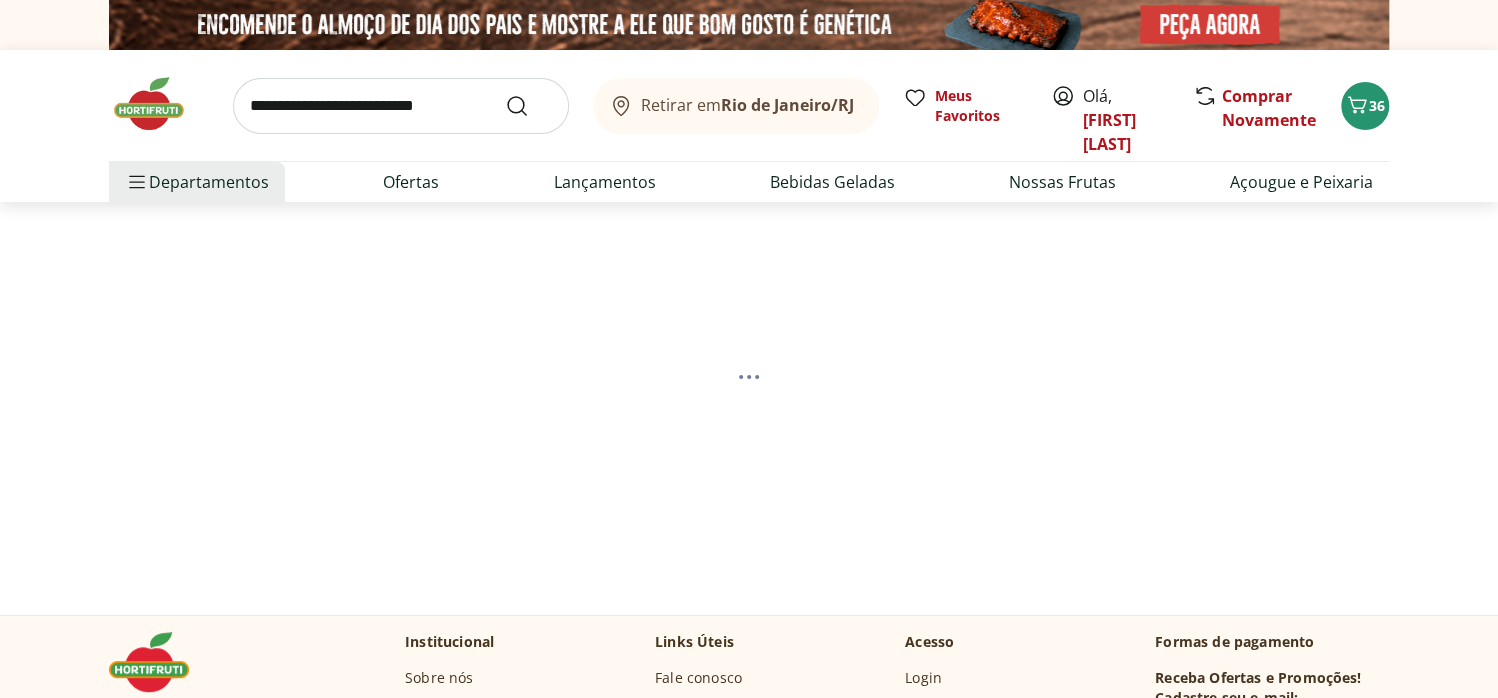 select on "**********" 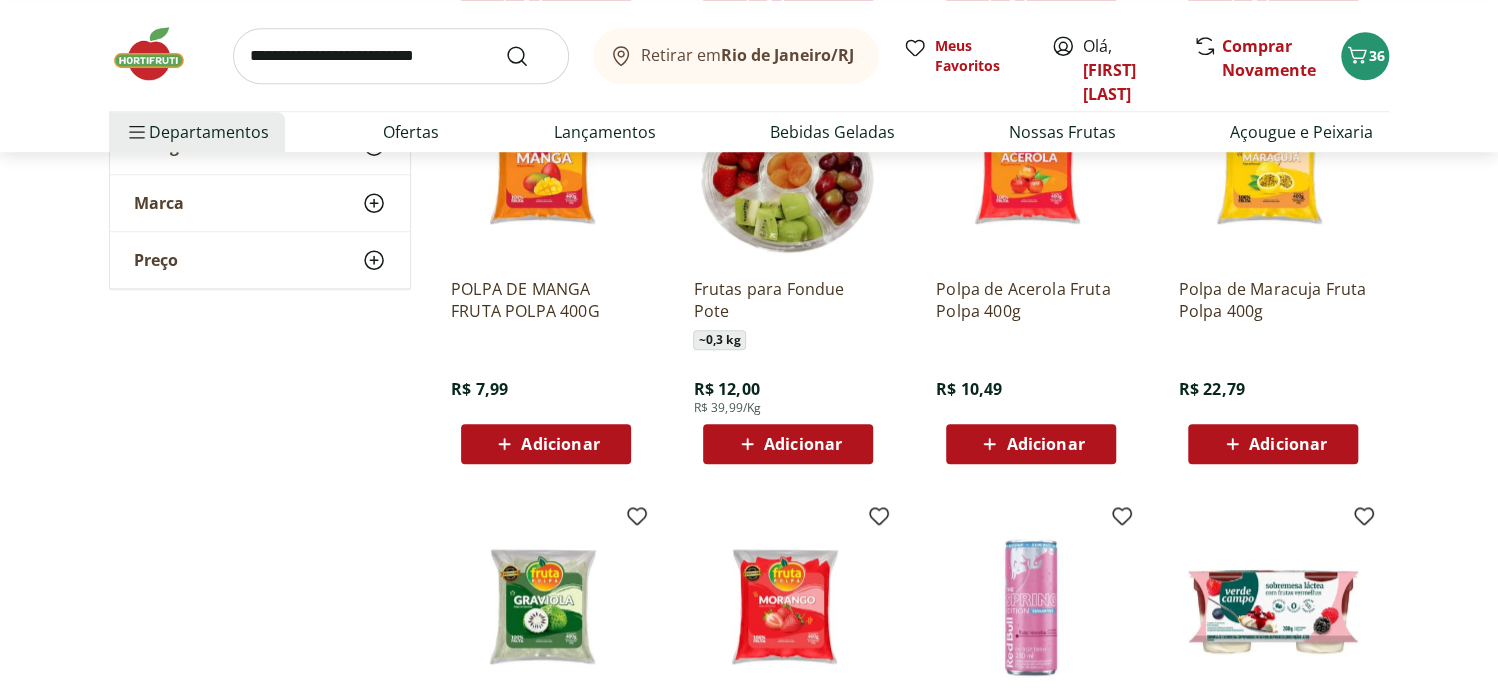 scroll, scrollTop: 800, scrollLeft: 0, axis: vertical 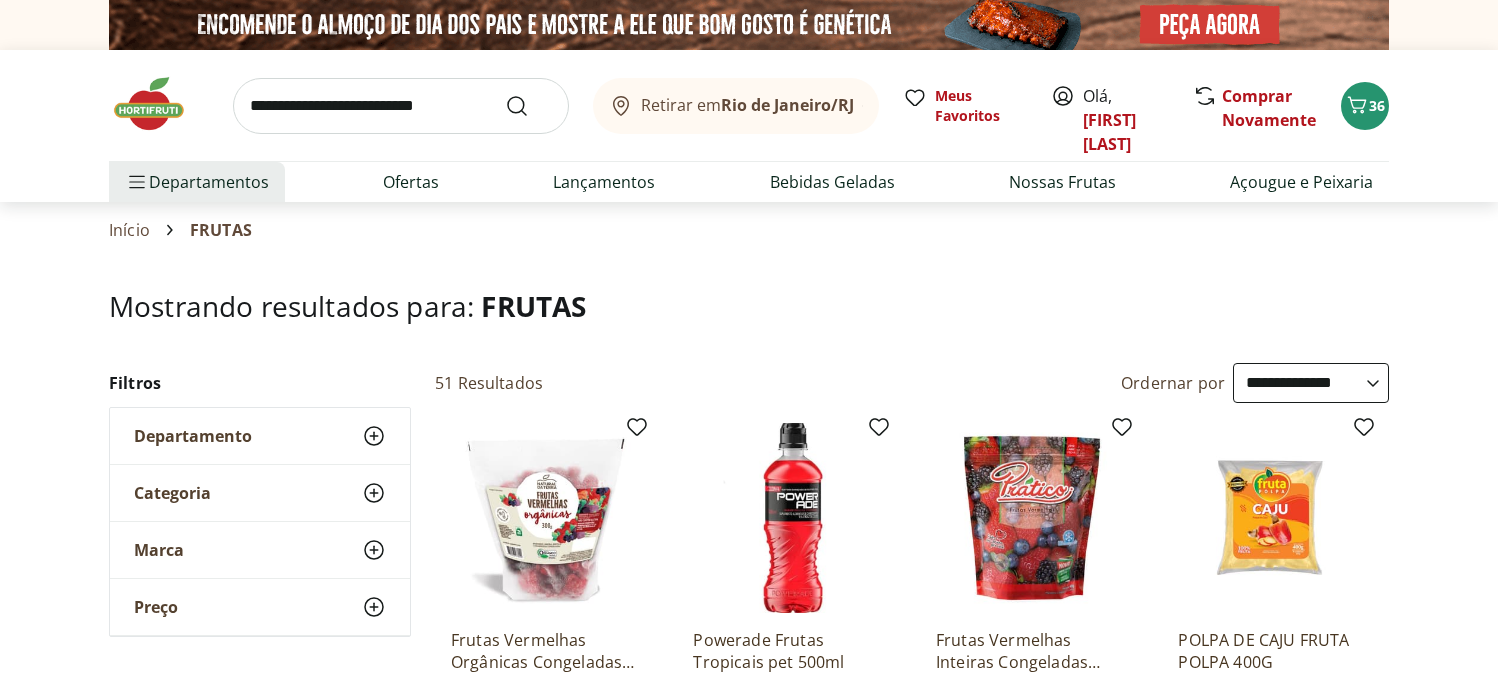 select on "**********" 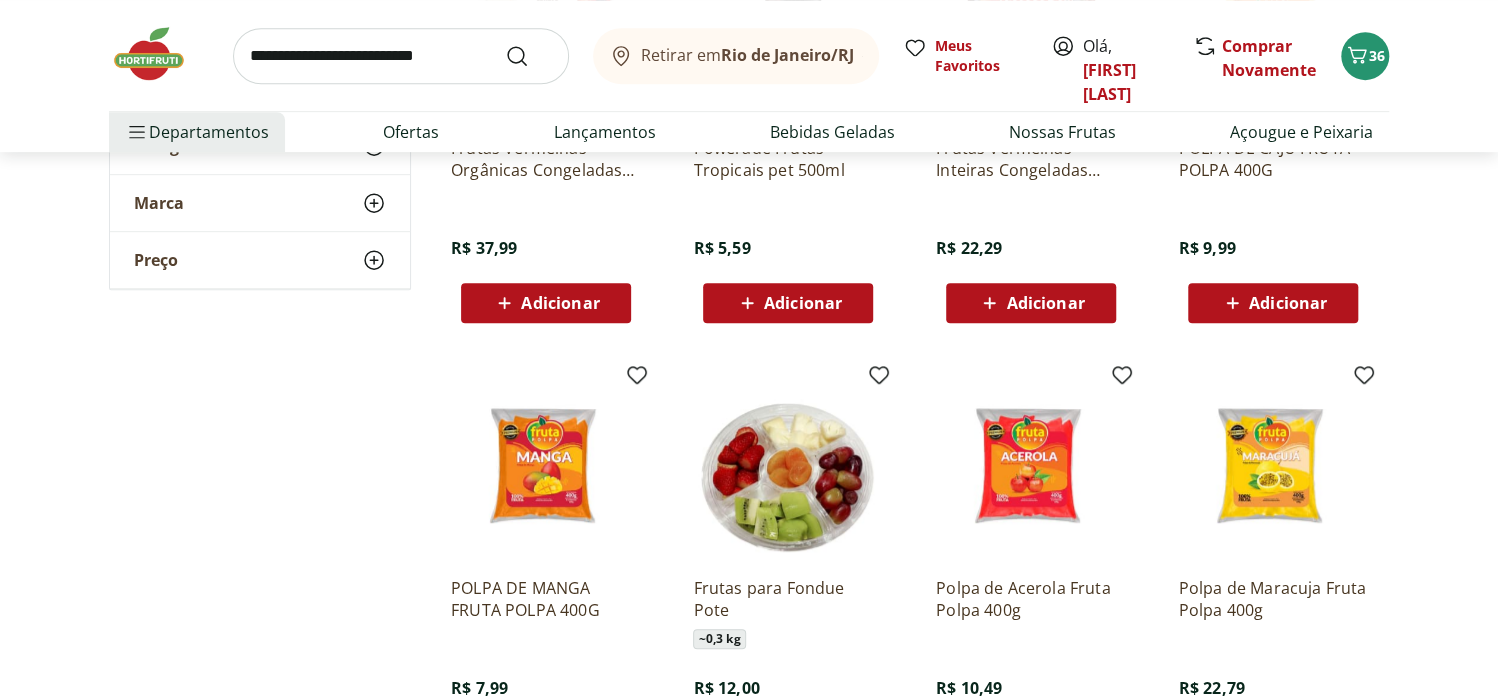 scroll, scrollTop: 0, scrollLeft: 0, axis: both 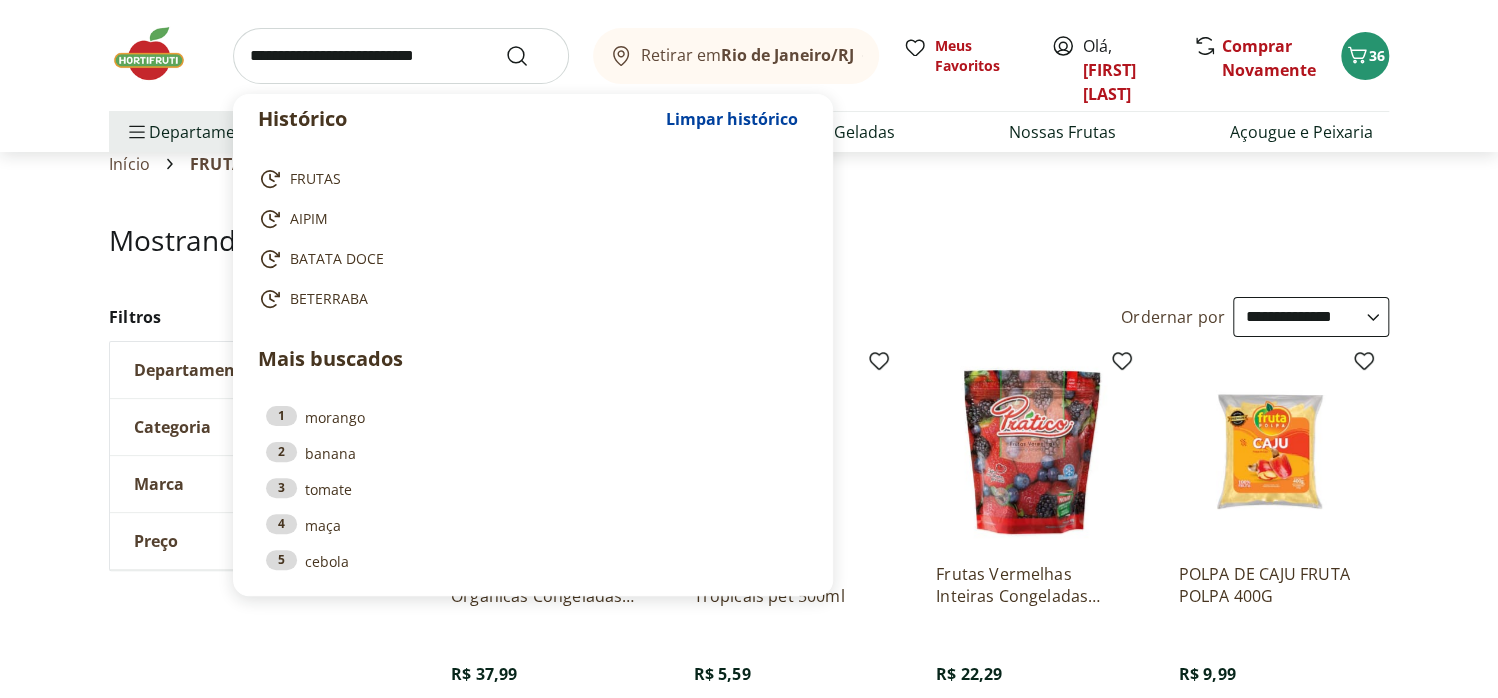 drag, startPoint x: 468, startPoint y: 56, endPoint x: 155, endPoint y: 52, distance: 313.02554 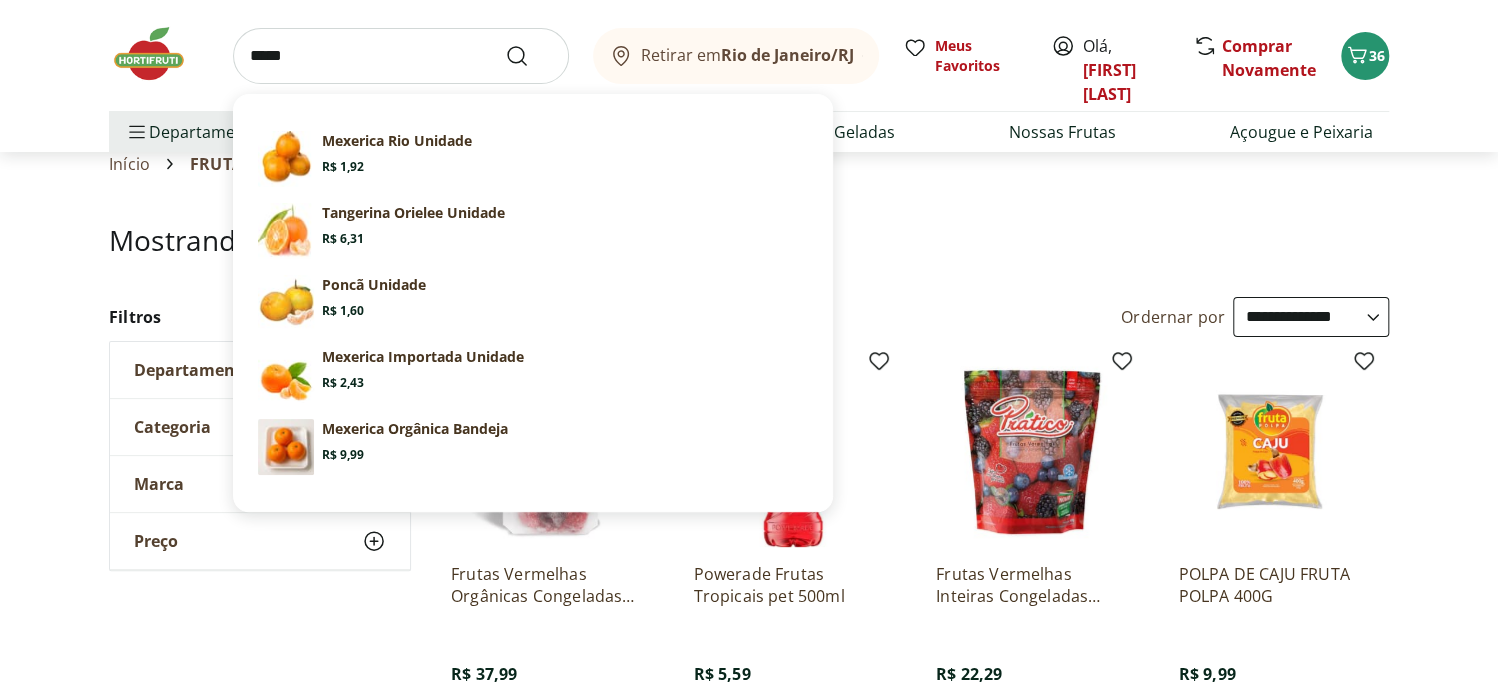 type on "*****" 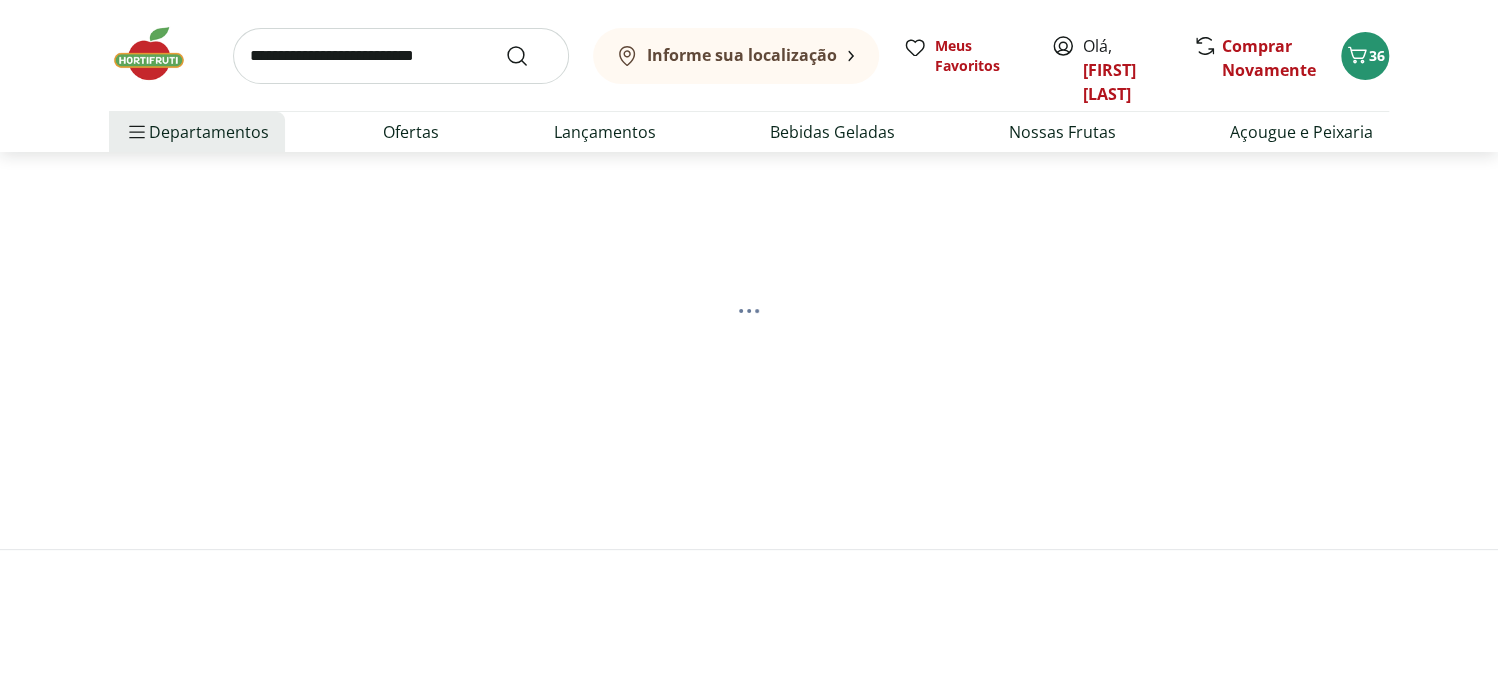 scroll, scrollTop: 0, scrollLeft: 0, axis: both 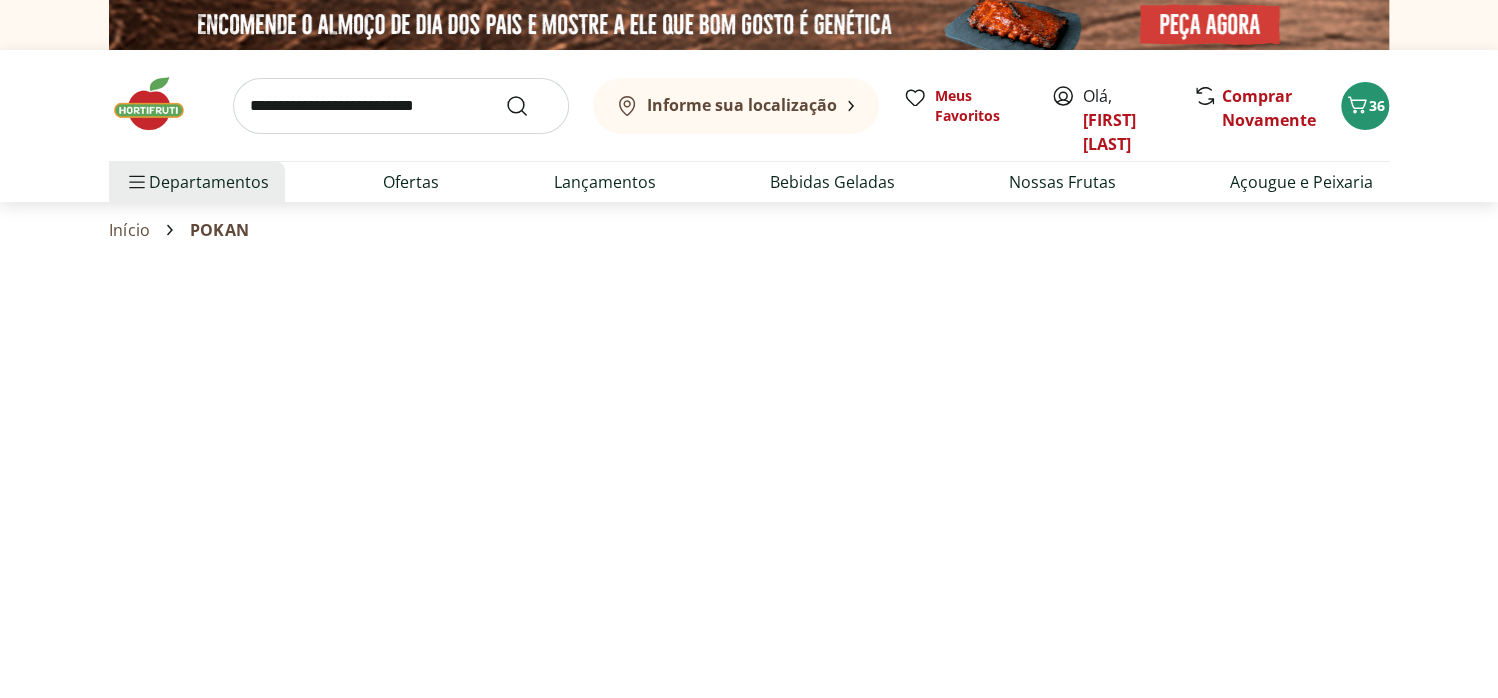 select on "**********" 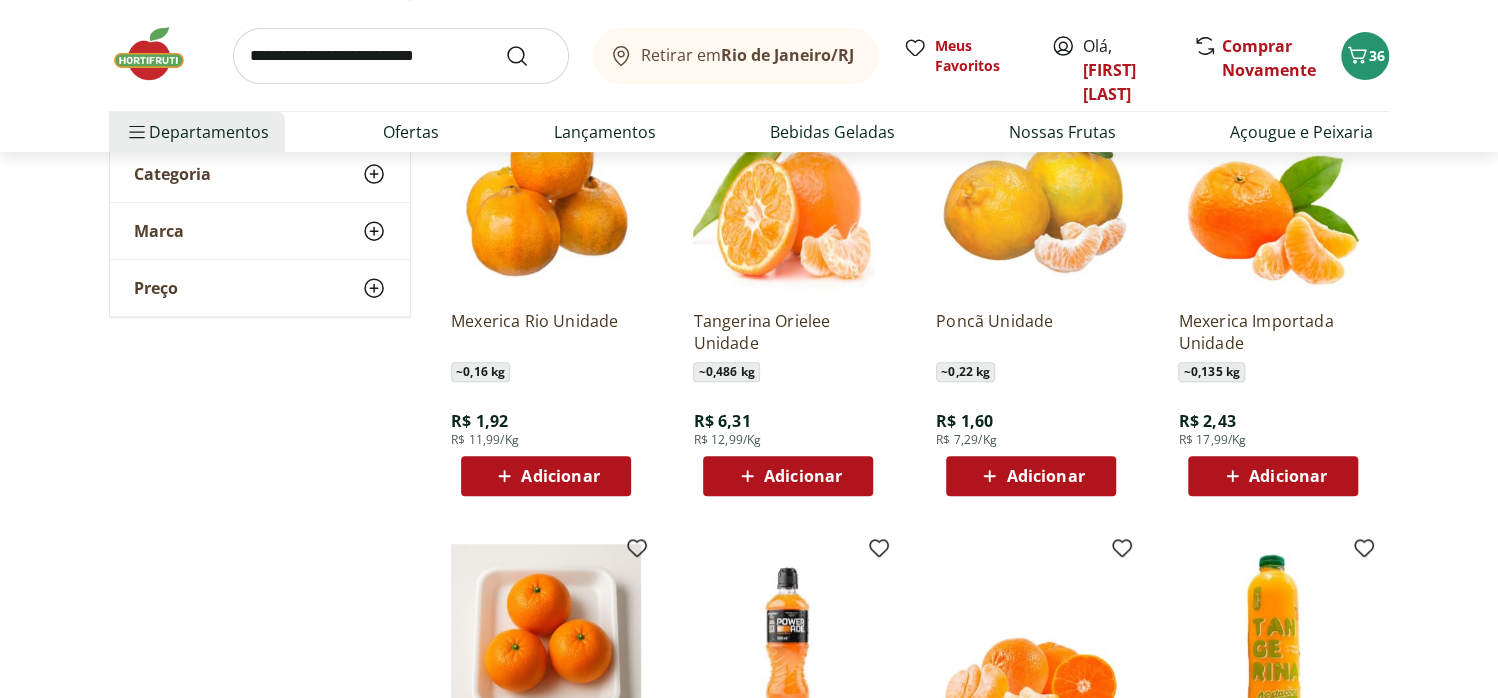 scroll, scrollTop: 266, scrollLeft: 0, axis: vertical 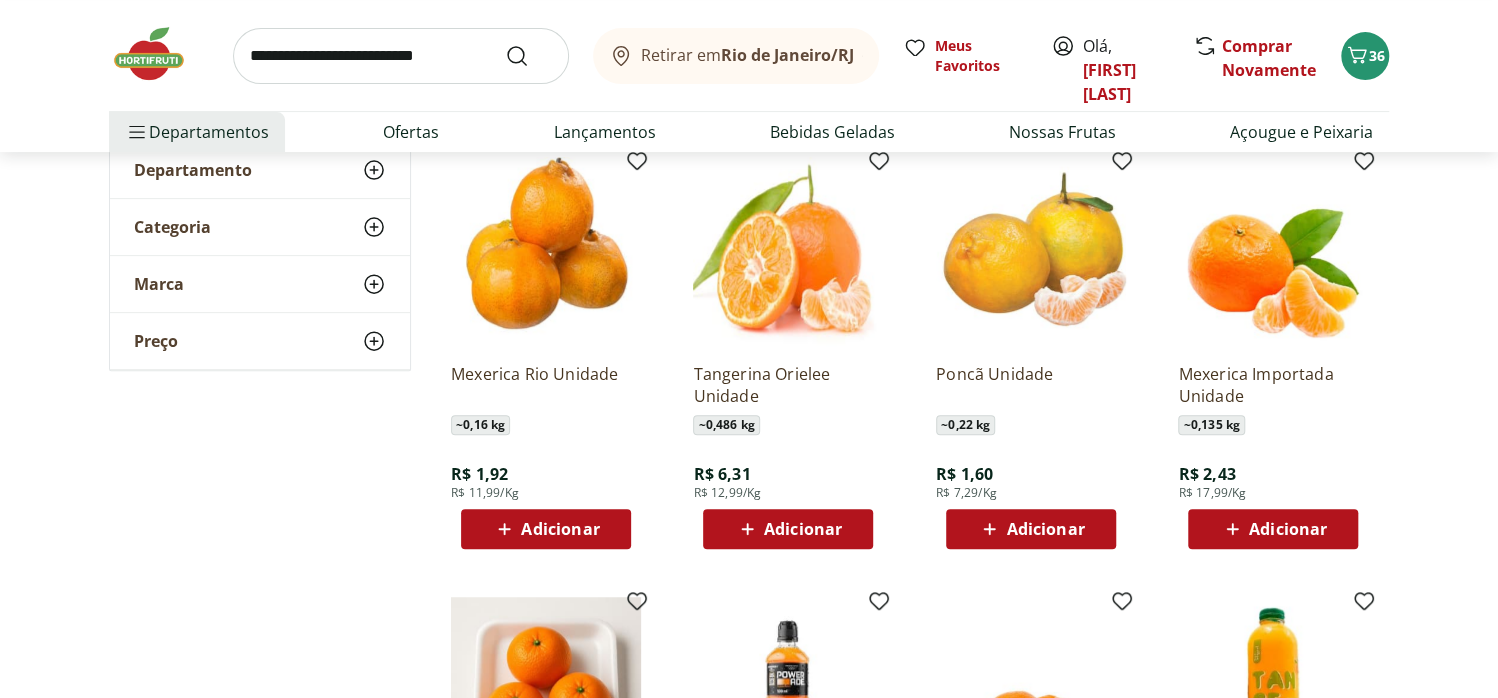 click on "Adicionar" at bounding box center (1045, 529) 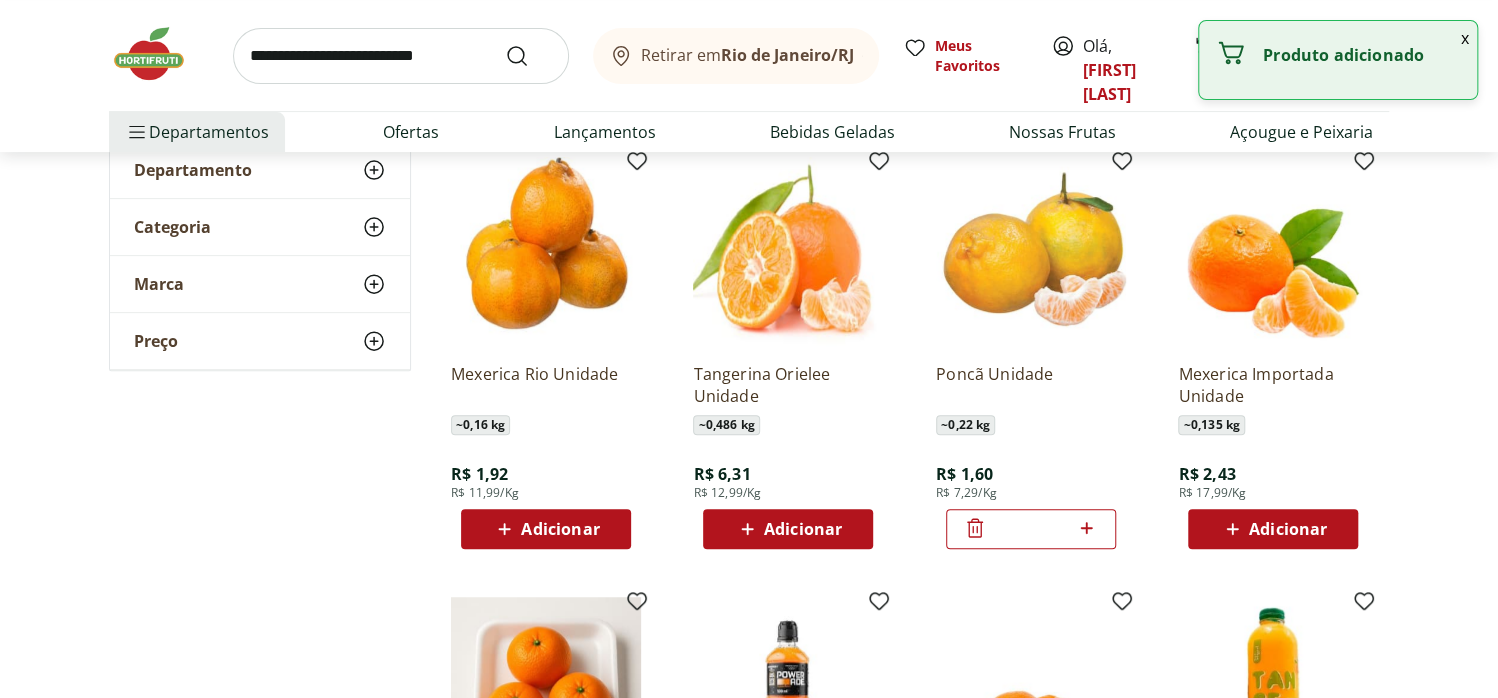 click 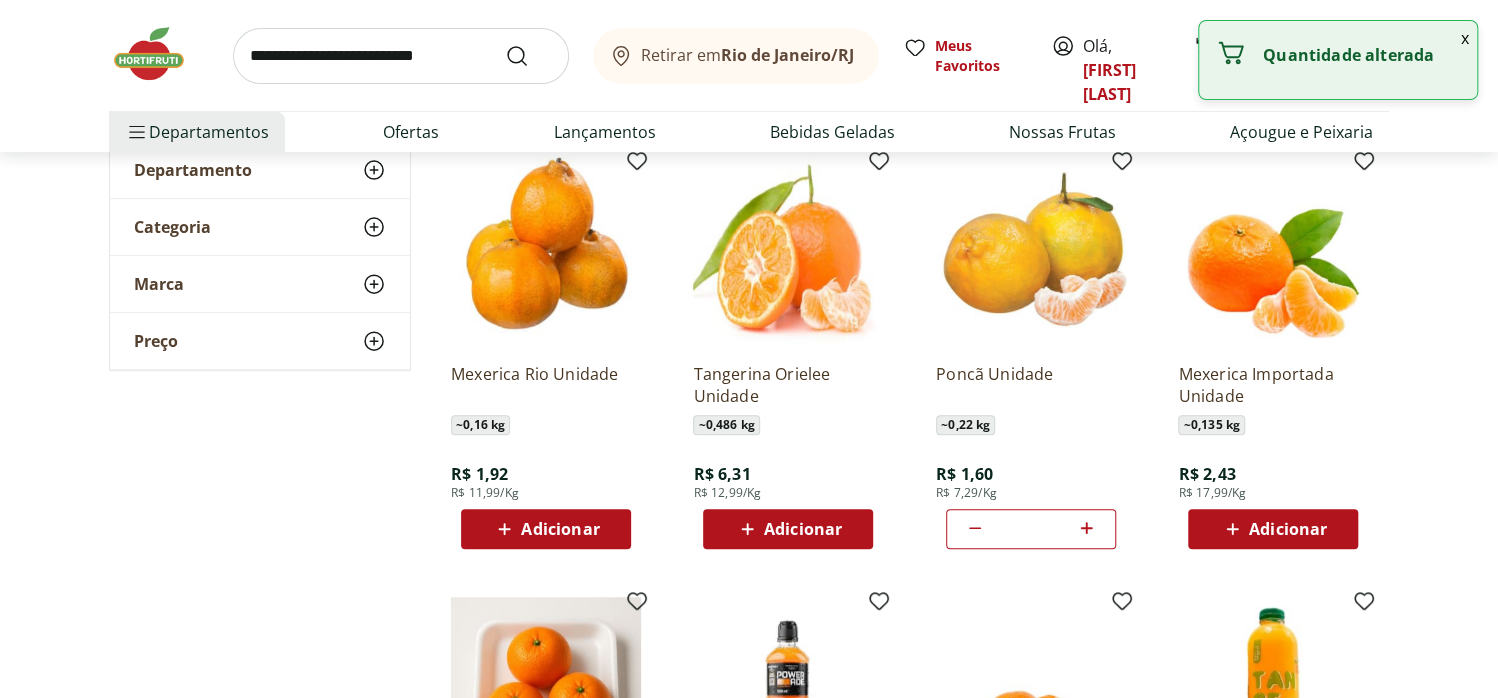 click 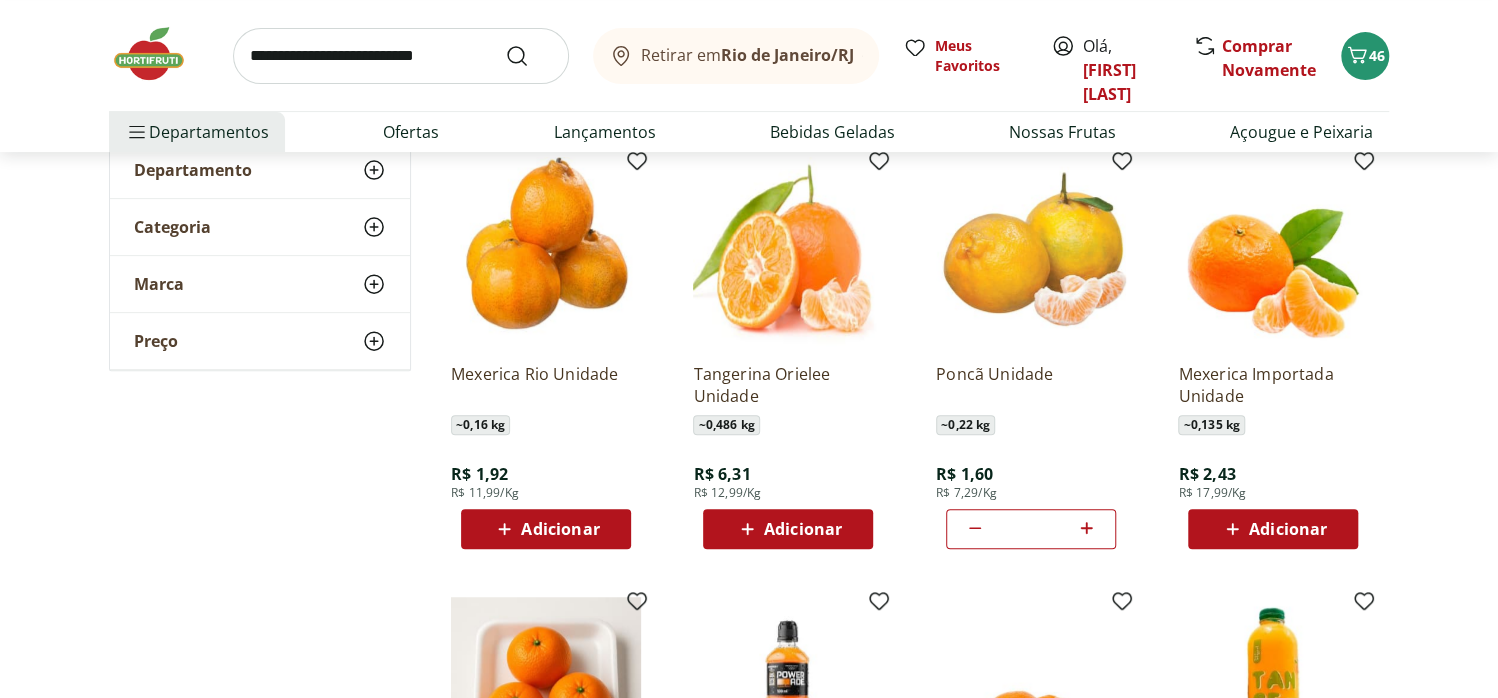 click on "Adicionar" at bounding box center (560, 529) 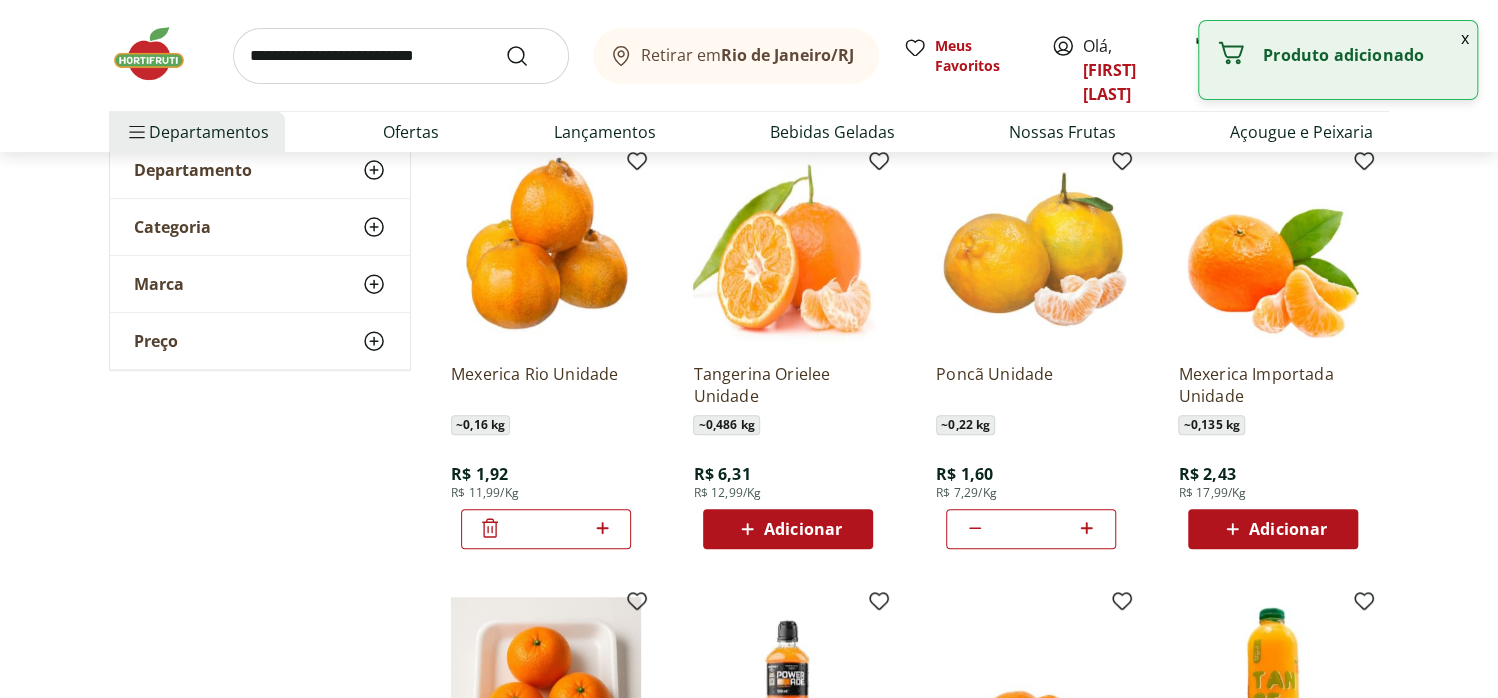 click 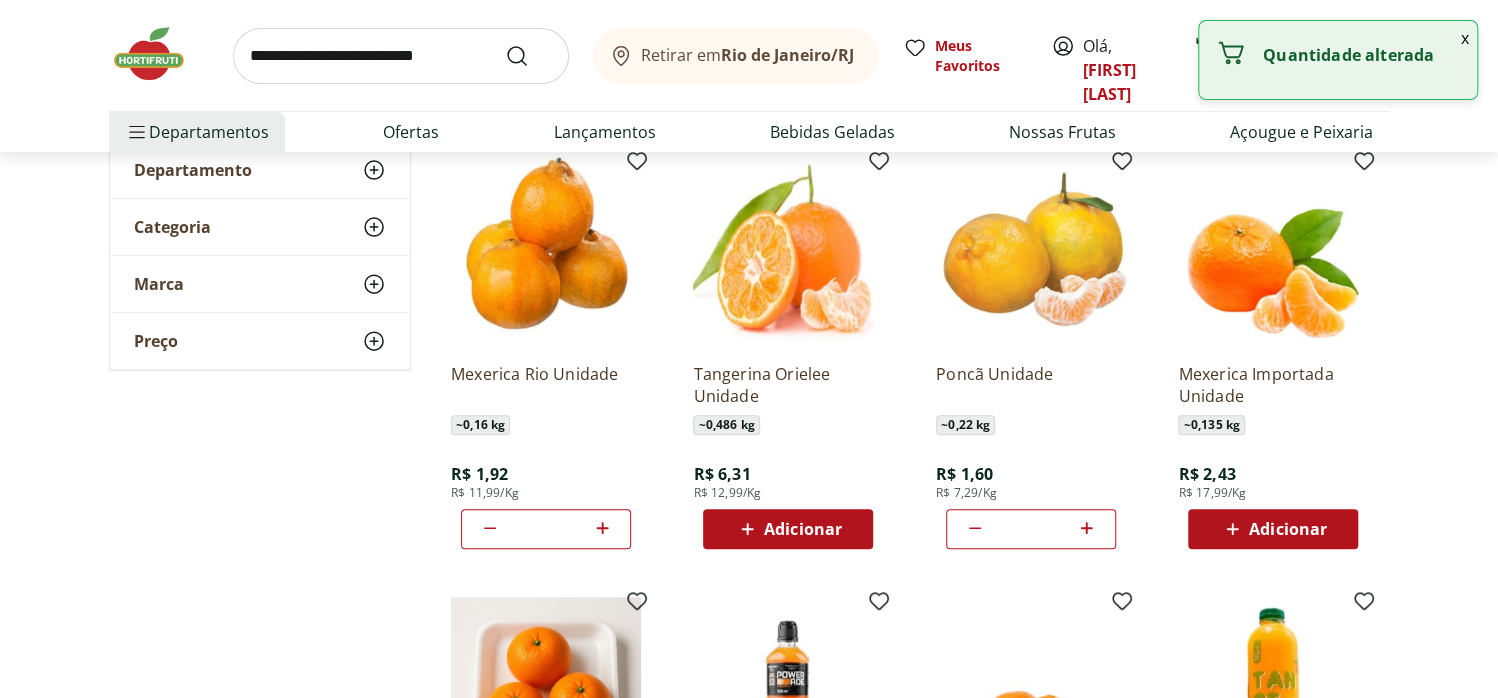 click 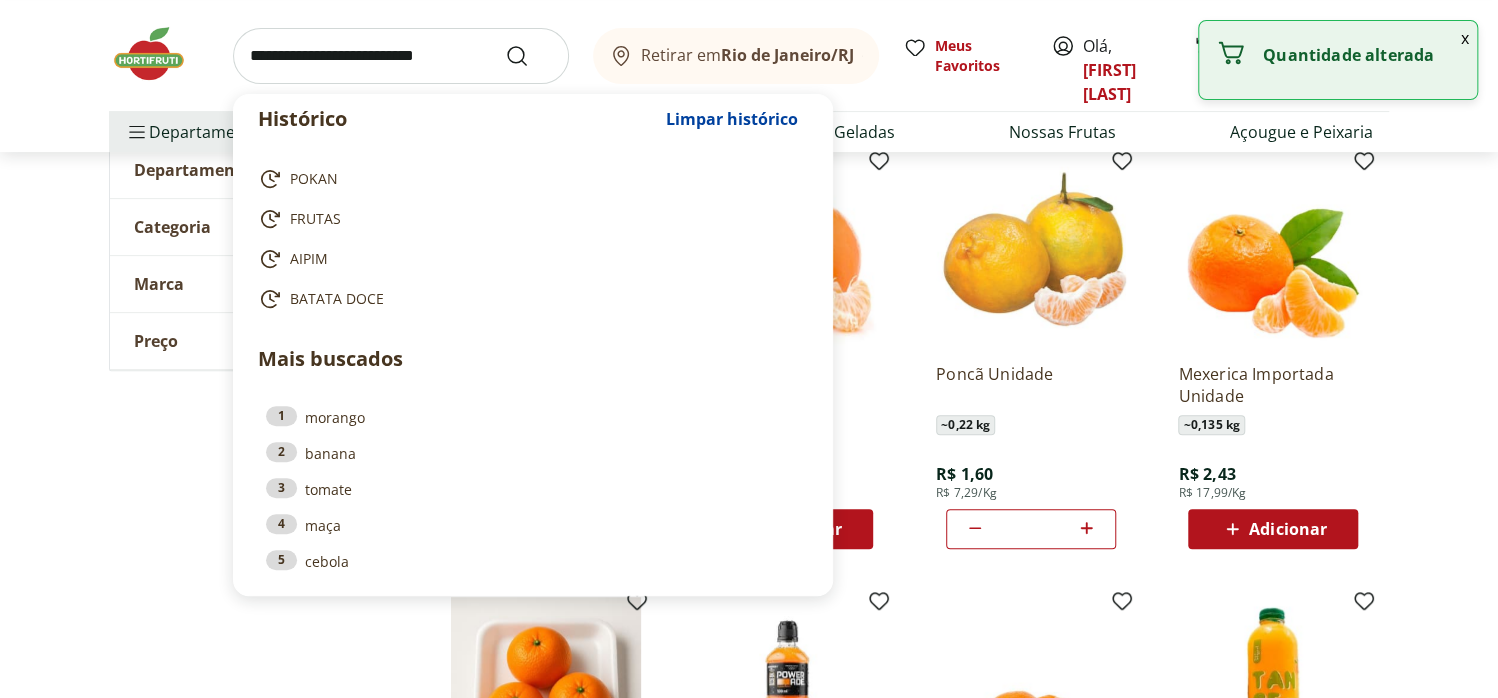 click at bounding box center [401, 56] 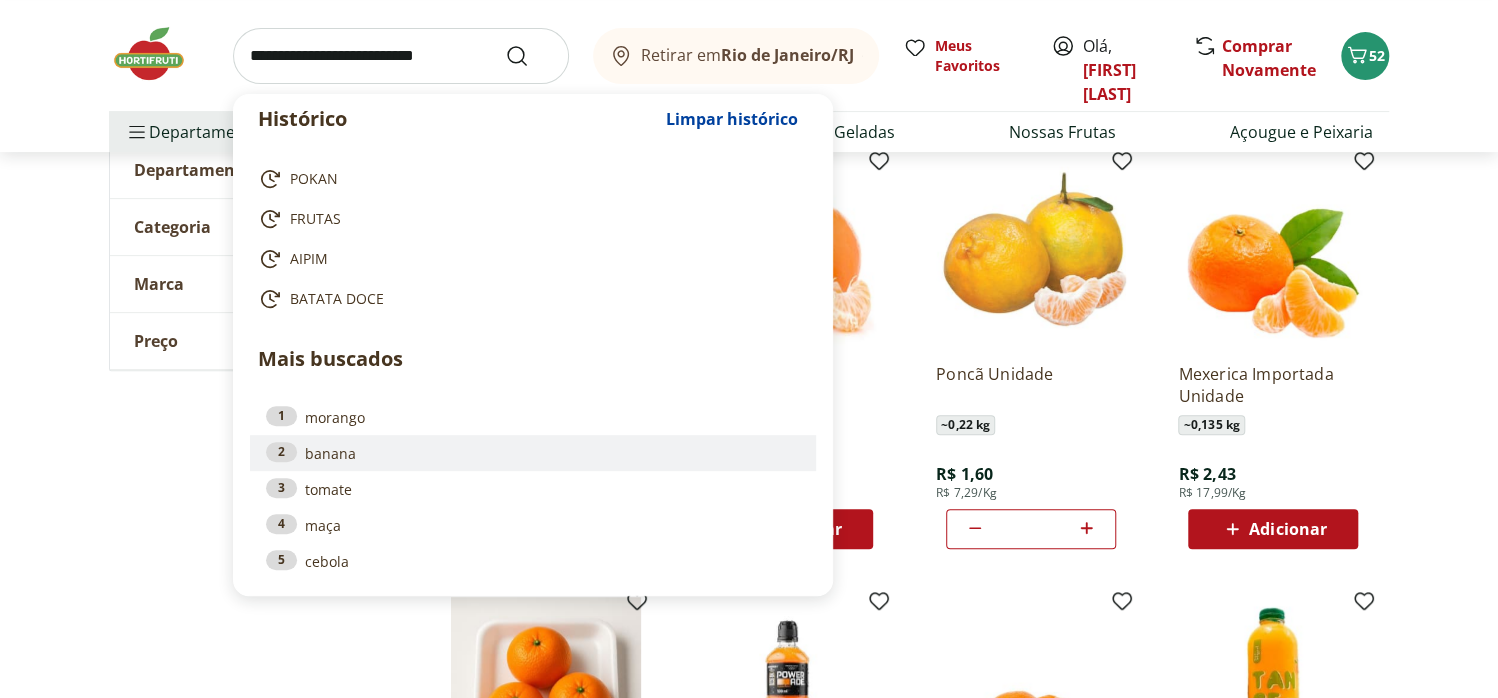 click on "2 banana" at bounding box center (533, 453) 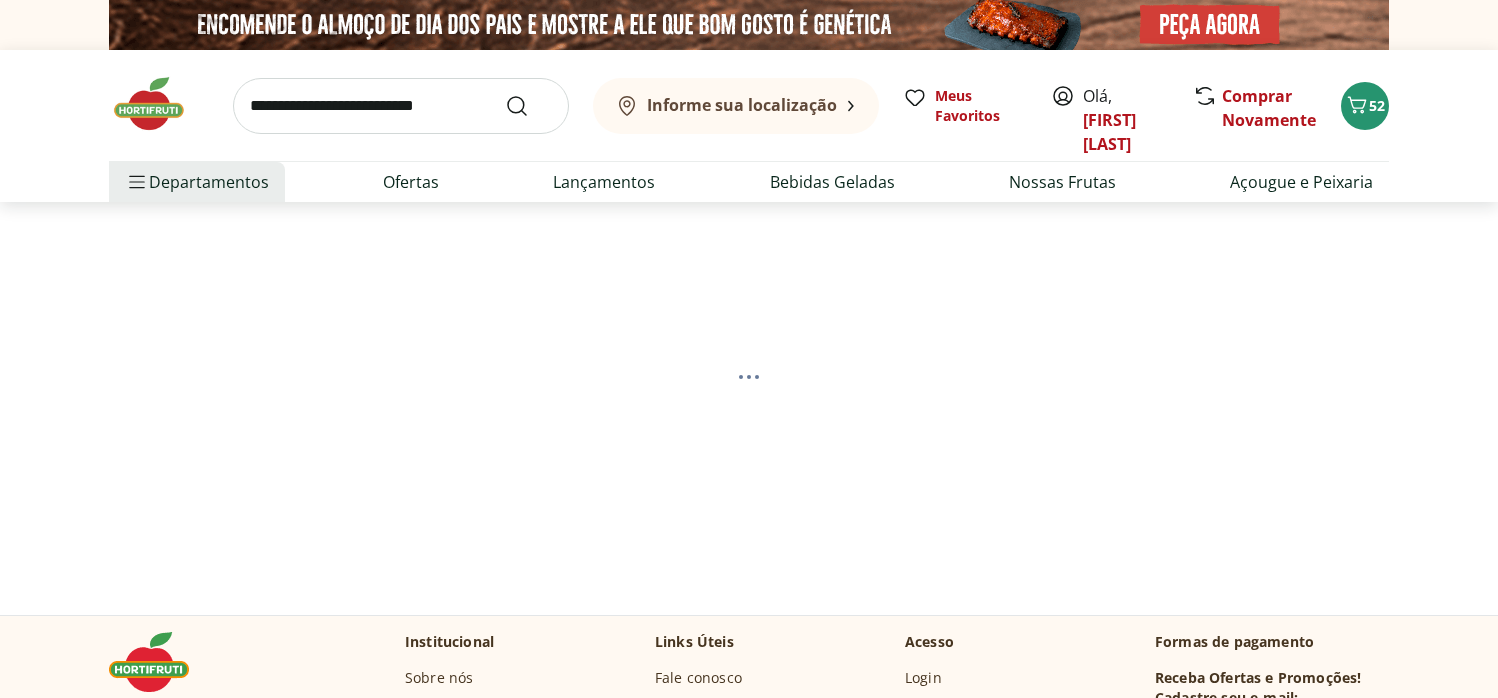 scroll, scrollTop: 0, scrollLeft: 0, axis: both 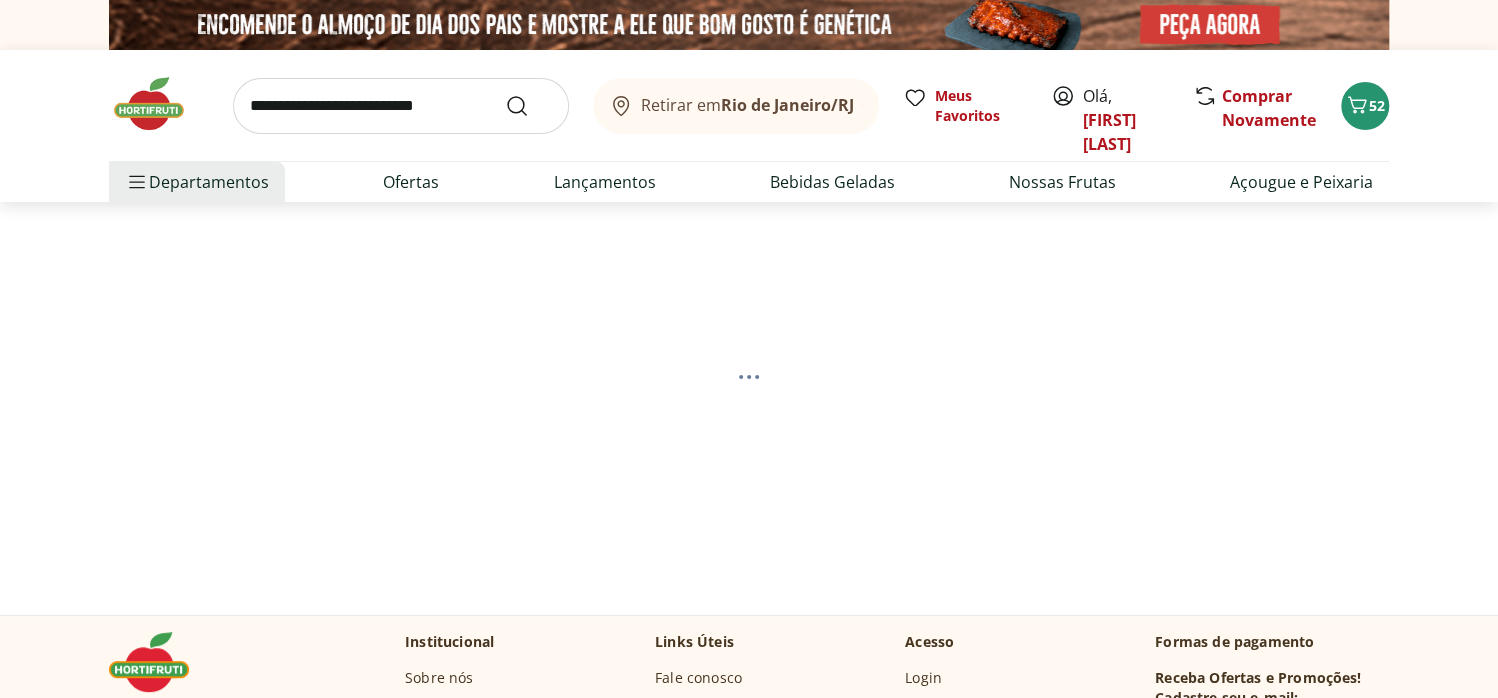 select on "**********" 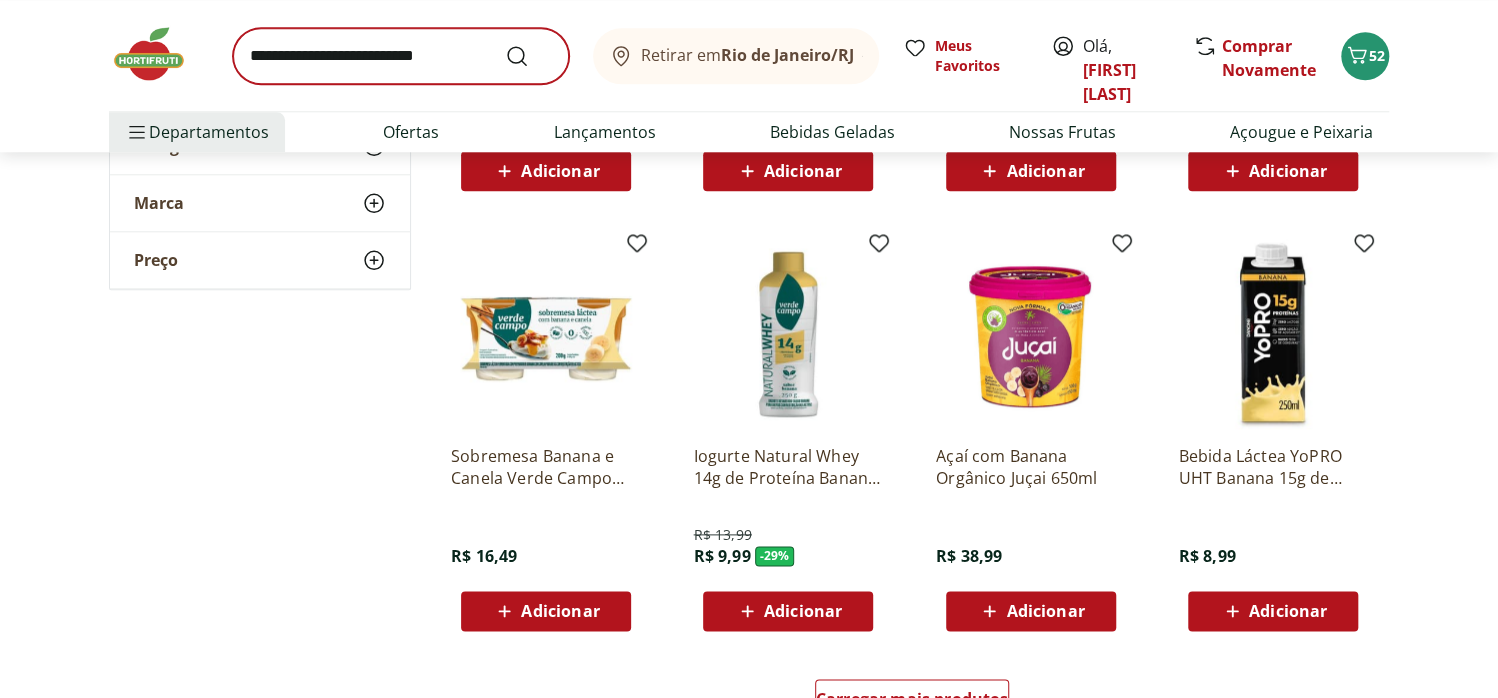 scroll, scrollTop: 1066, scrollLeft: 0, axis: vertical 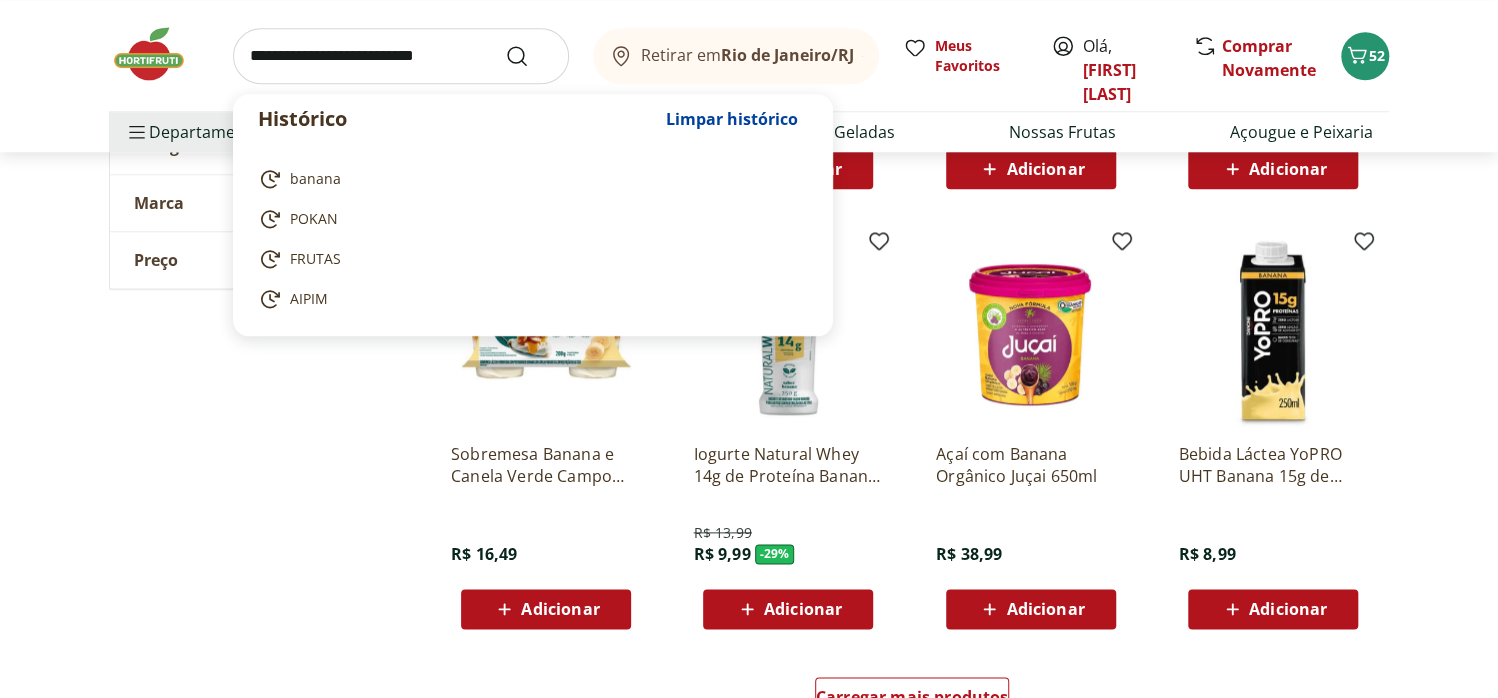click at bounding box center [401, 56] 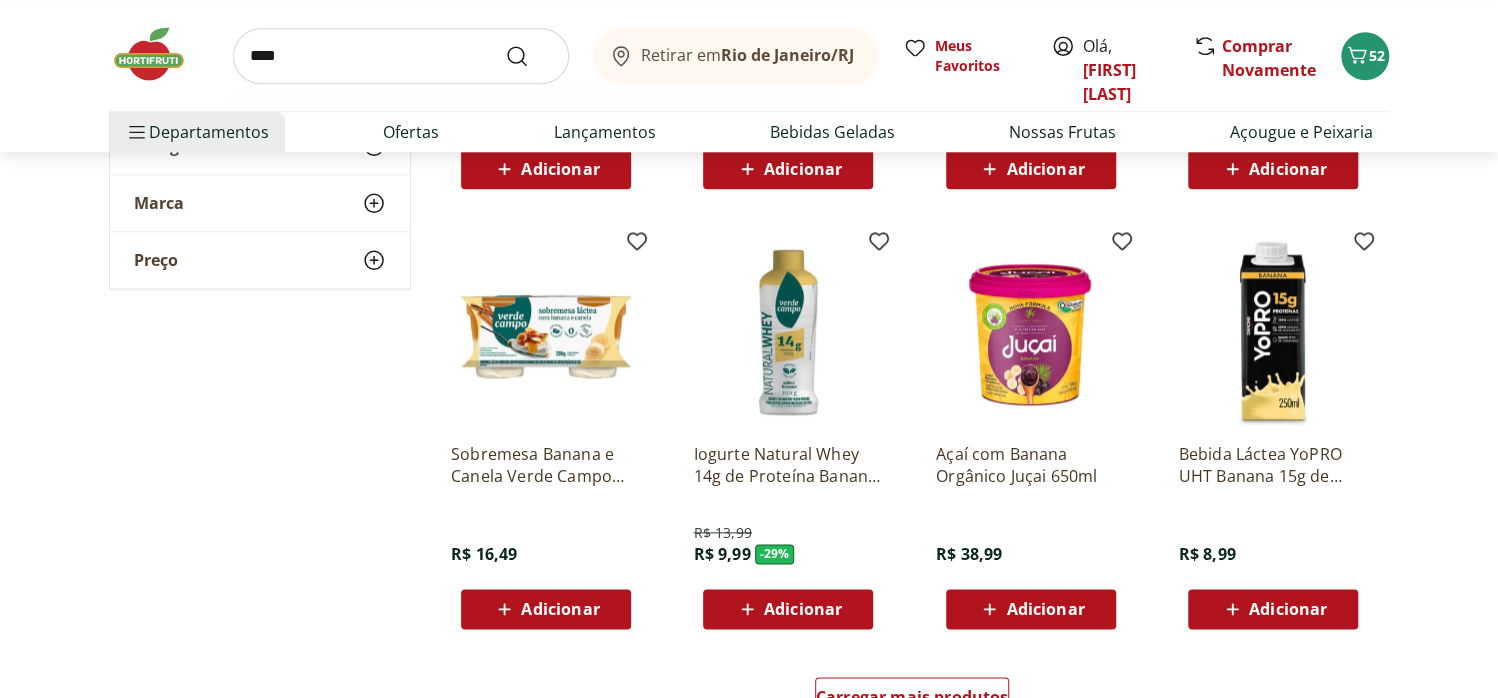 type on "****" 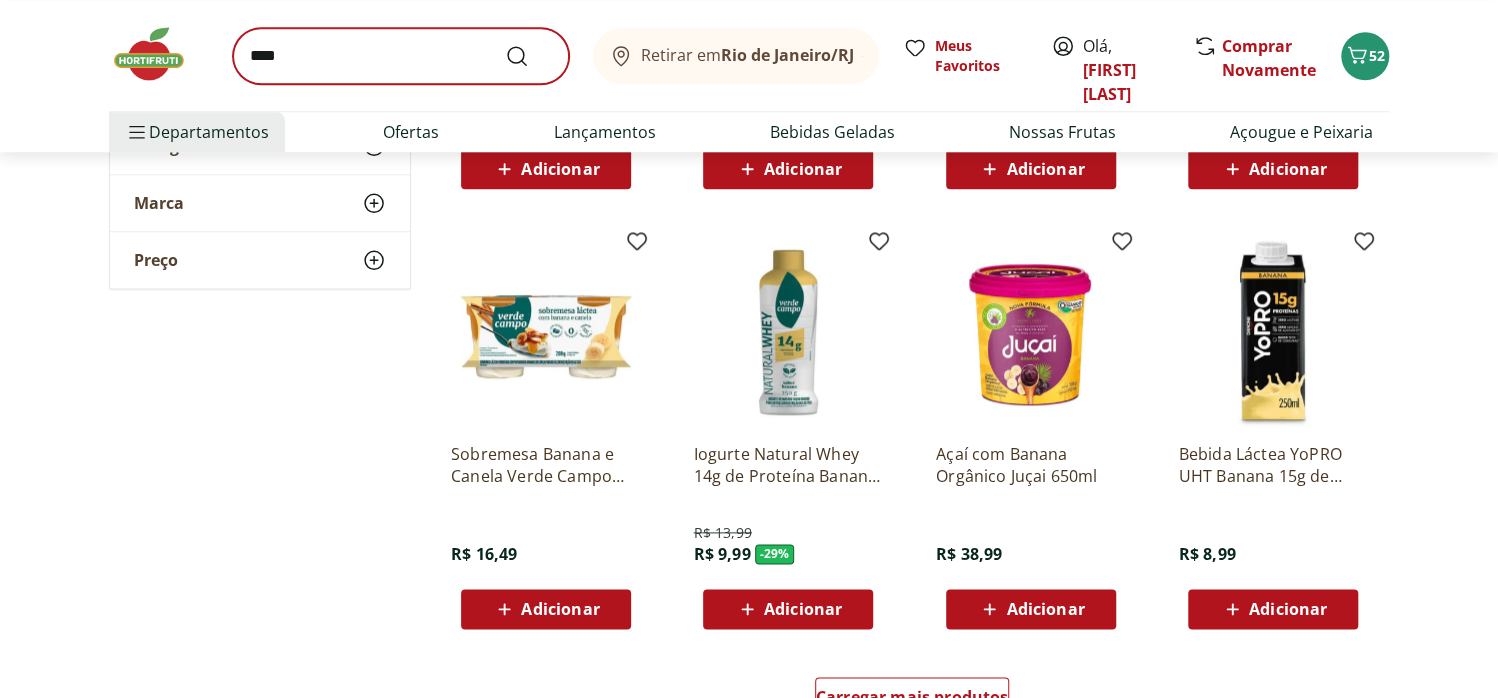 scroll, scrollTop: 0, scrollLeft: 0, axis: both 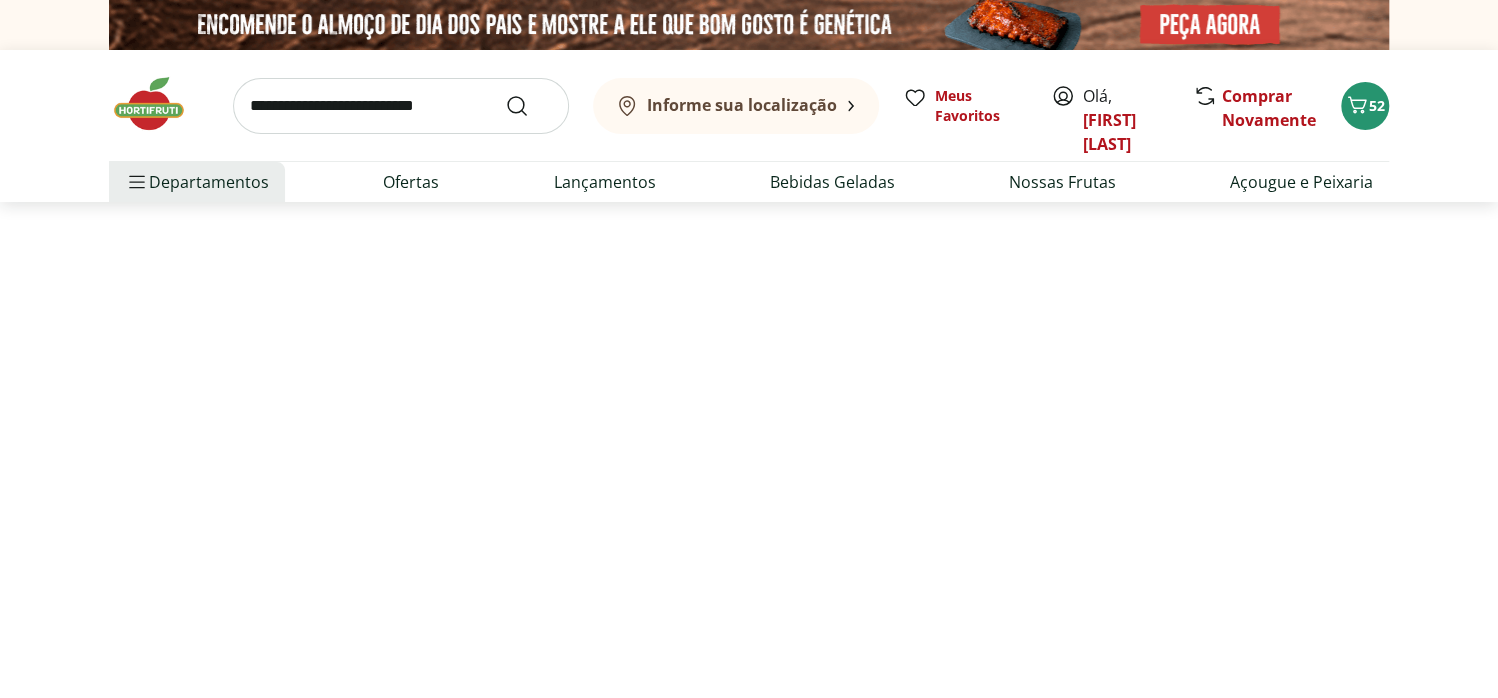 select on "**********" 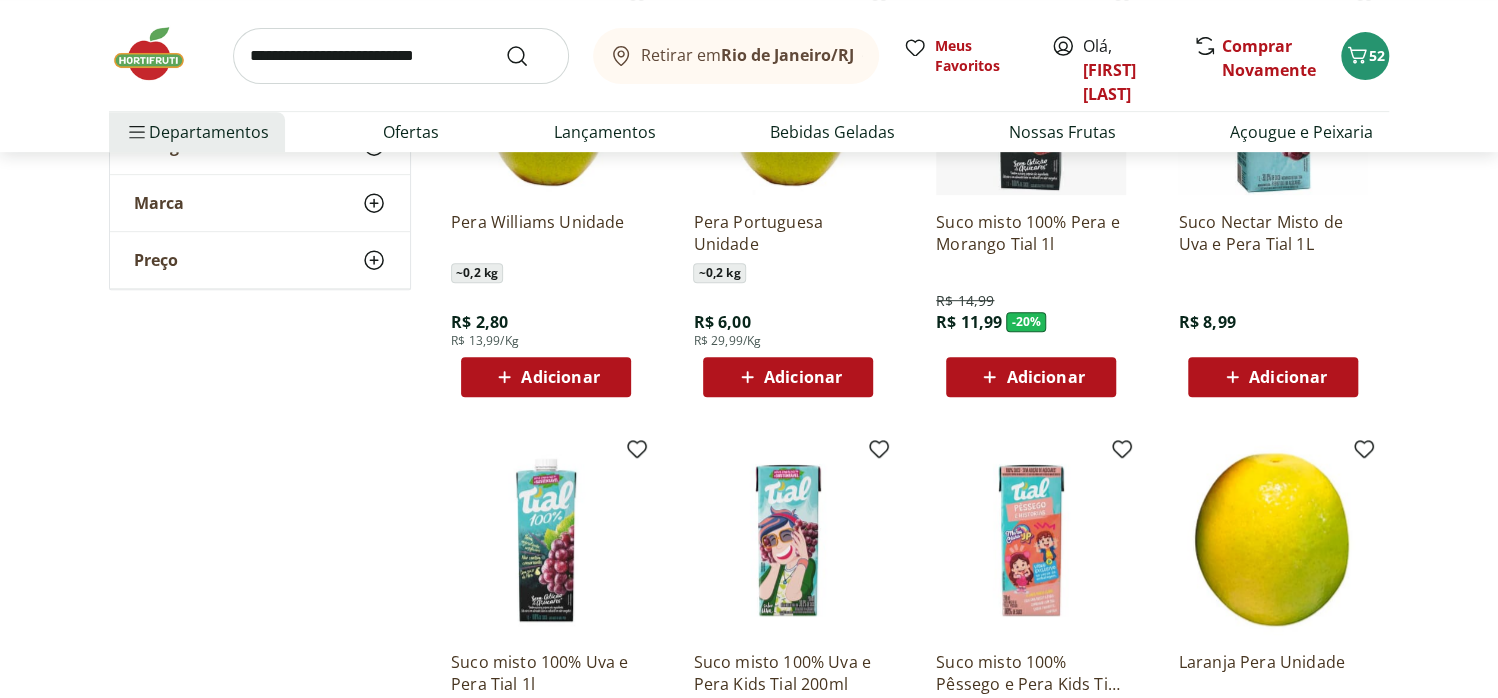 scroll, scrollTop: 400, scrollLeft: 0, axis: vertical 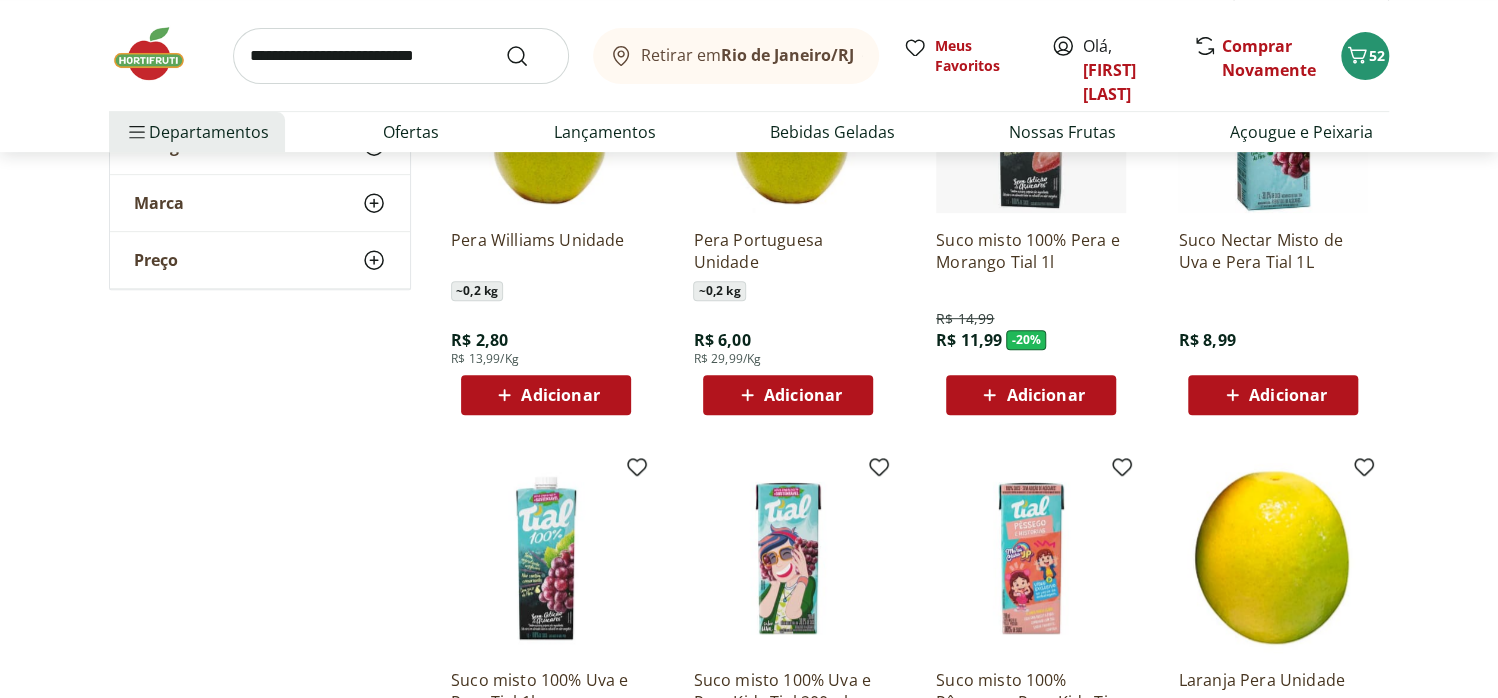 click on "Adicionar" at bounding box center [560, 395] 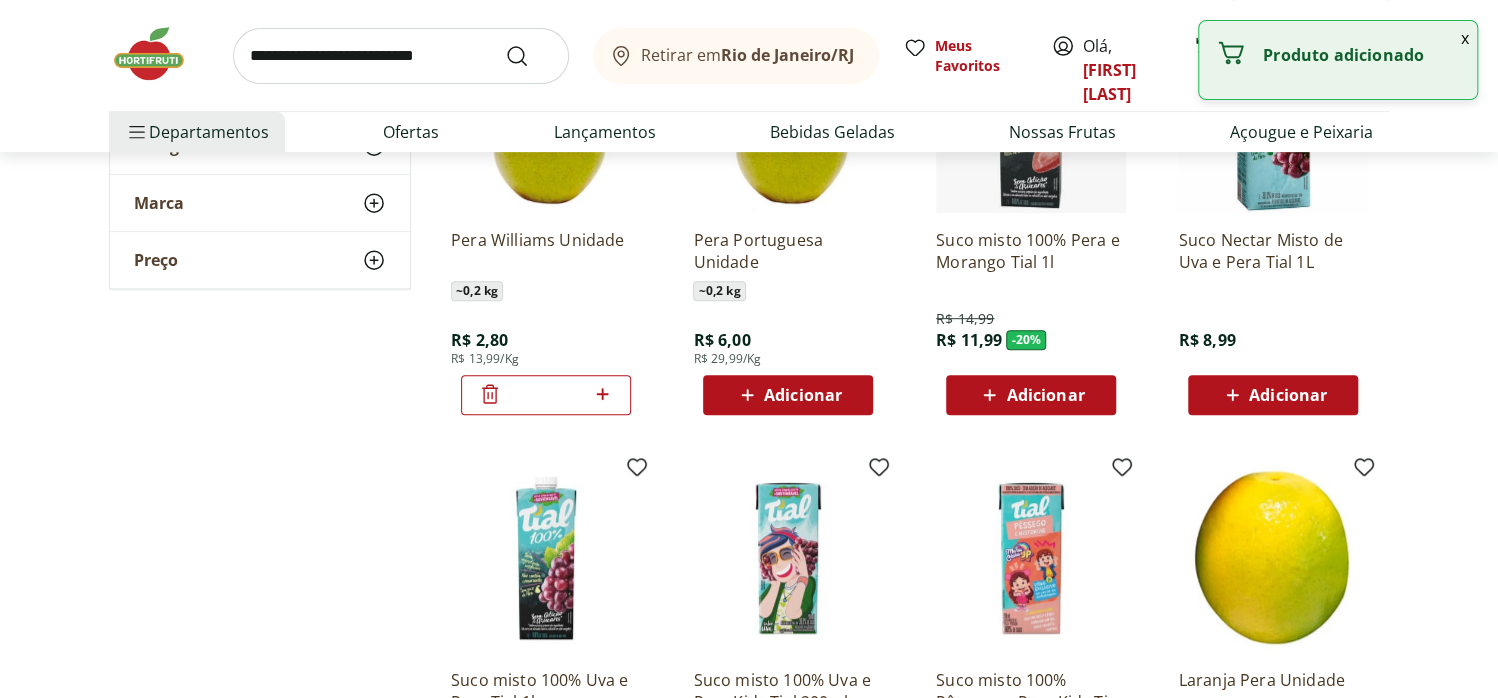 click 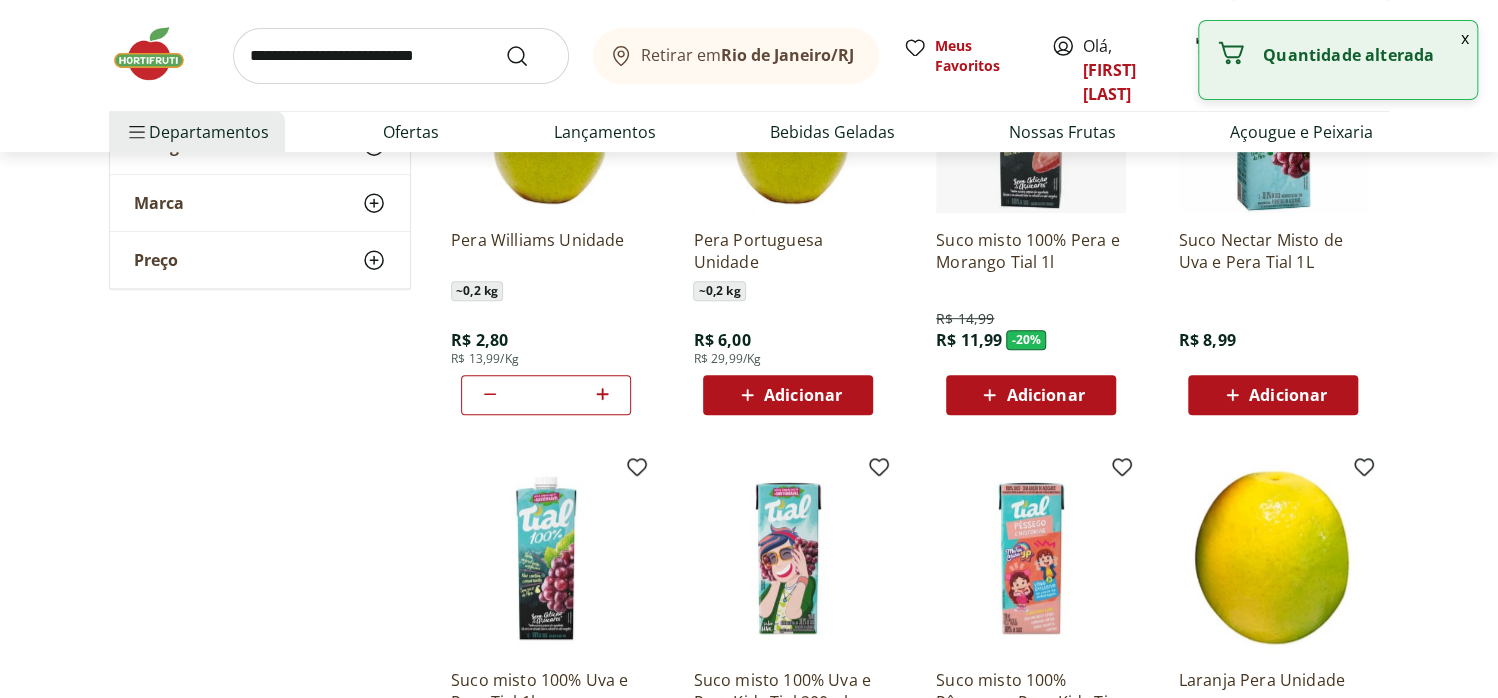 click 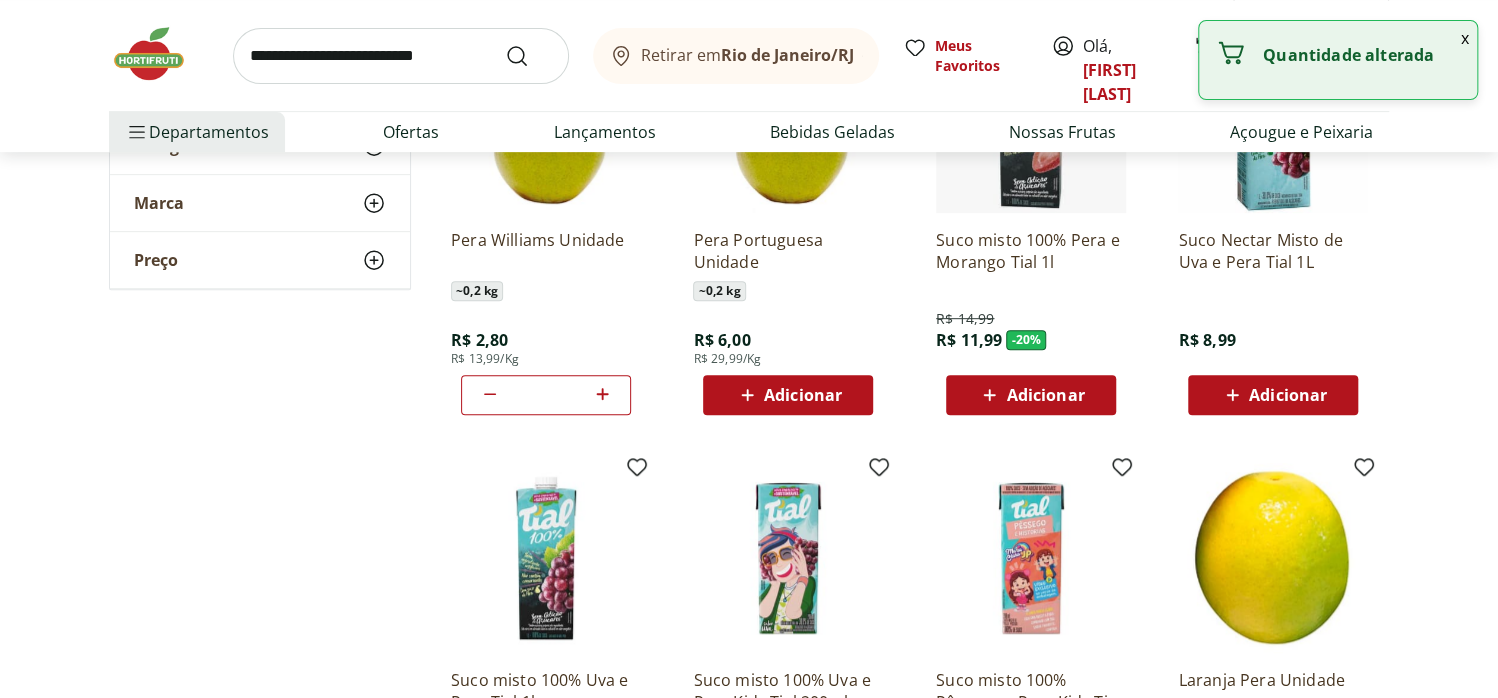 click 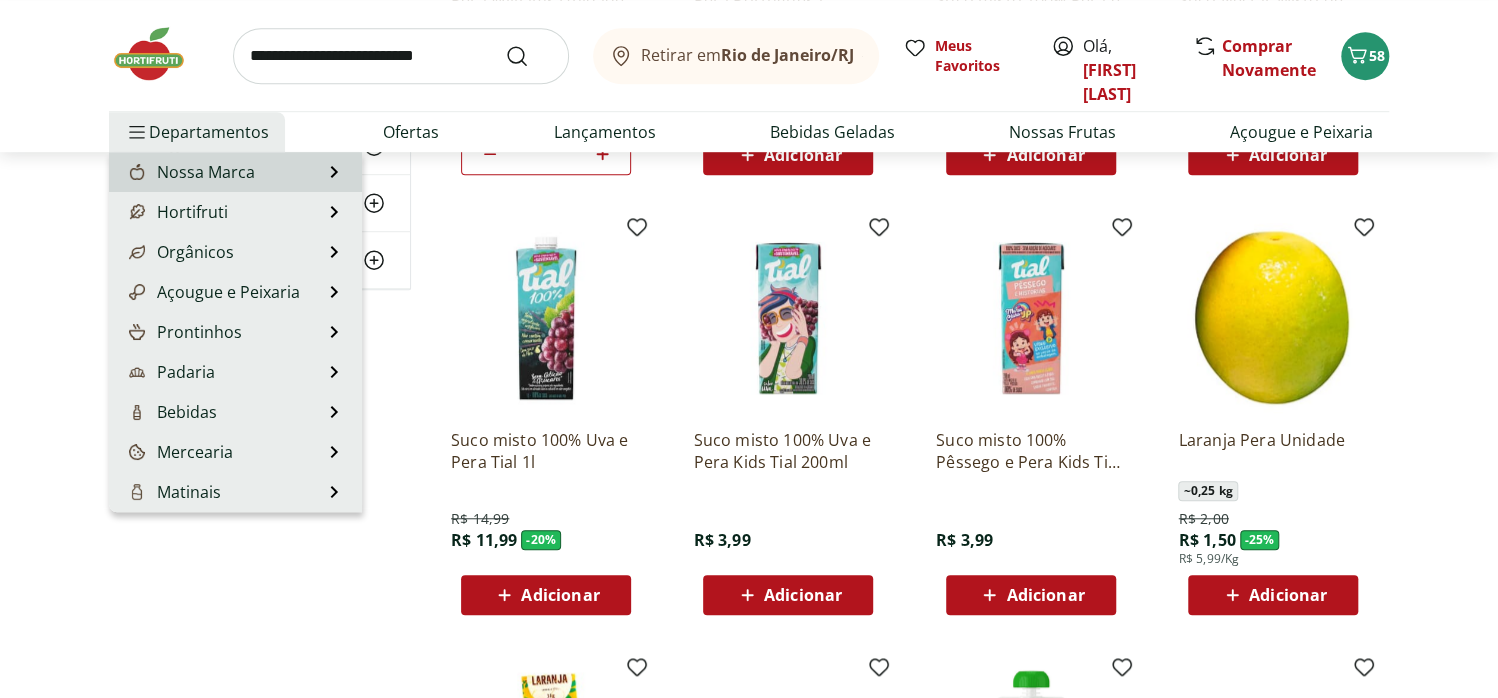 scroll, scrollTop: 533, scrollLeft: 0, axis: vertical 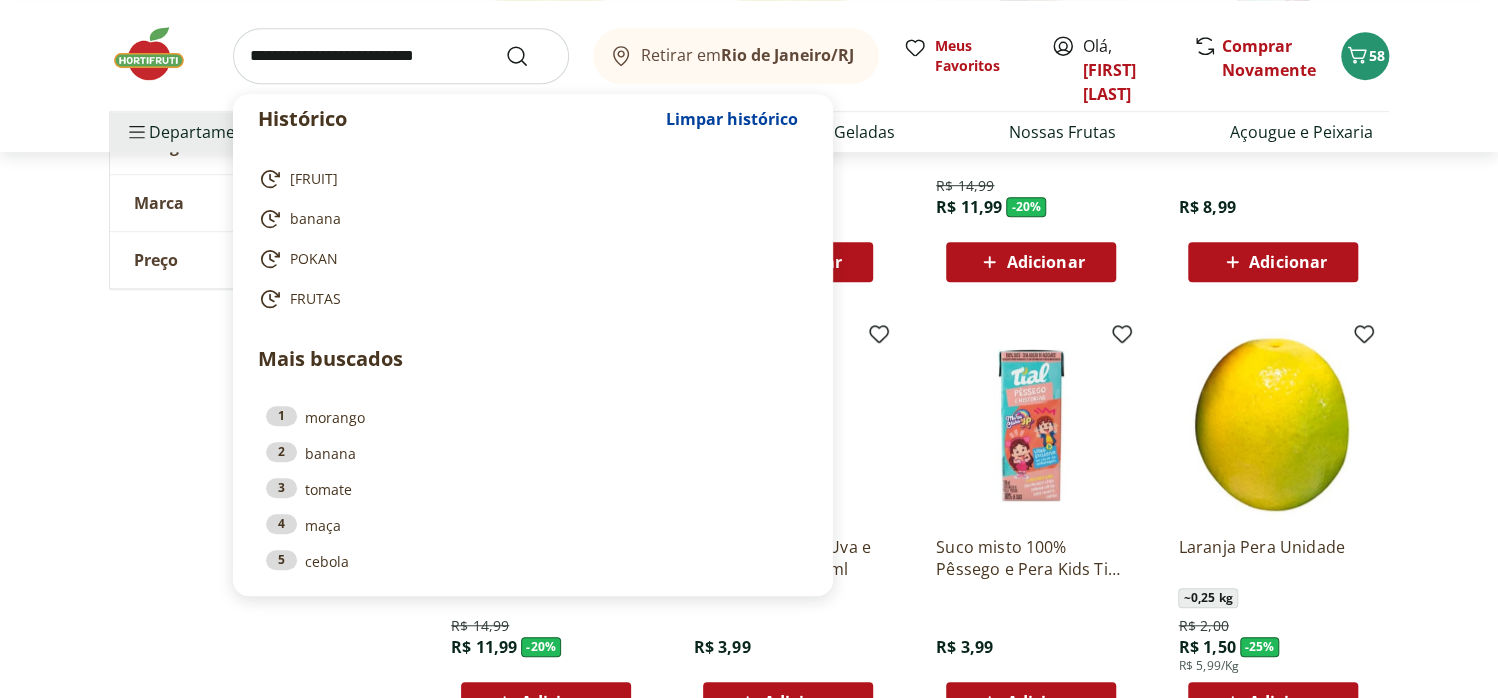 click at bounding box center [401, 56] 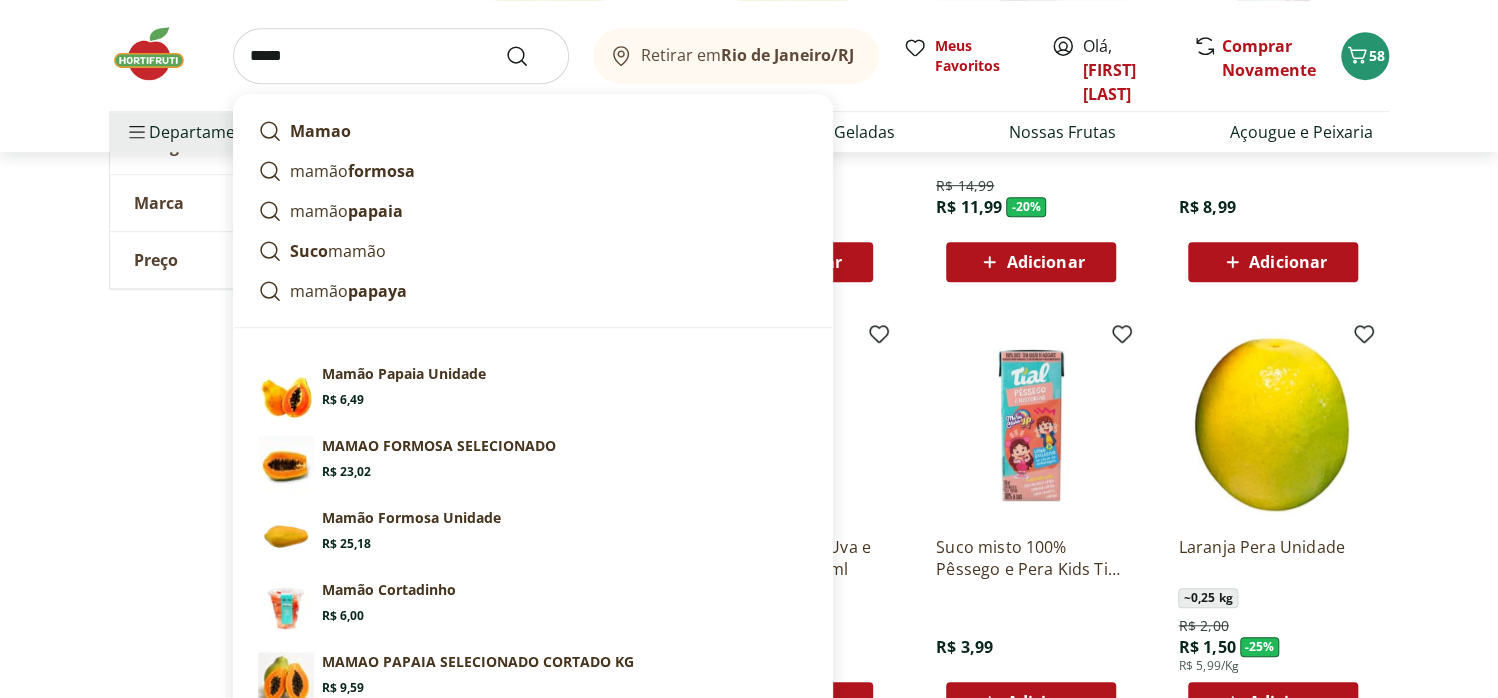 type on "*****" 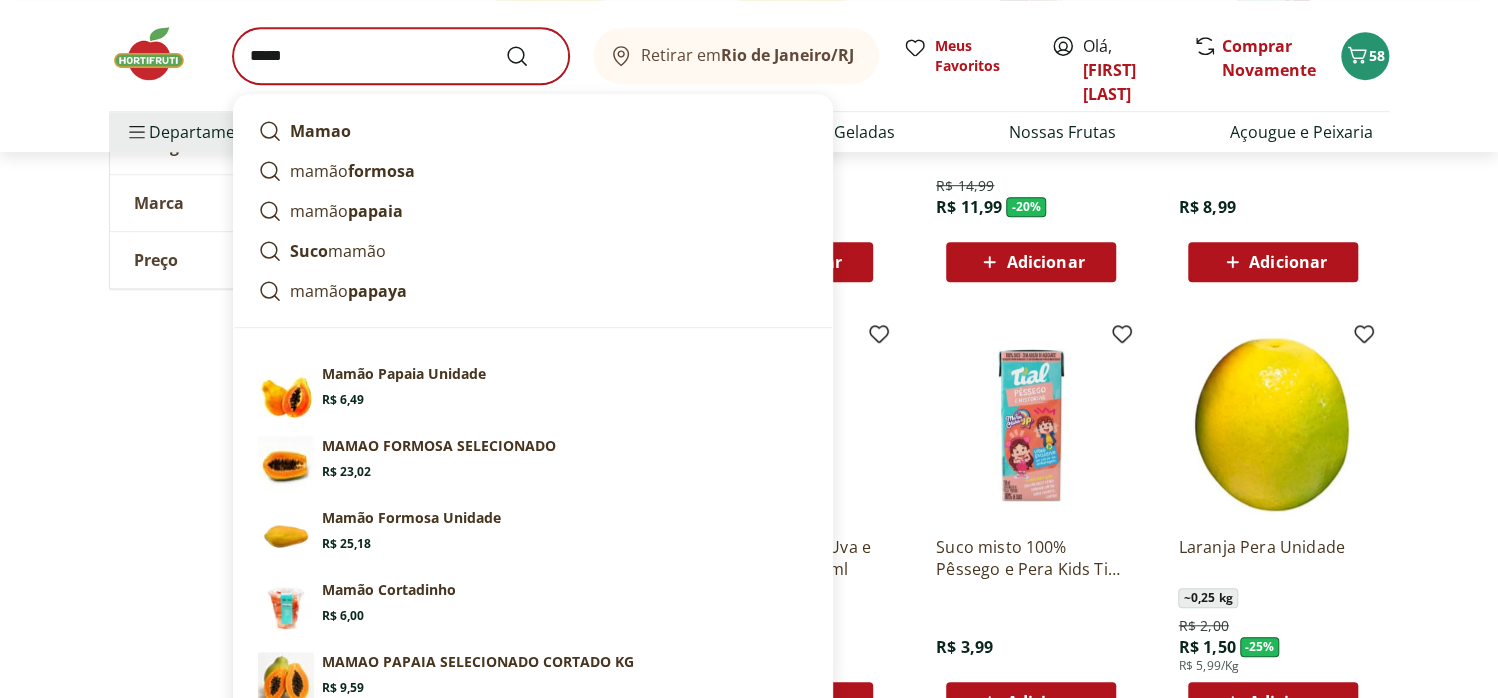 scroll, scrollTop: 0, scrollLeft: 0, axis: both 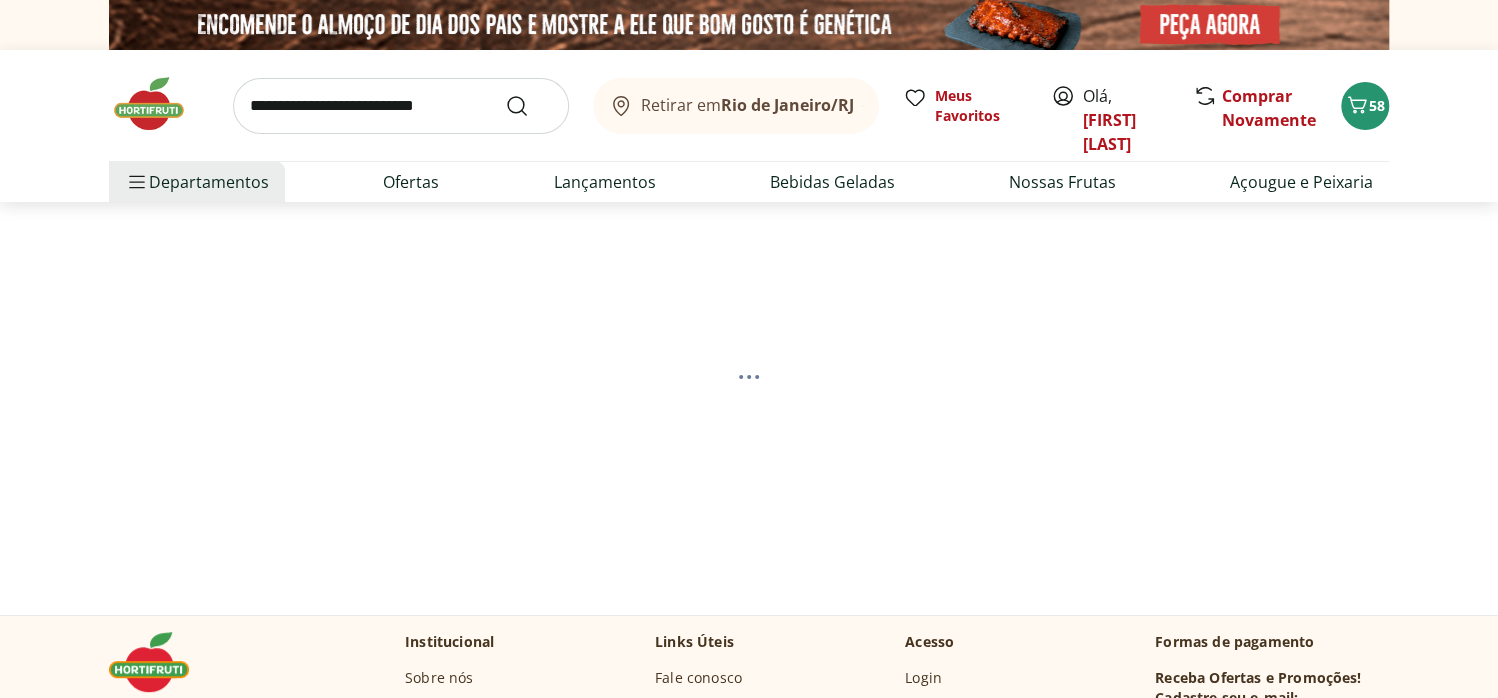 select on "**********" 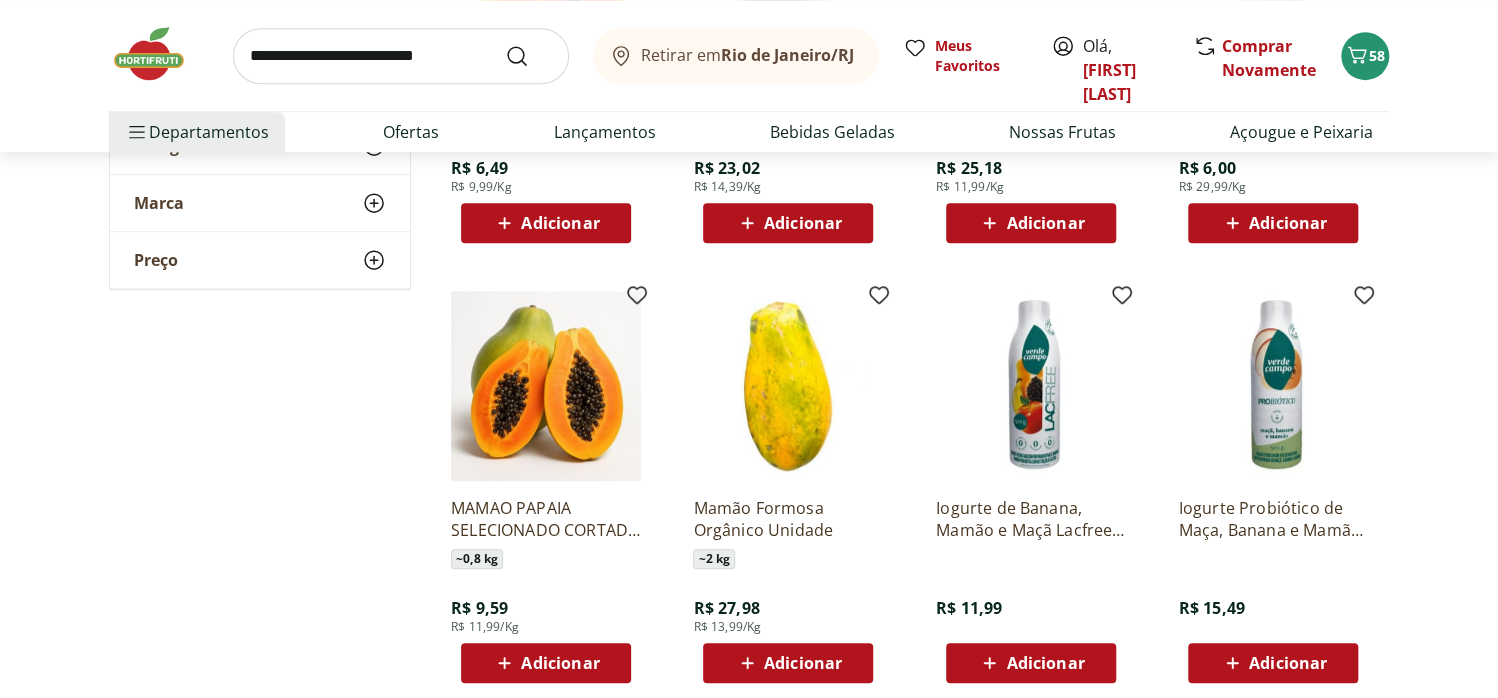 scroll, scrollTop: 400, scrollLeft: 0, axis: vertical 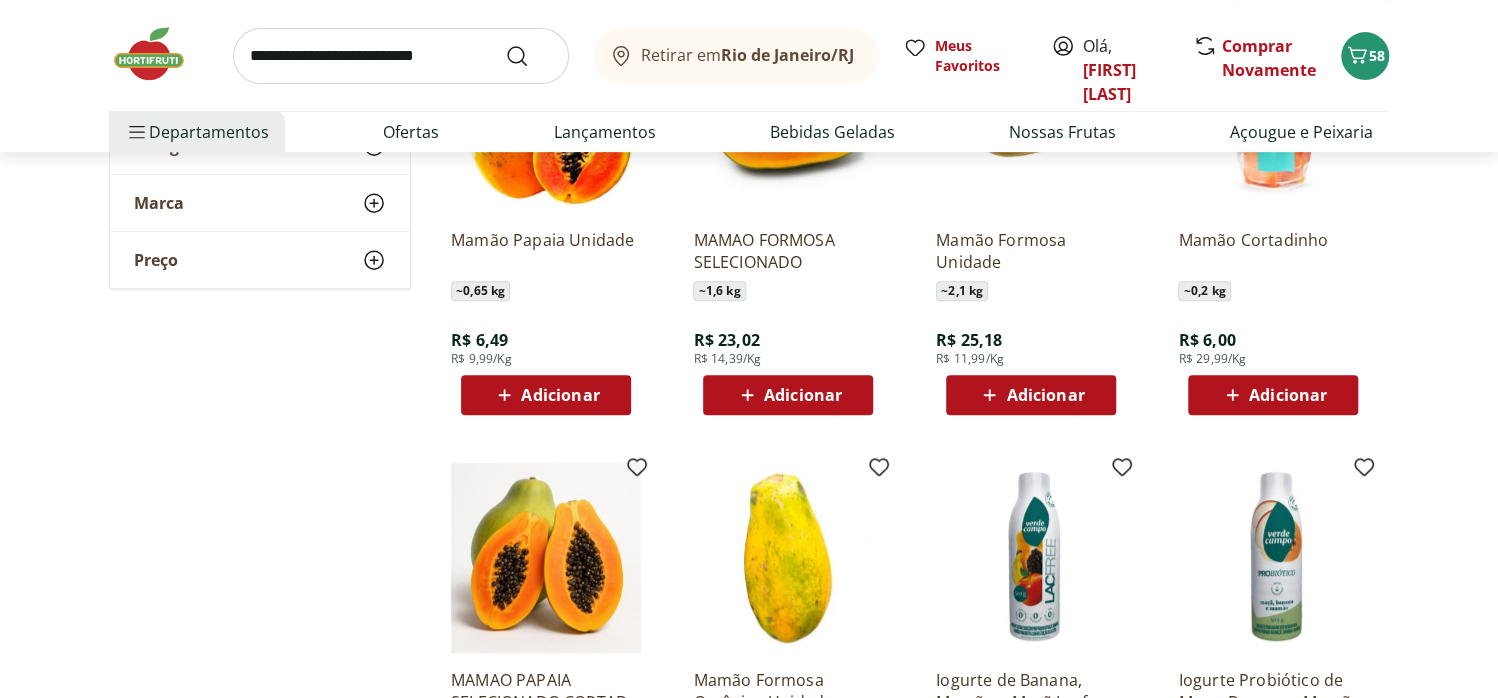 click on "Adicionar" at bounding box center (560, 395) 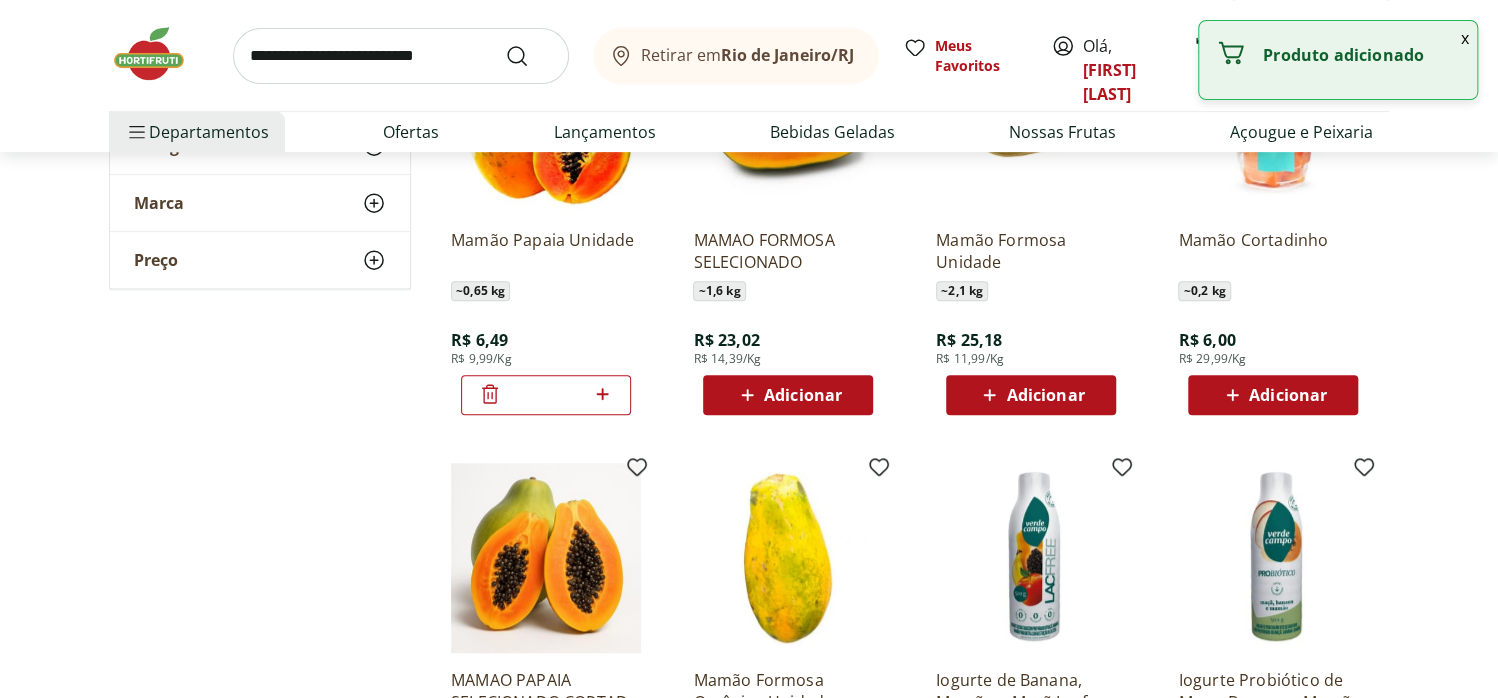 click 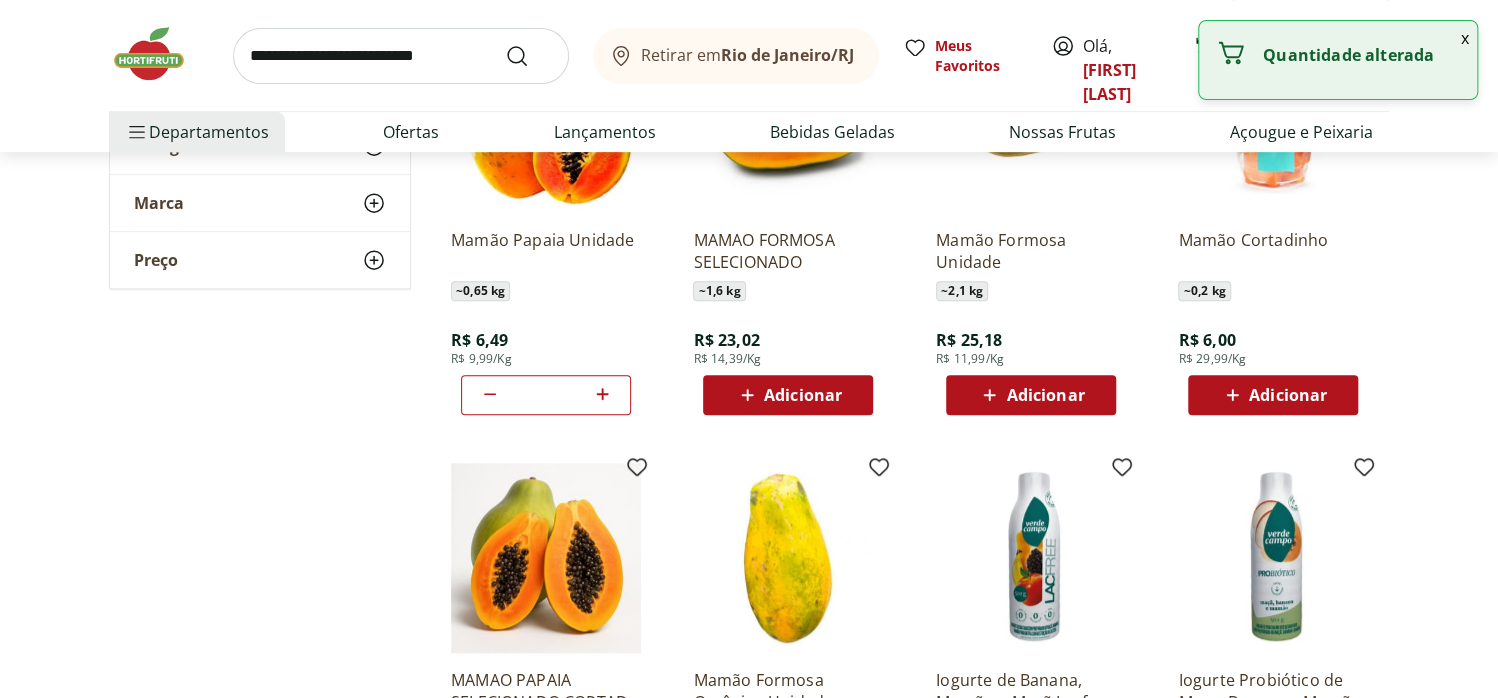 click 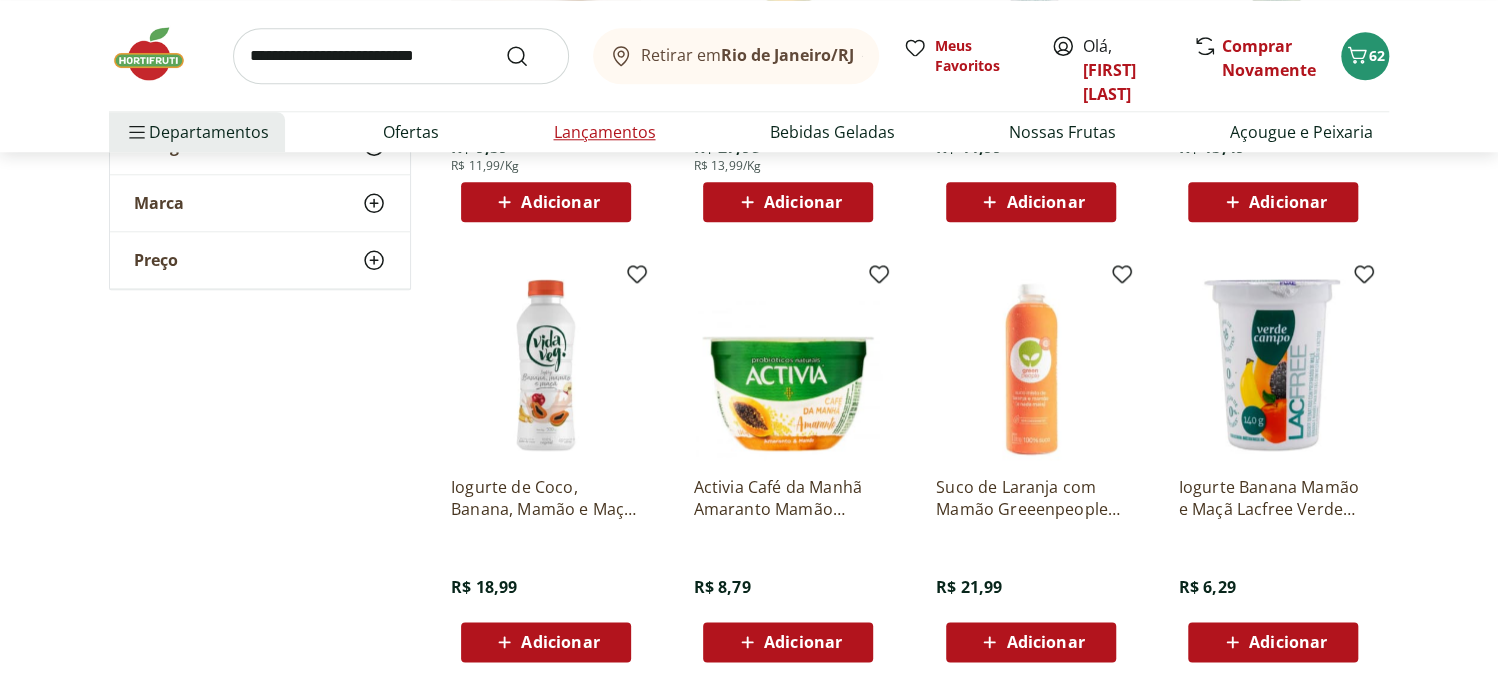scroll, scrollTop: 666, scrollLeft: 0, axis: vertical 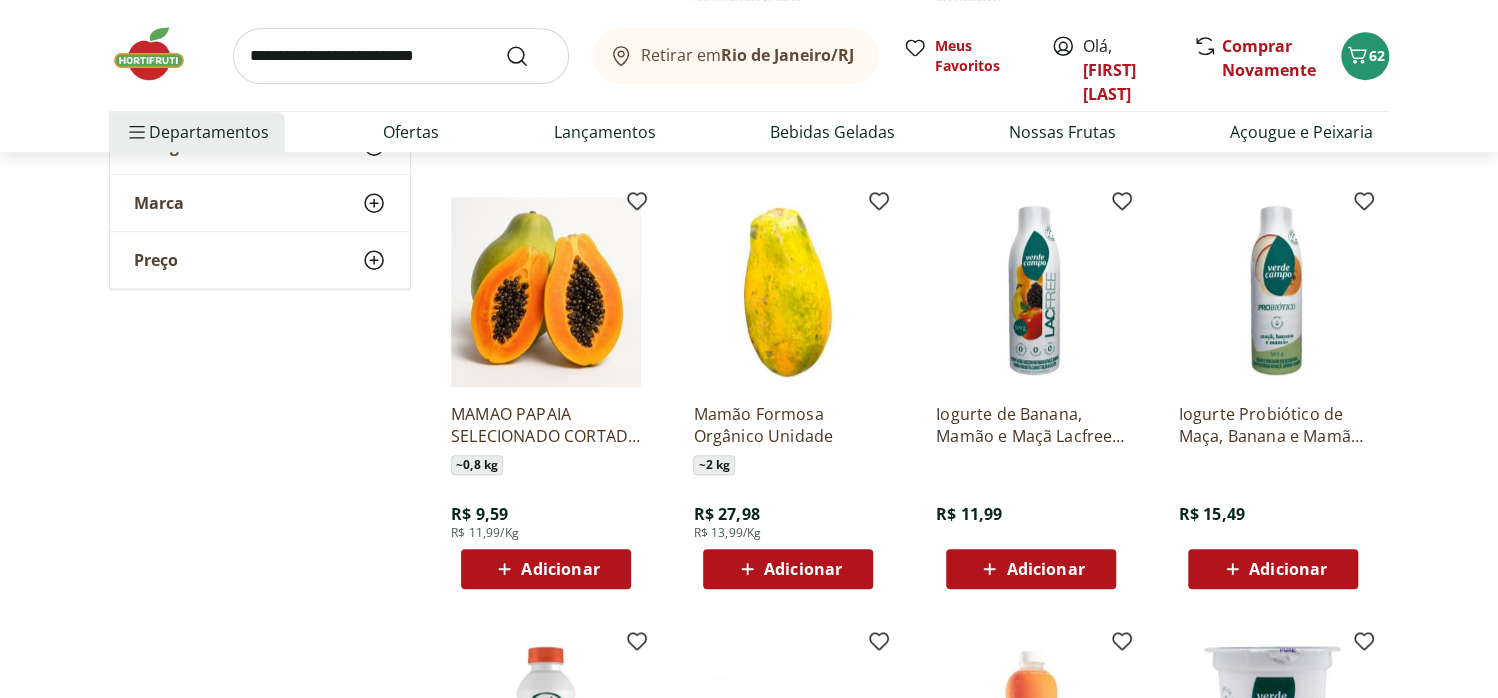 click at bounding box center [401, 56] 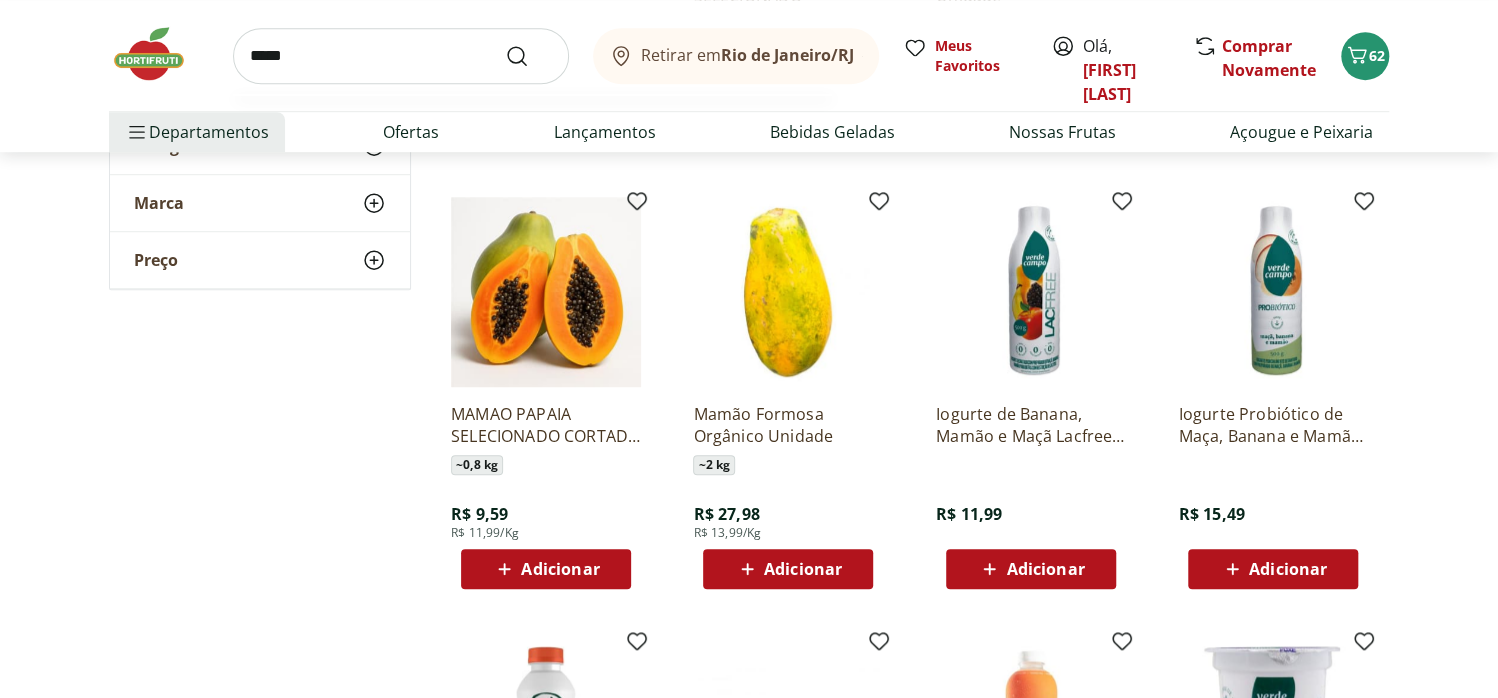 type on "*****" 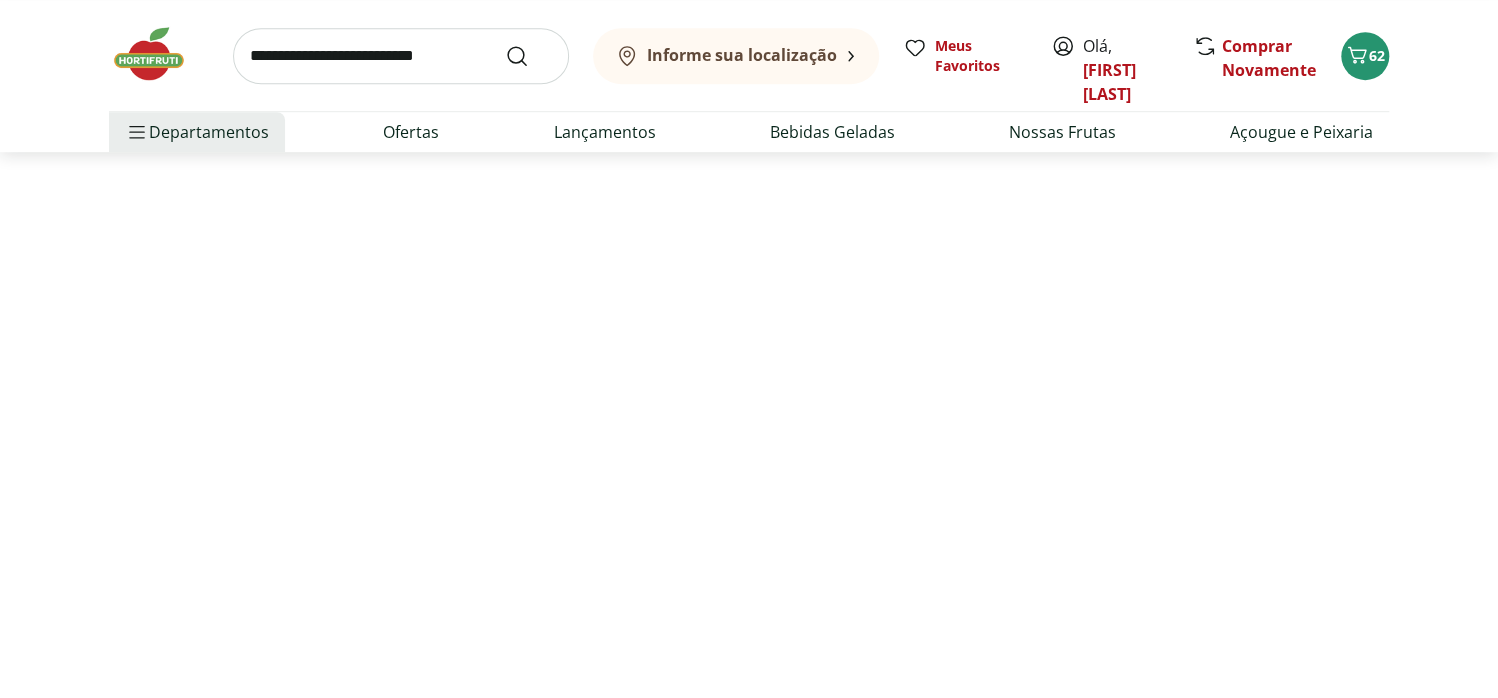 scroll, scrollTop: 0, scrollLeft: 0, axis: both 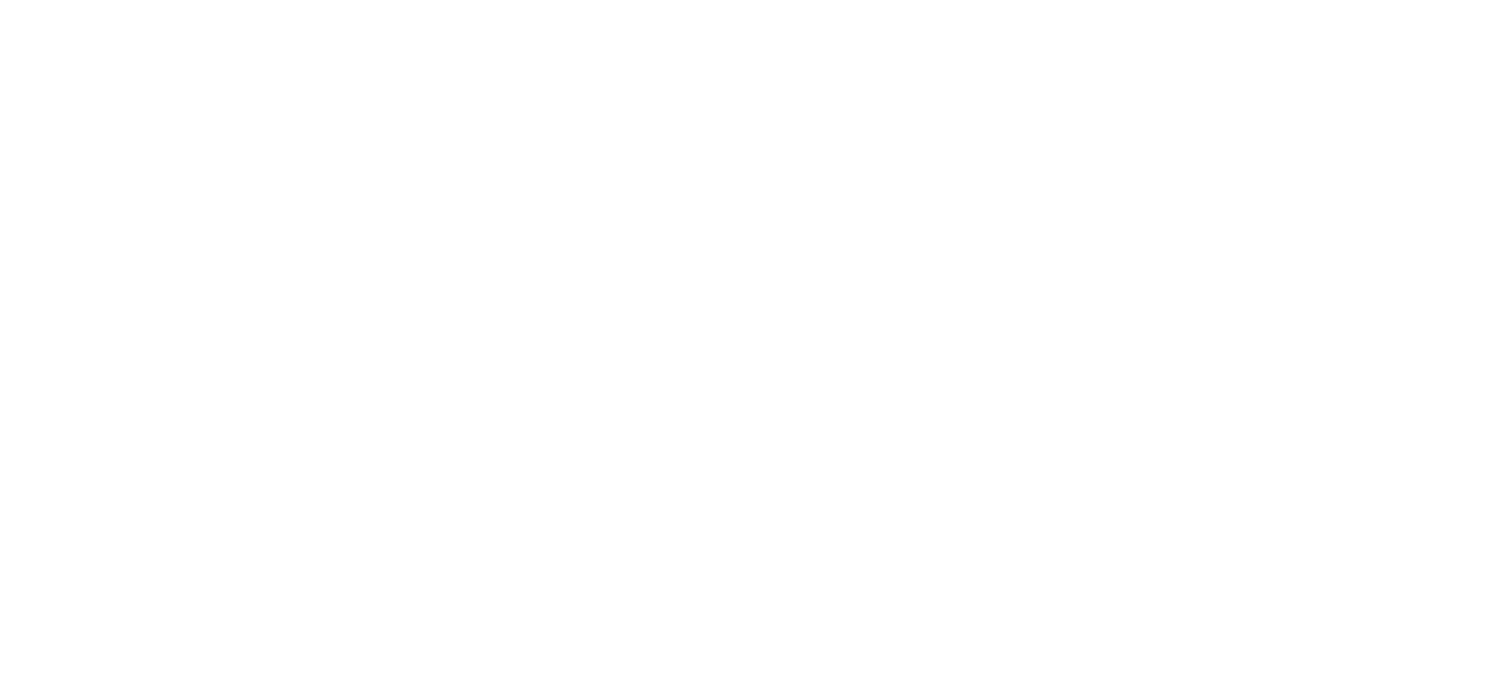 select on "**********" 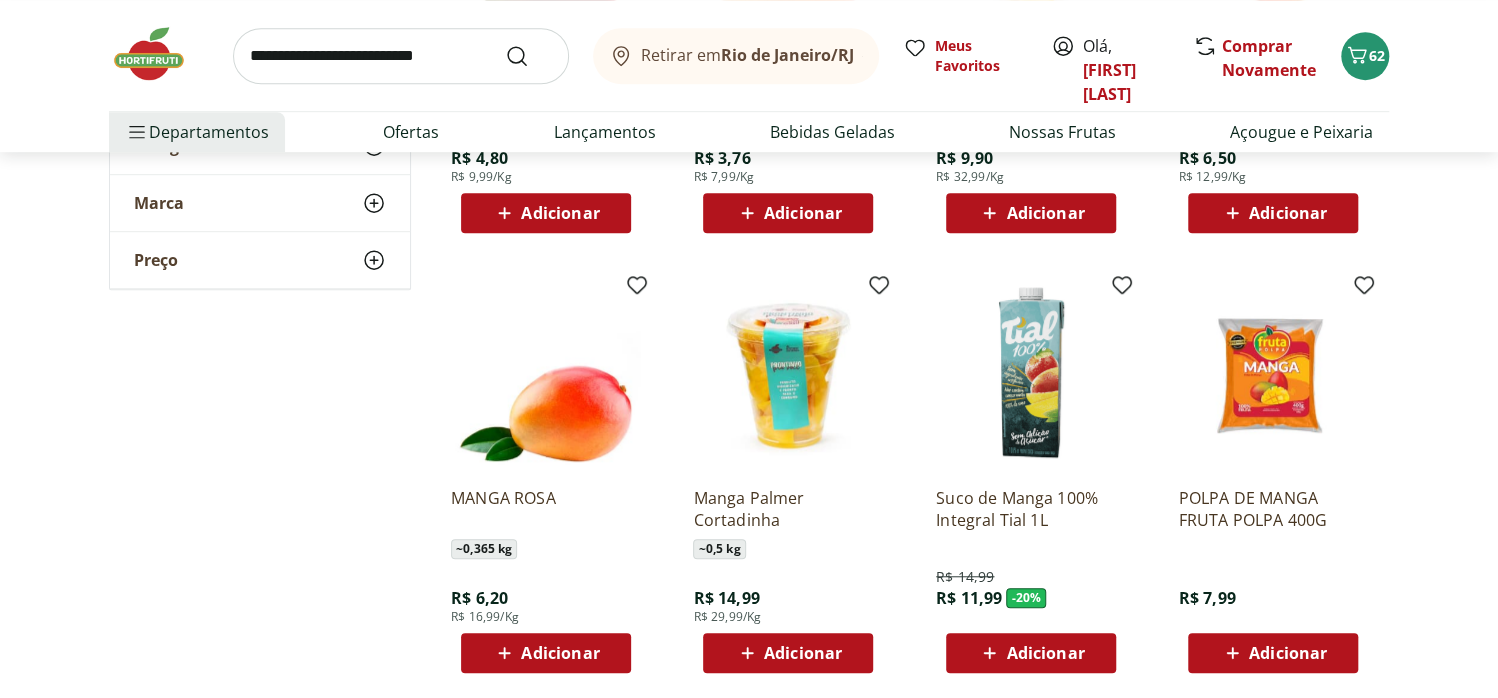 scroll, scrollTop: 666, scrollLeft: 0, axis: vertical 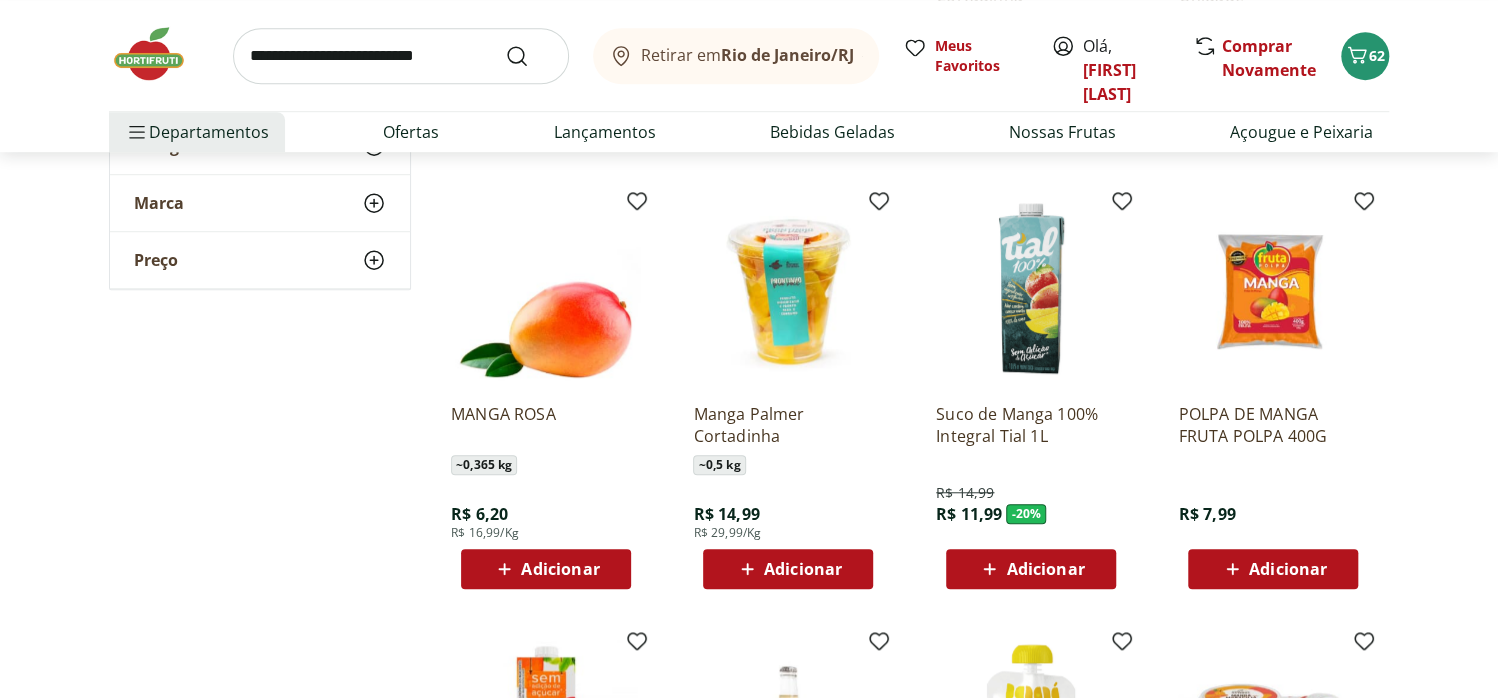 click on "Adicionar" at bounding box center (560, 569) 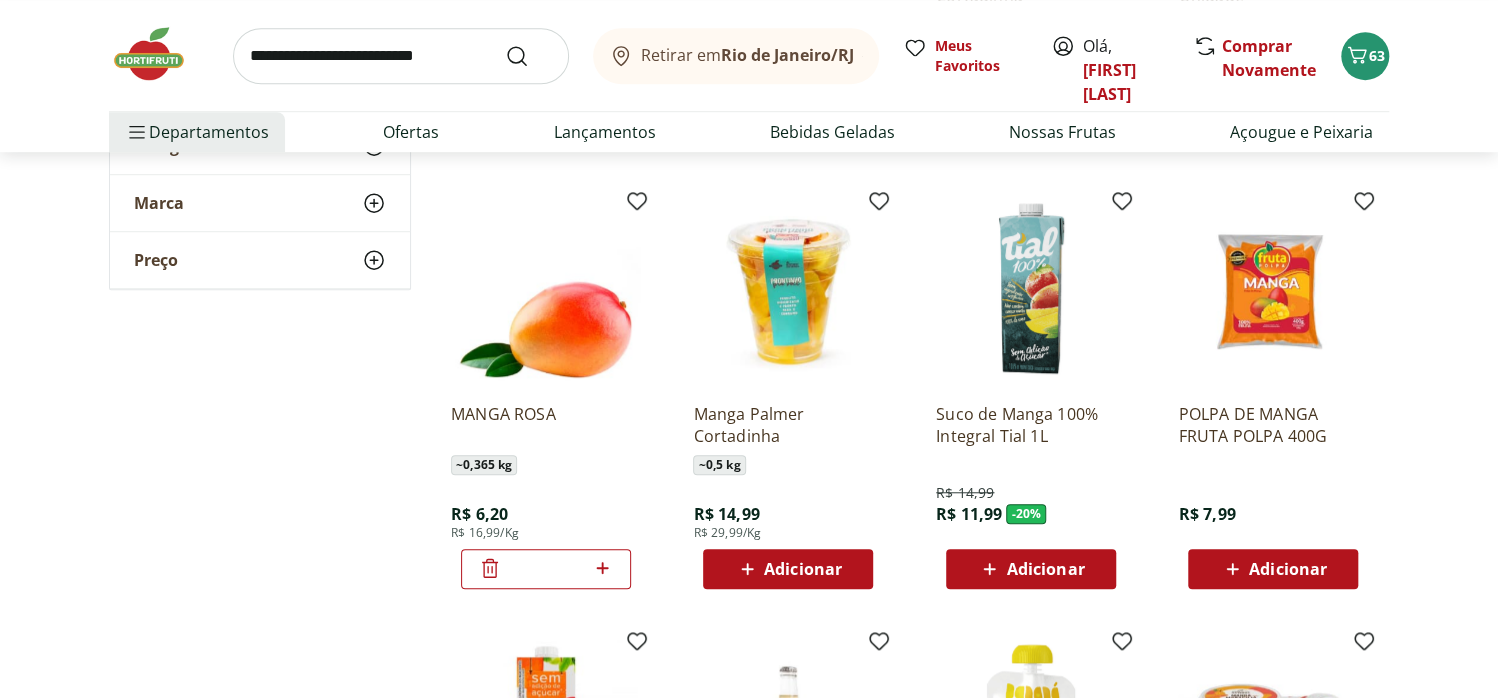 click 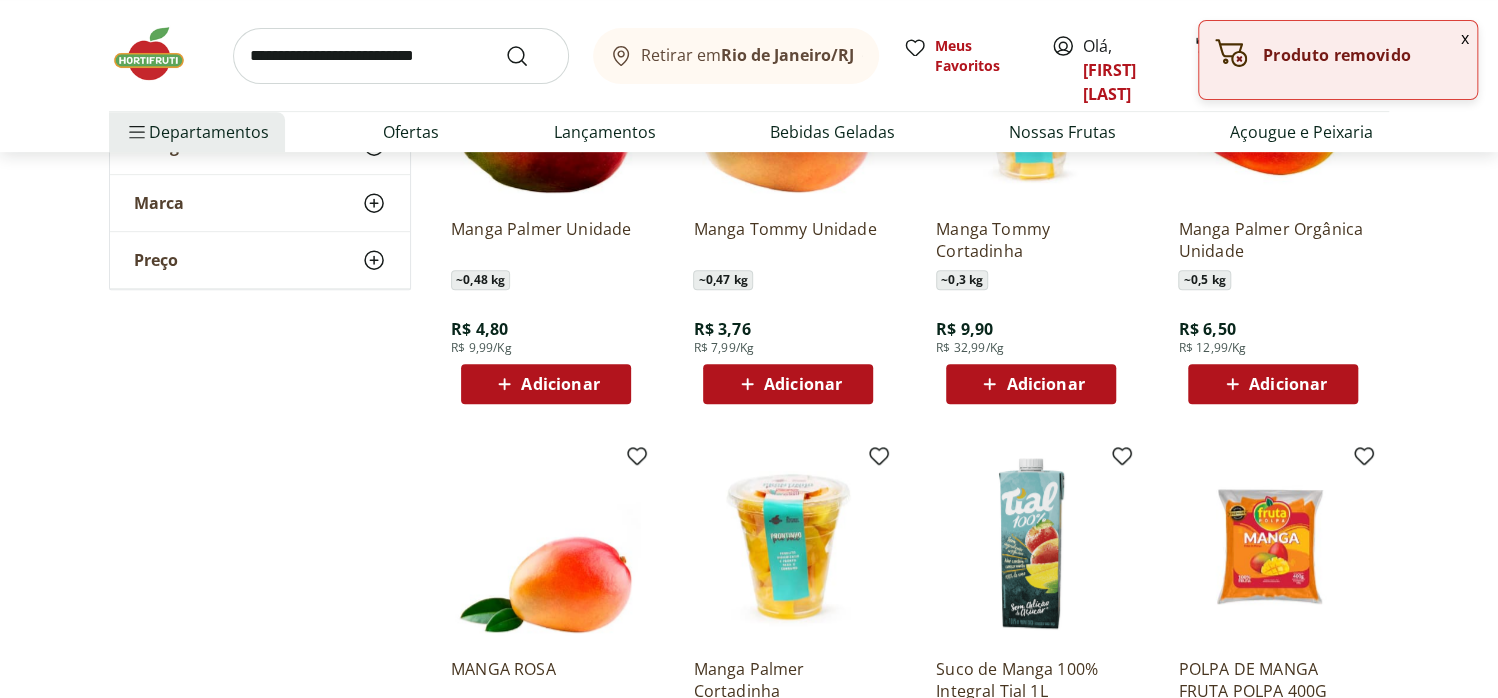 scroll, scrollTop: 400, scrollLeft: 0, axis: vertical 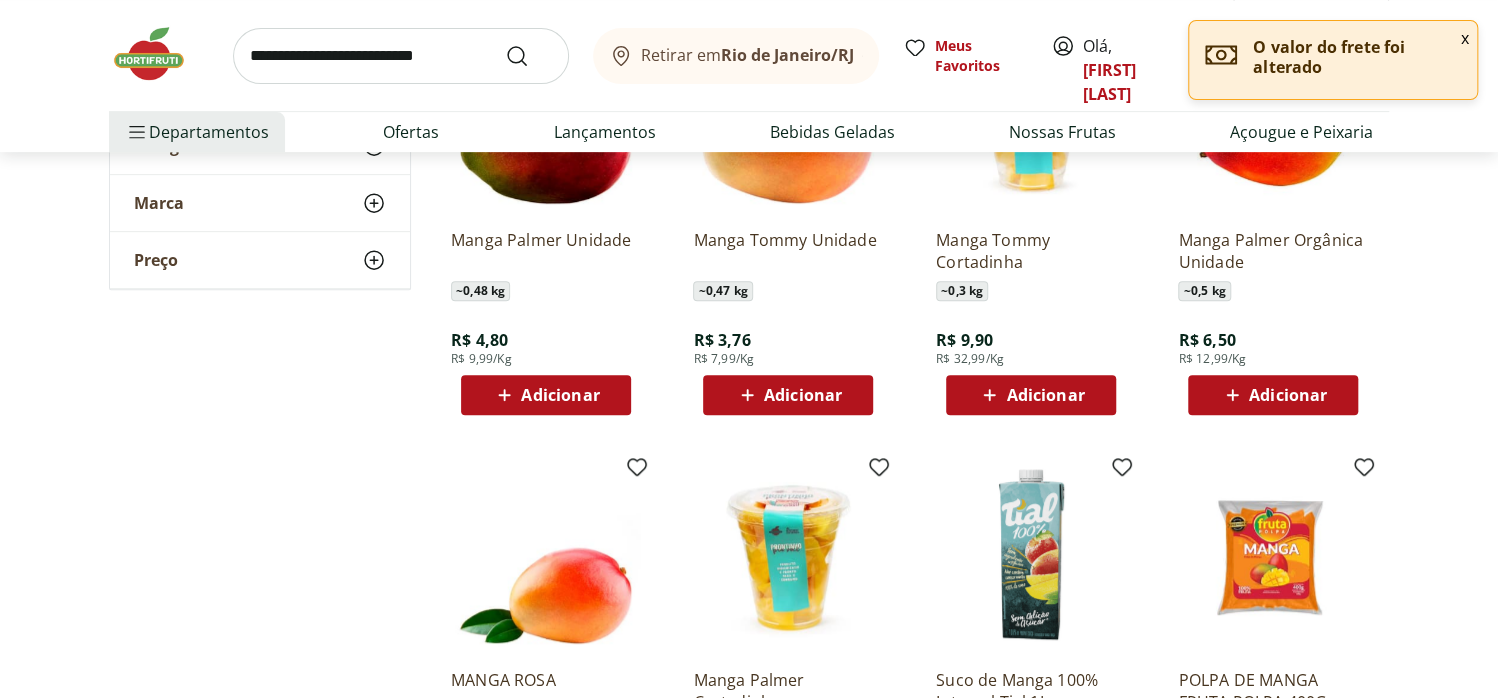 click on "Adicionar" at bounding box center (560, 395) 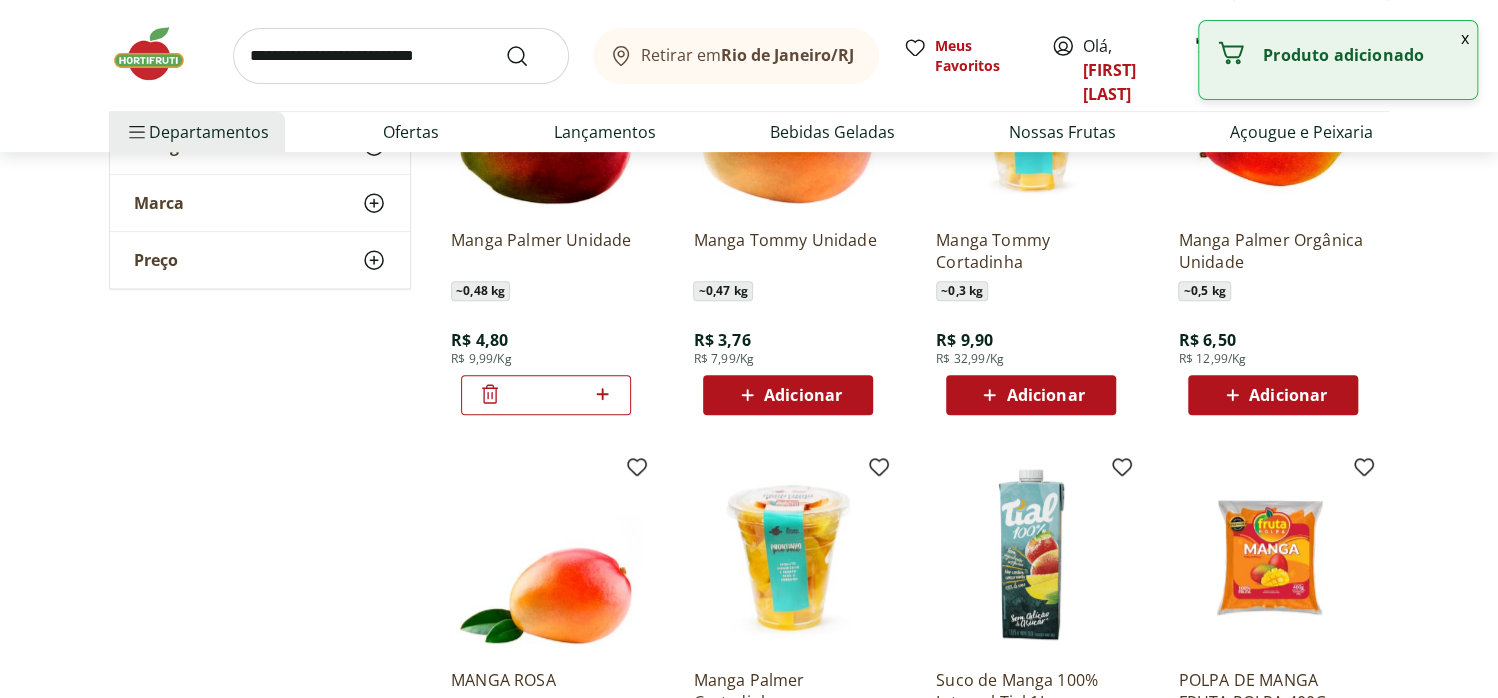 click 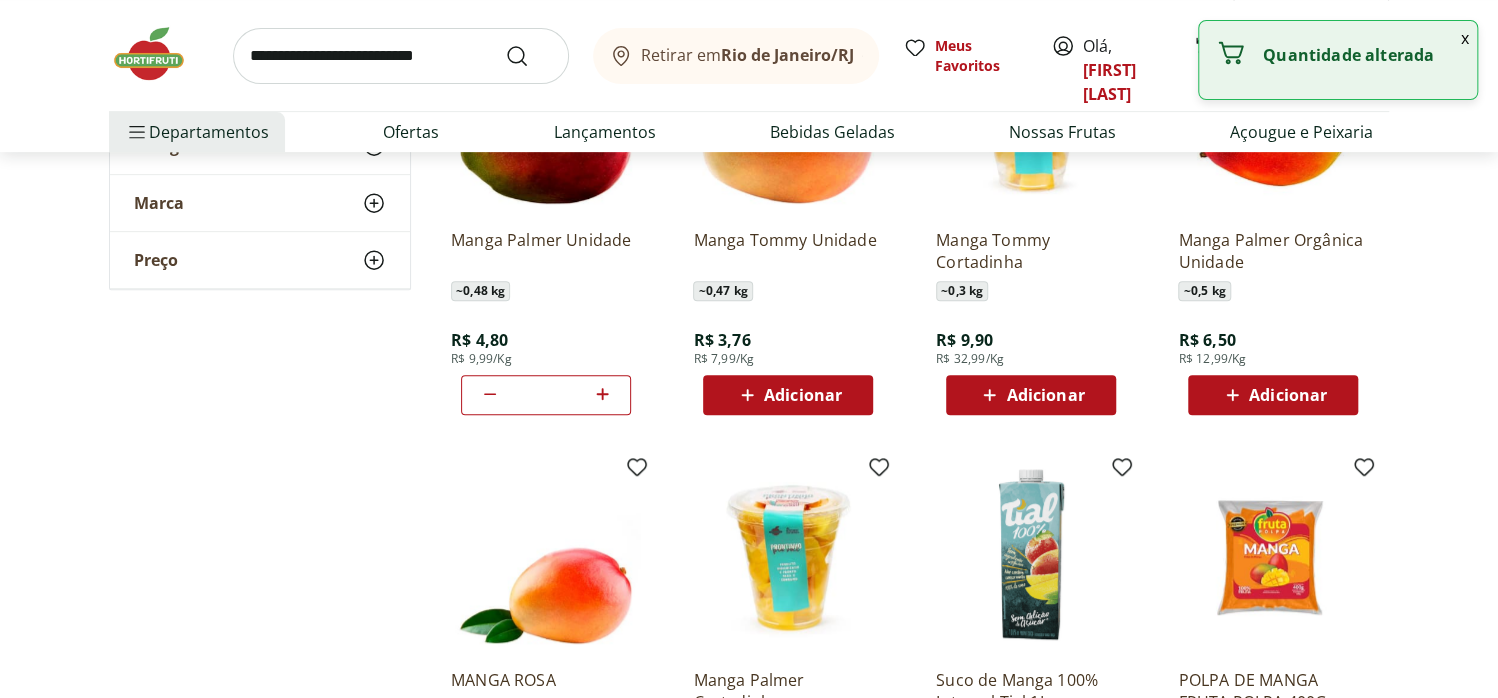 click 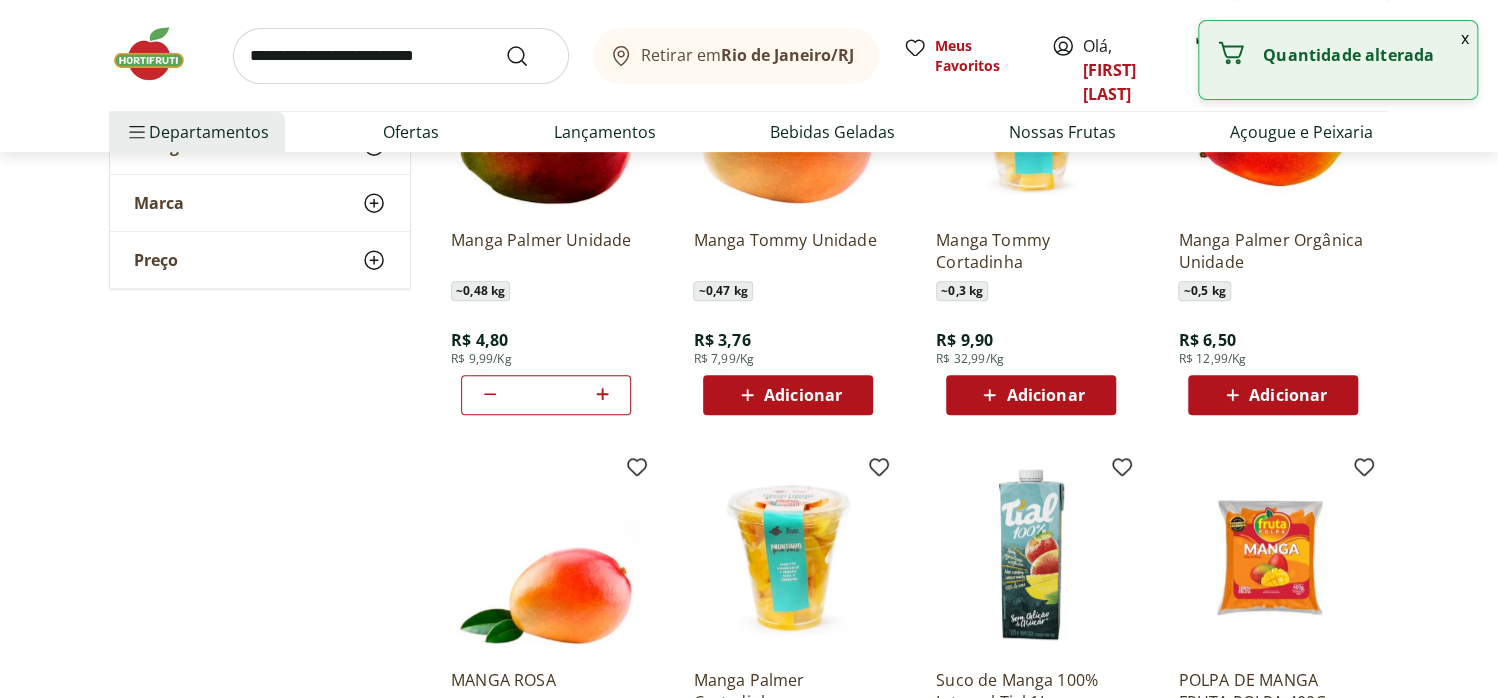 click 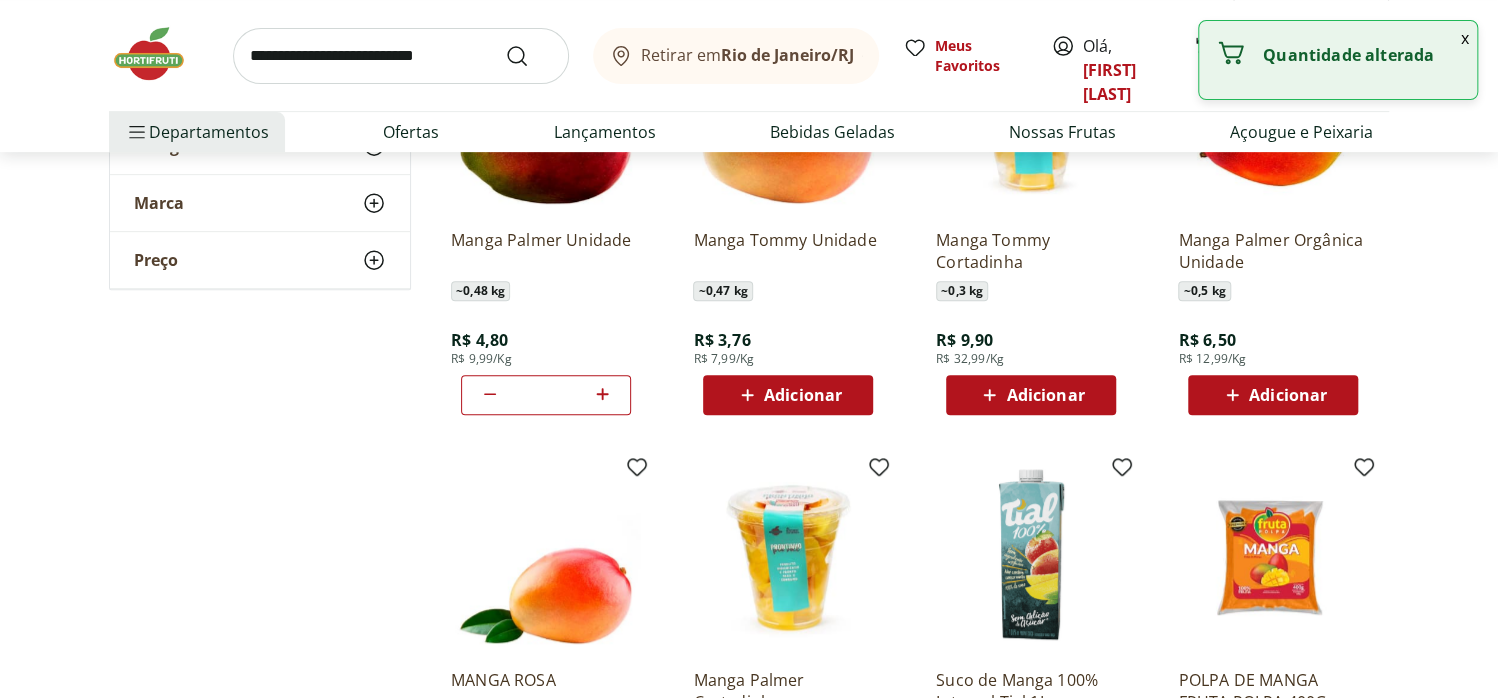 click at bounding box center (401, 56) 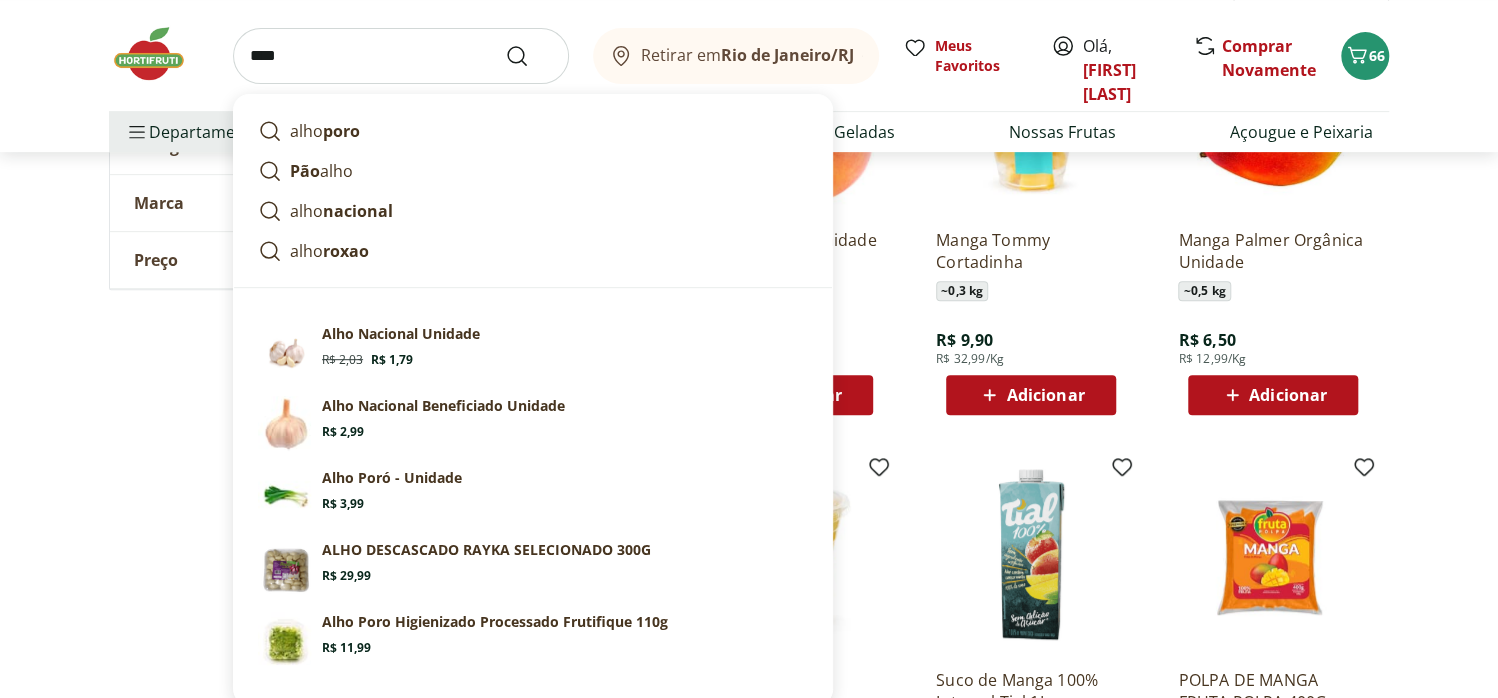 type on "****" 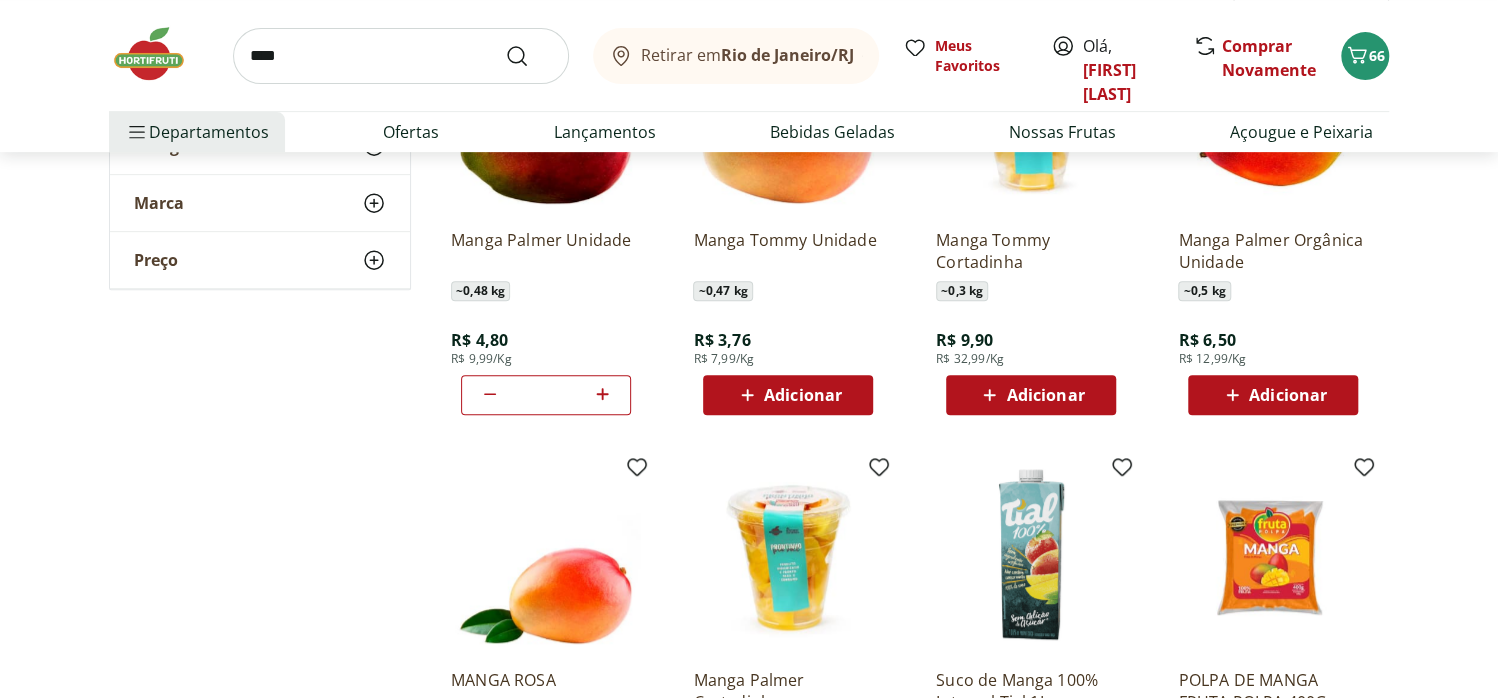 scroll, scrollTop: 0, scrollLeft: 0, axis: both 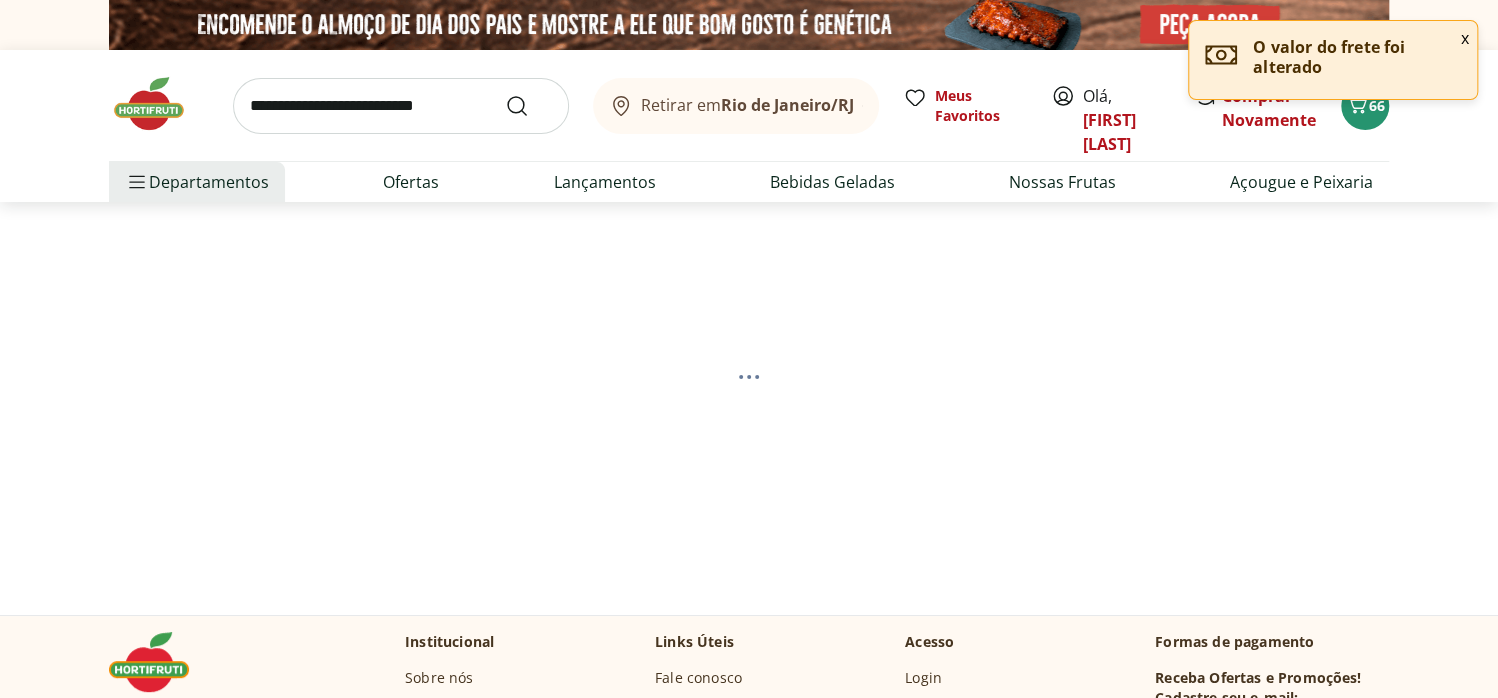 select on "**********" 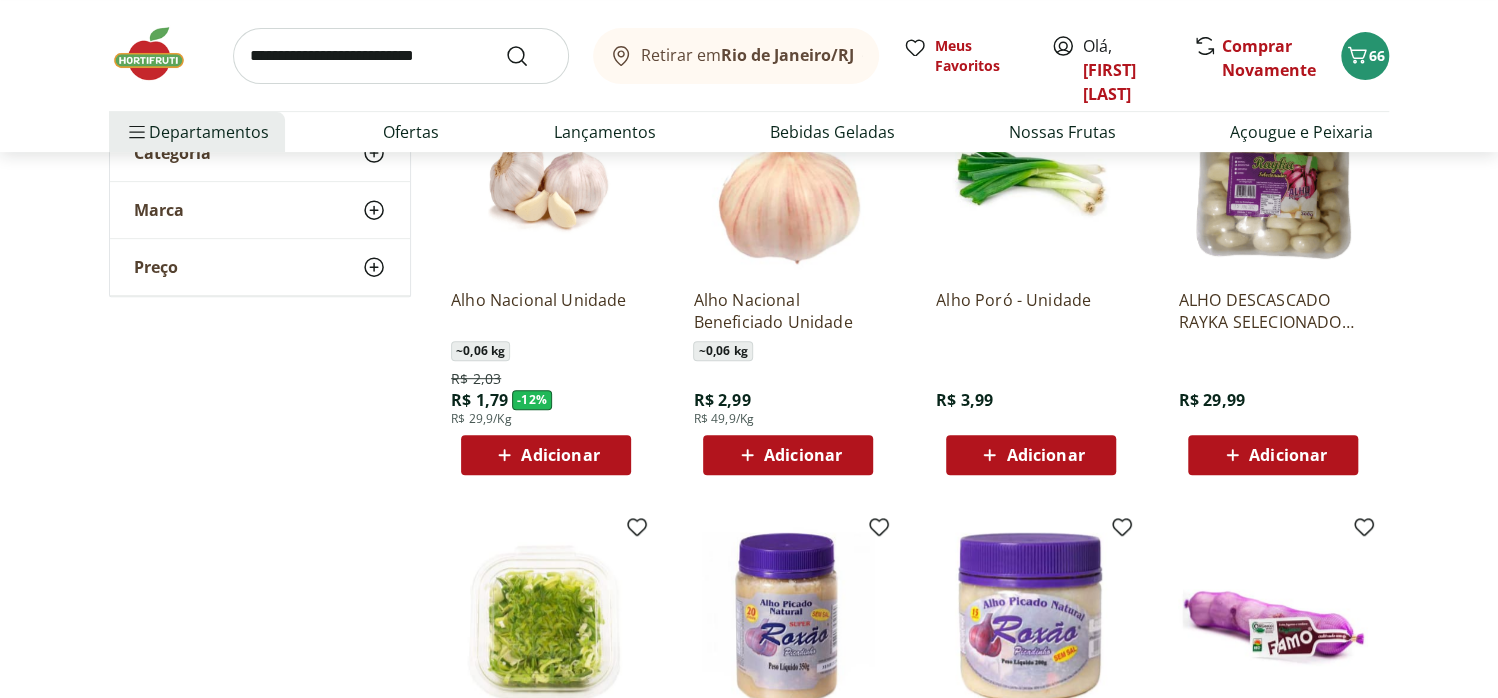 scroll, scrollTop: 333, scrollLeft: 0, axis: vertical 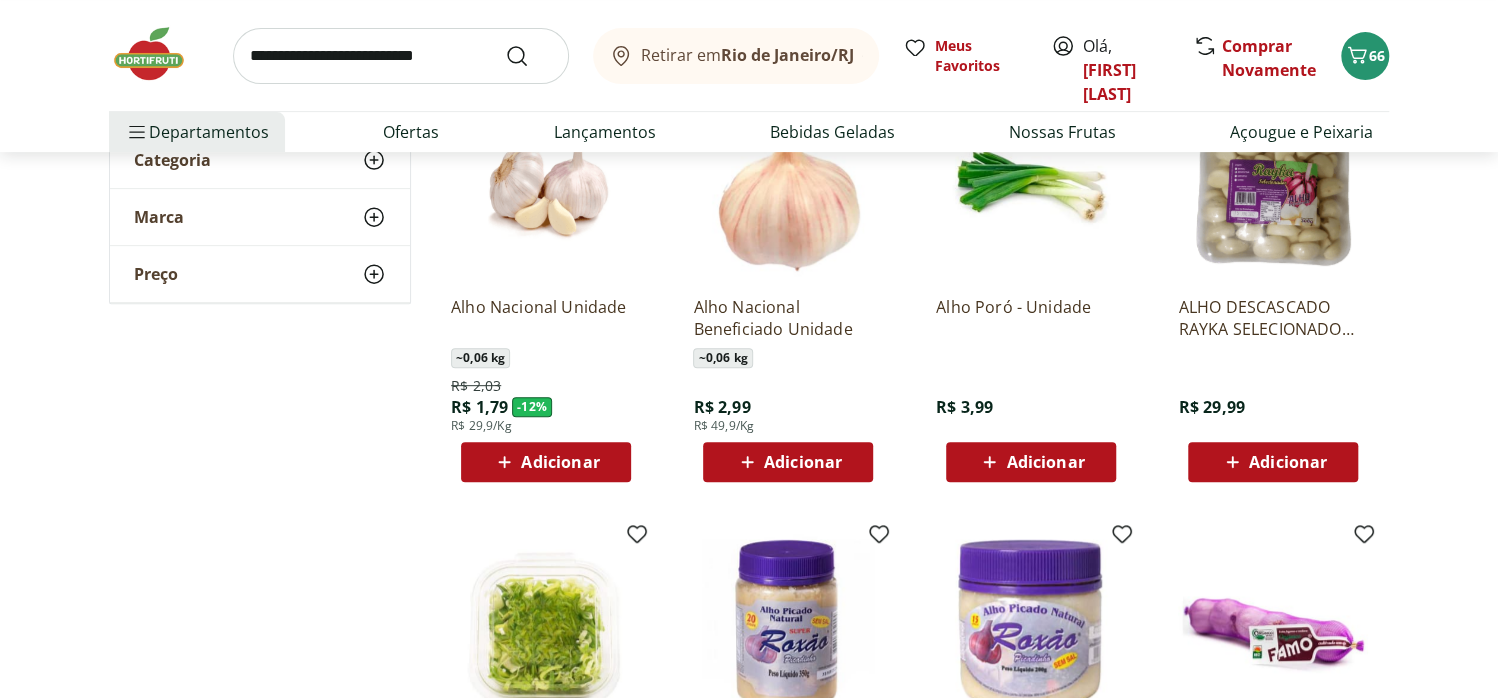 click on "Adicionar" at bounding box center (560, 462) 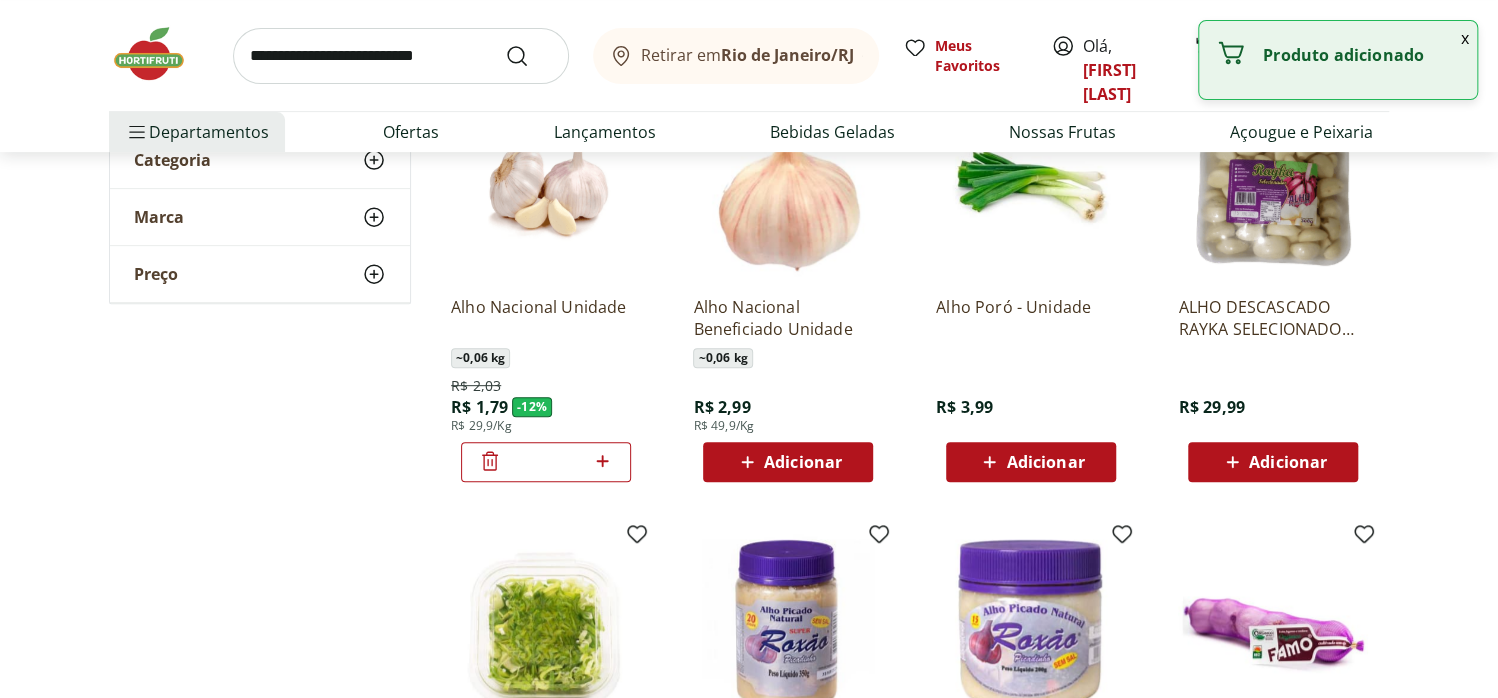 click 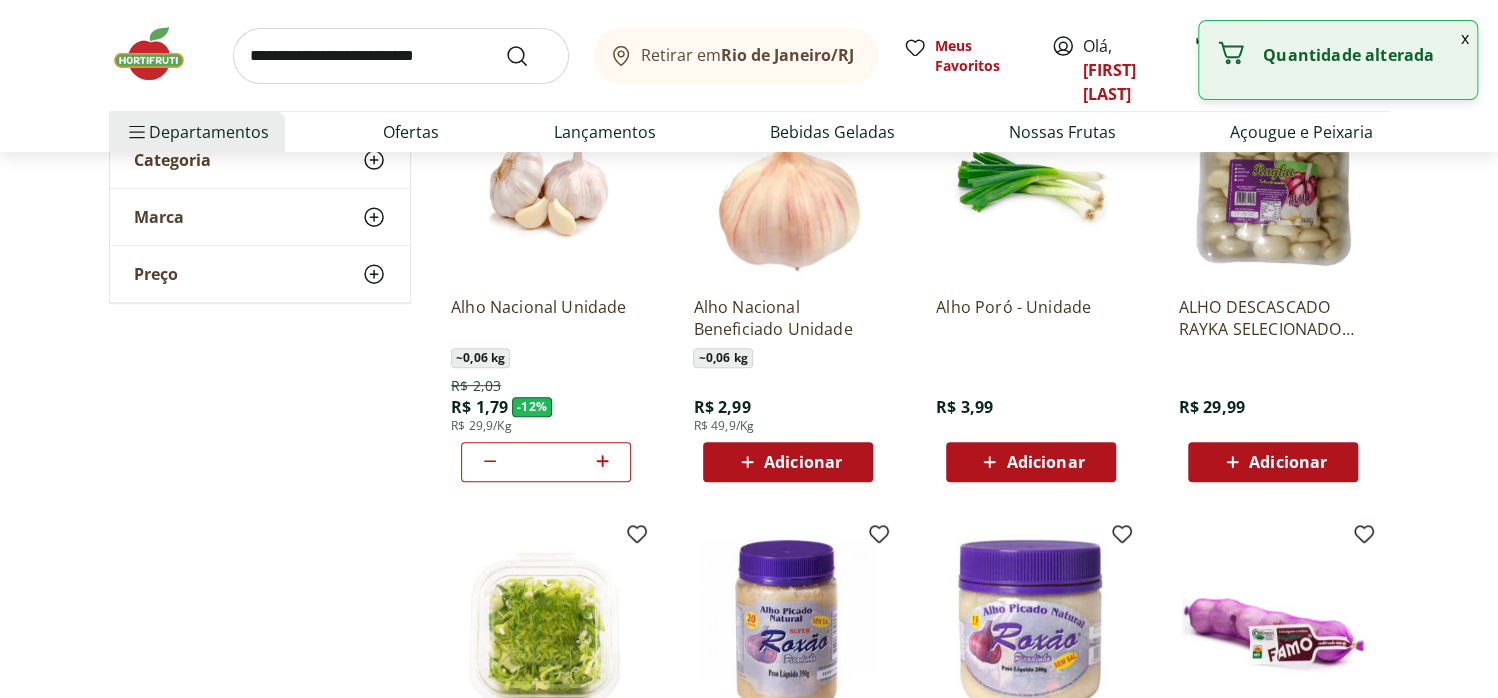 click 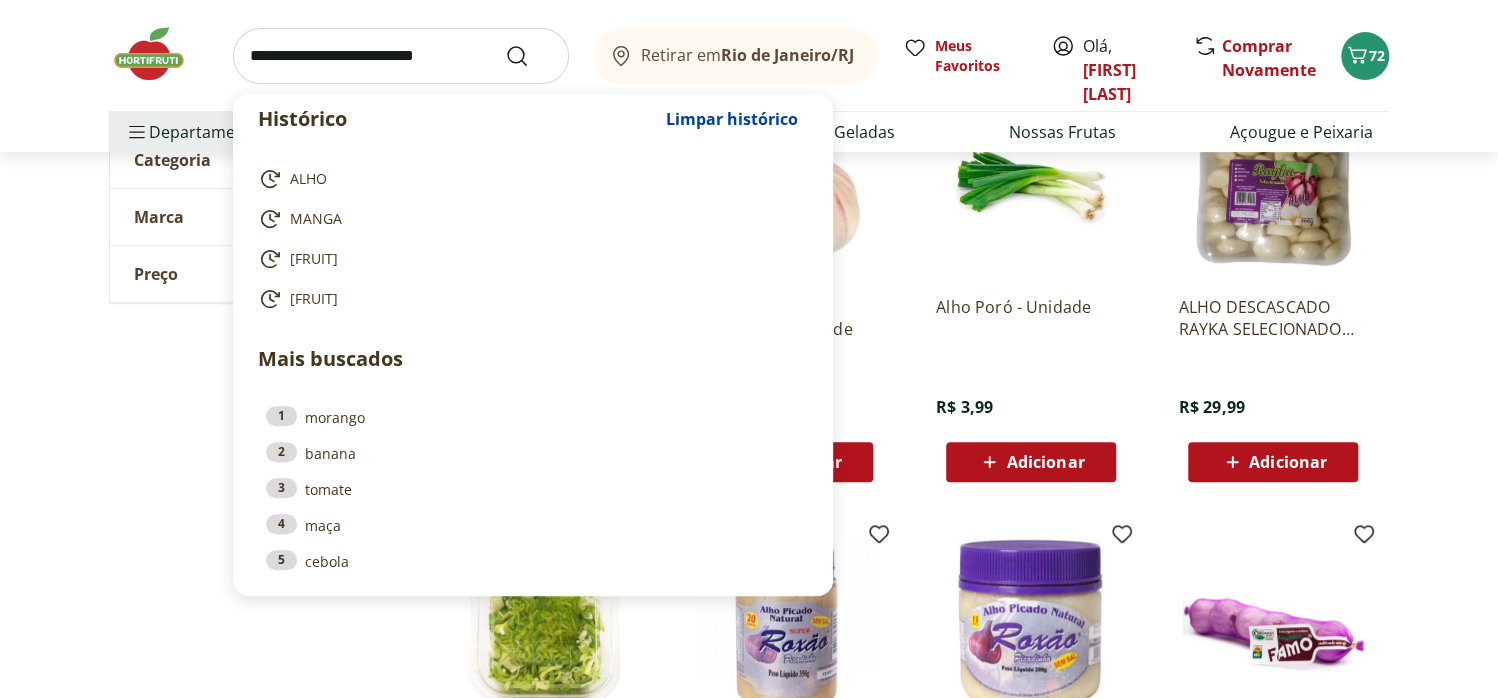 click at bounding box center [401, 56] 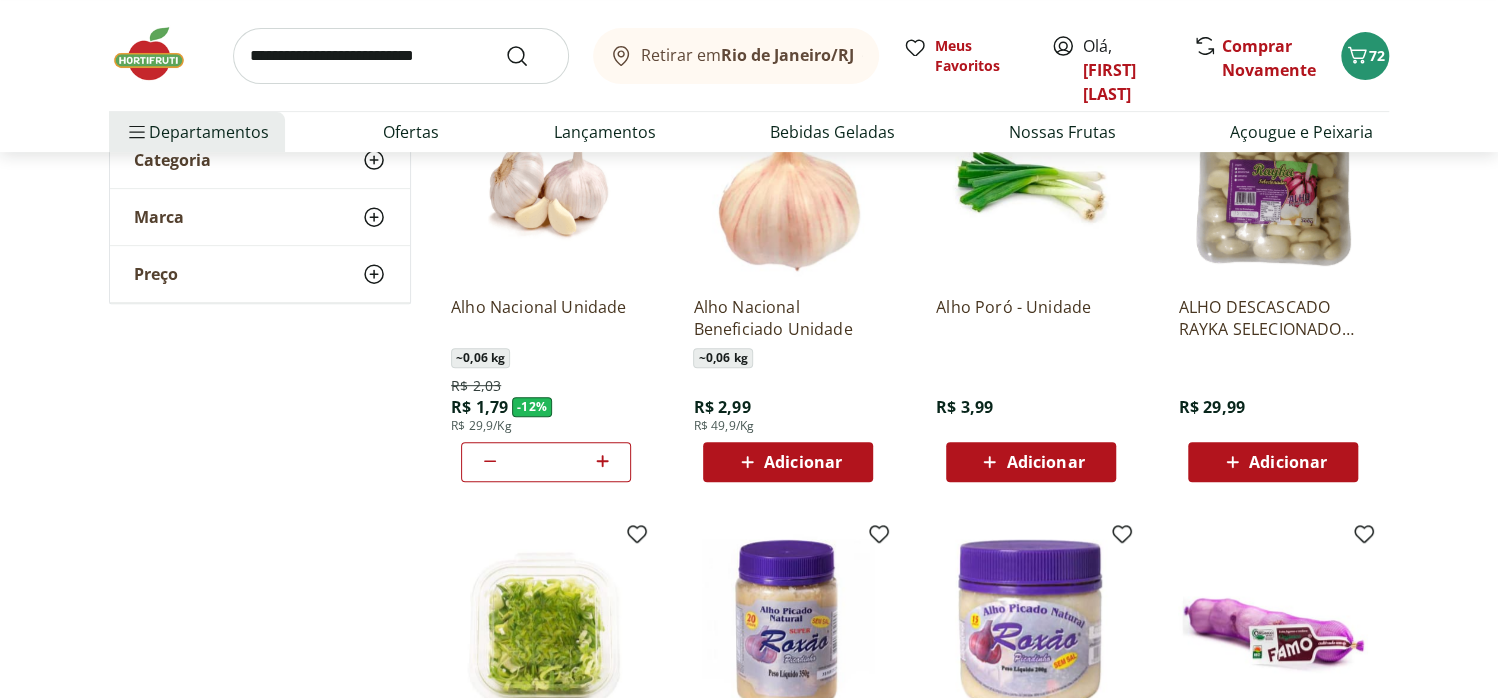 click on "**********" at bounding box center [749, 719] 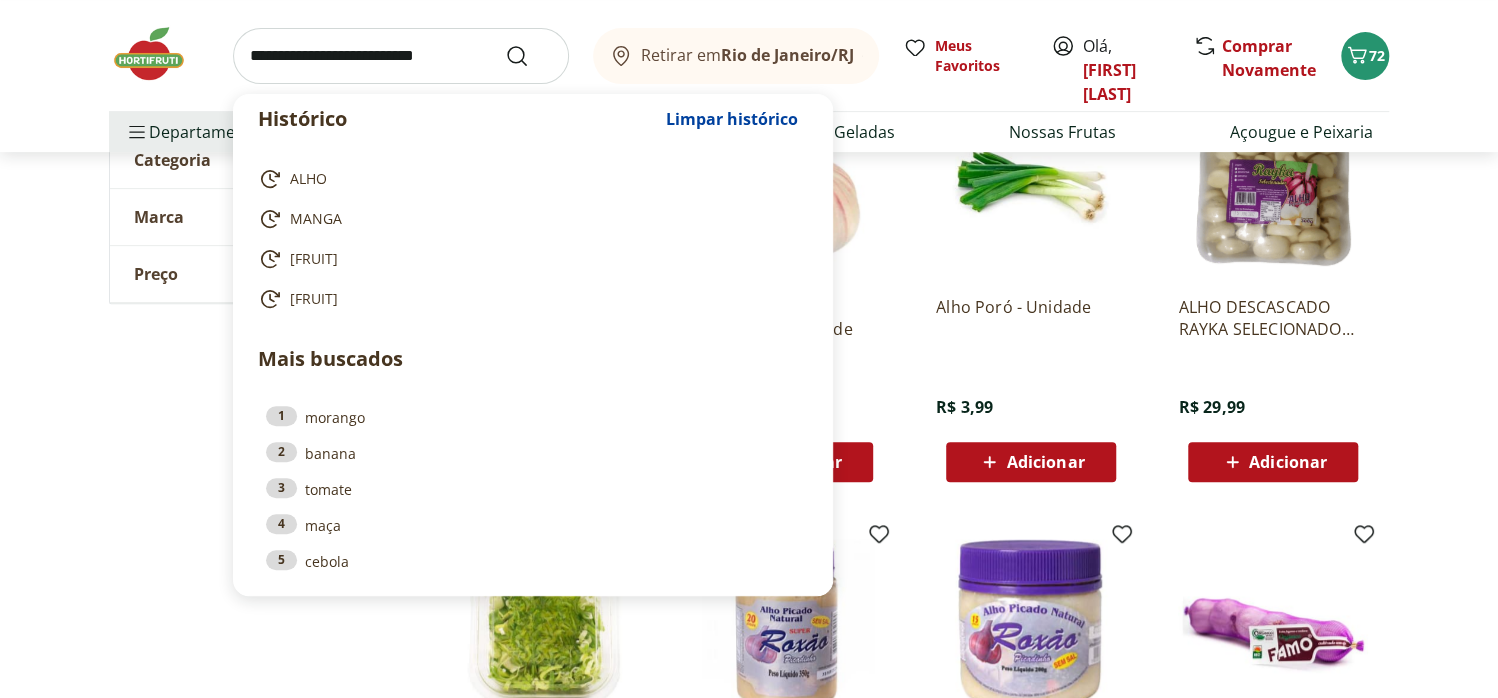 click at bounding box center (401, 56) 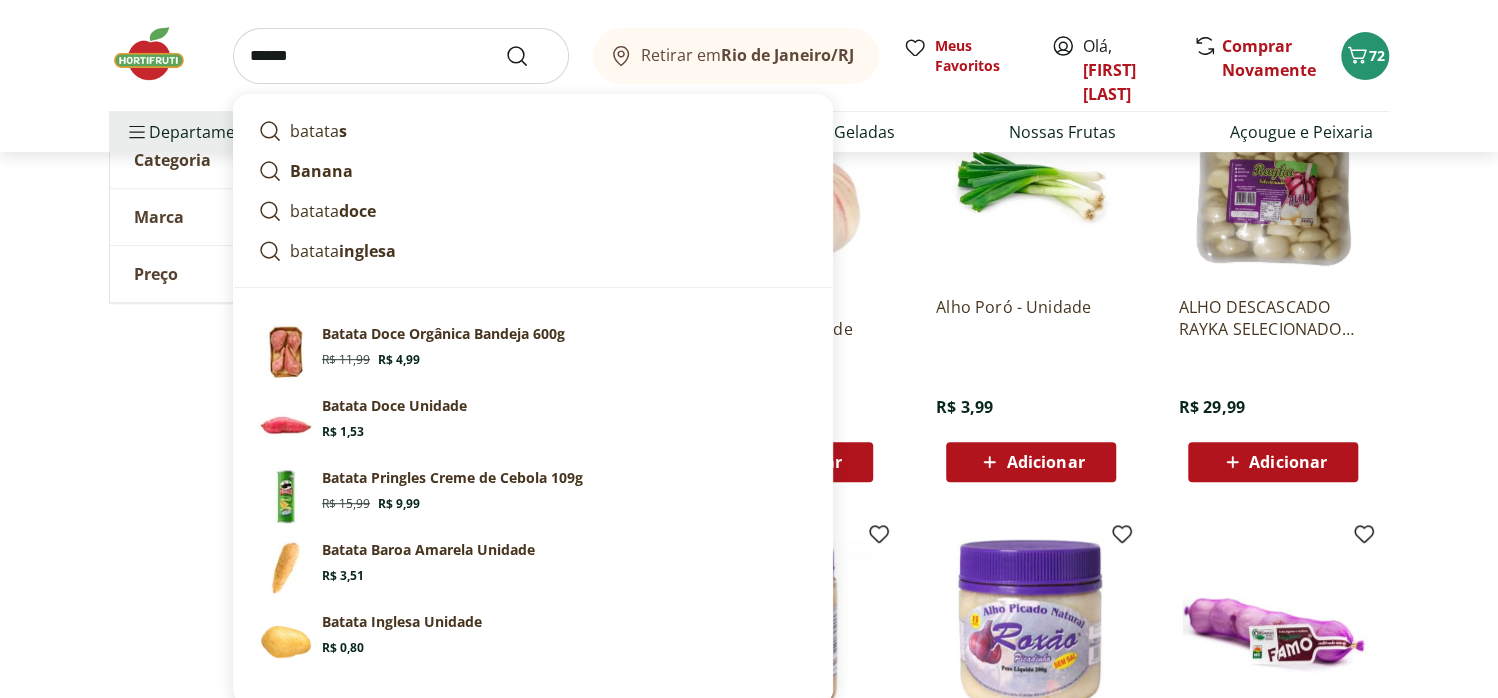 type on "******" 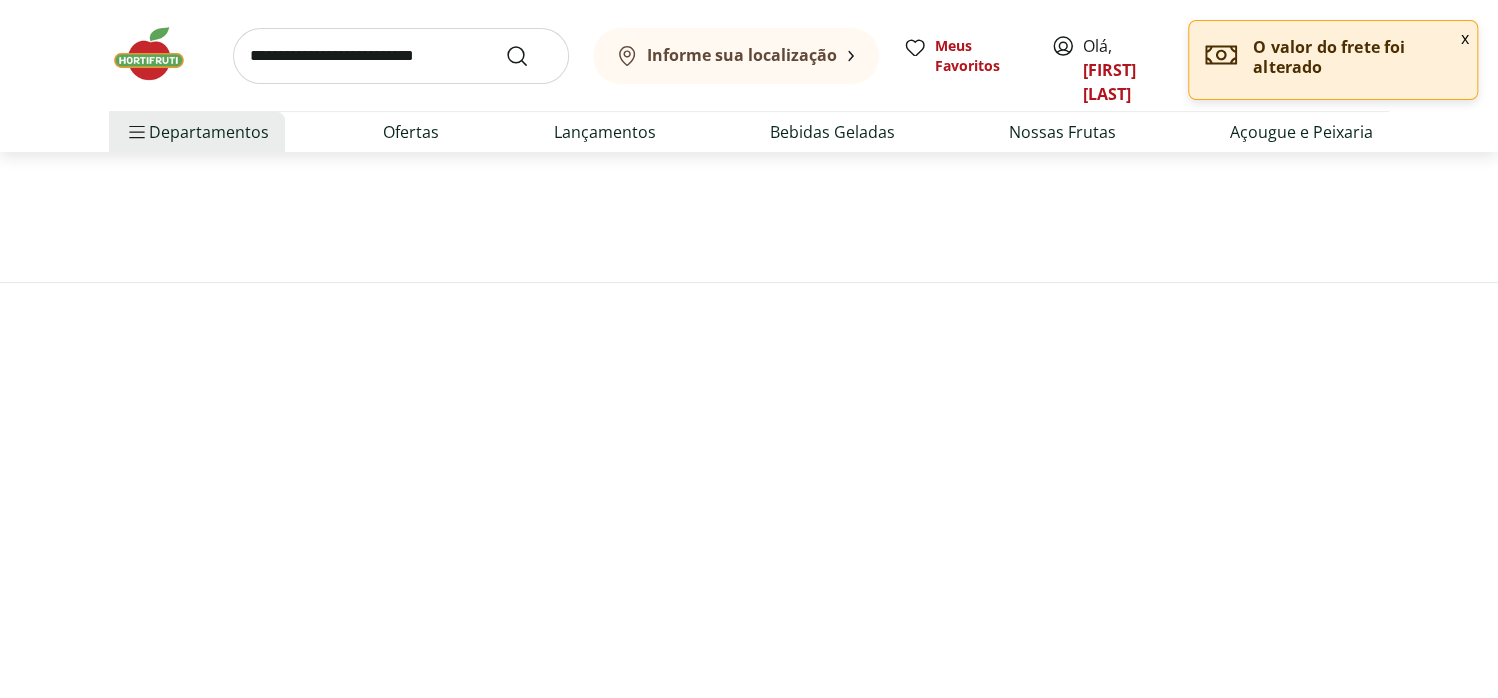 scroll, scrollTop: 0, scrollLeft: 0, axis: both 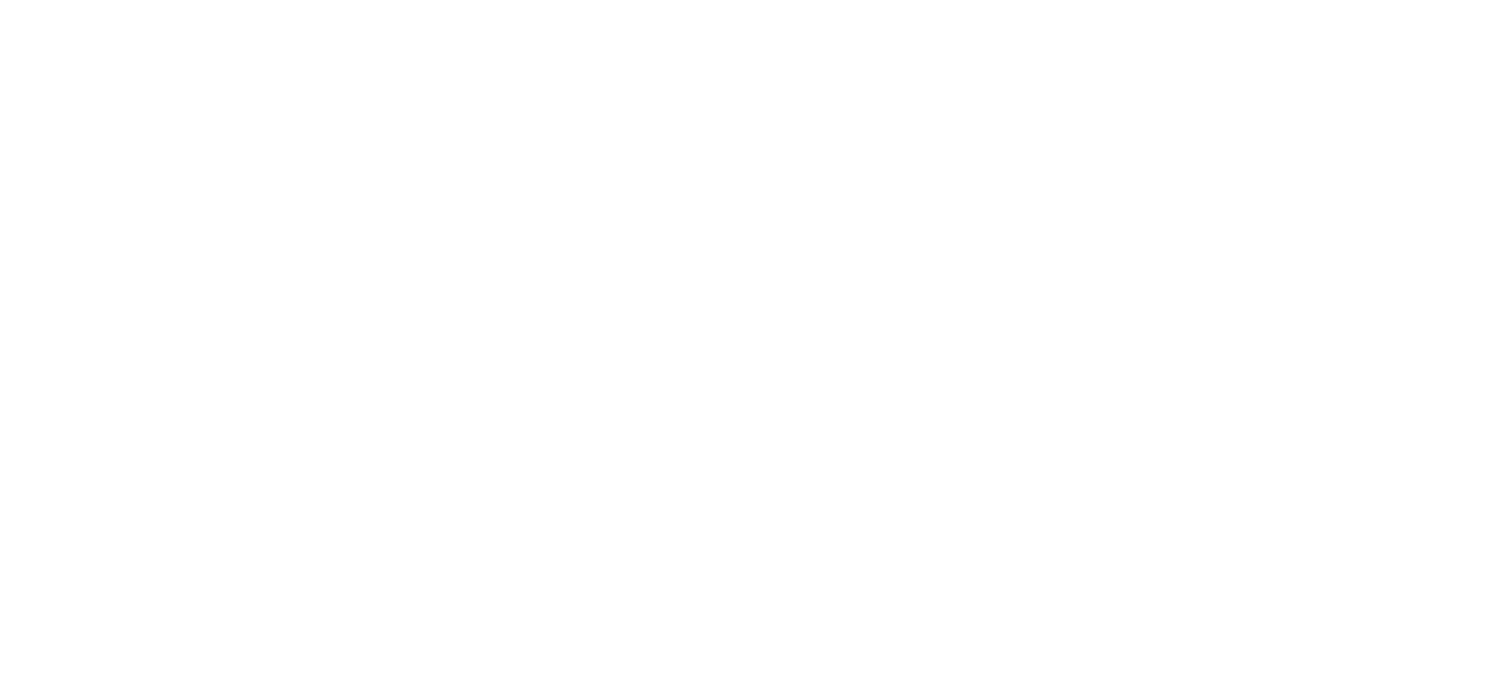 select on "**********" 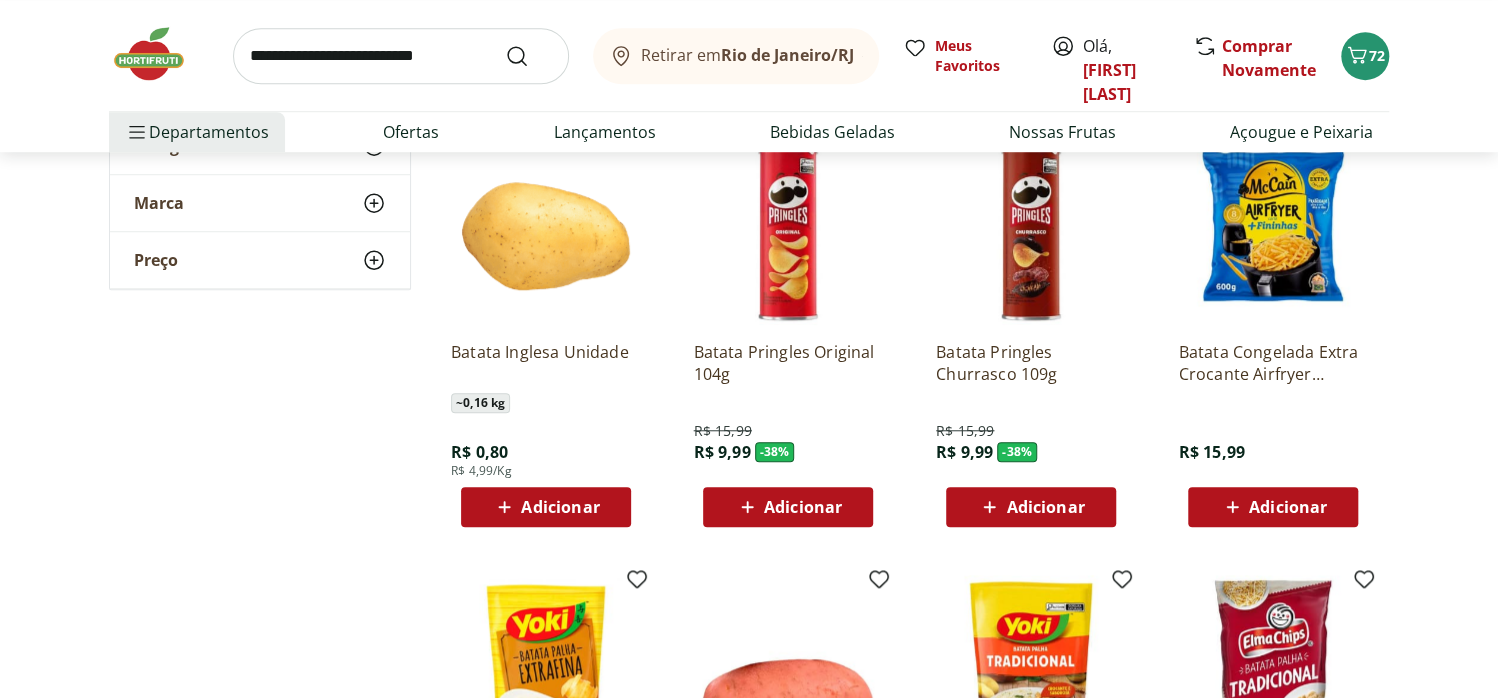scroll, scrollTop: 733, scrollLeft: 0, axis: vertical 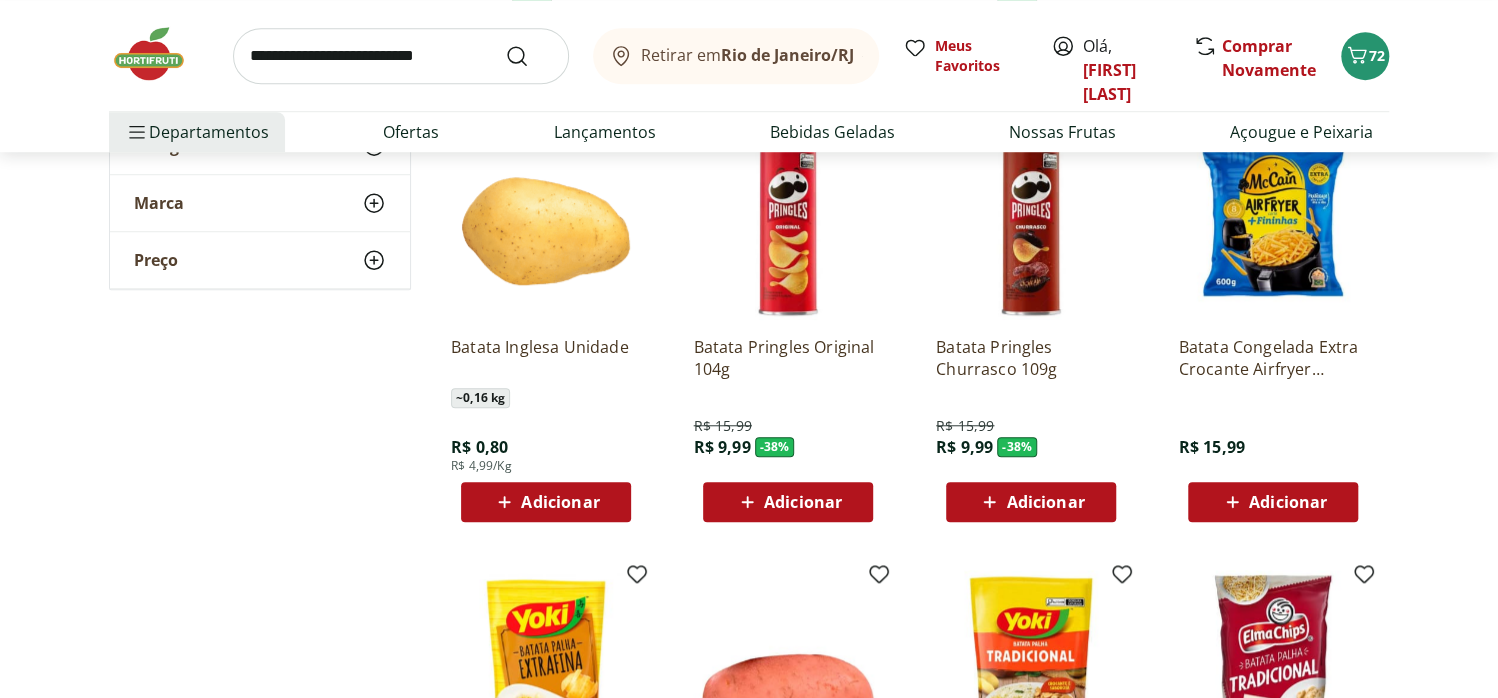 click on "Adicionar" at bounding box center [560, 502] 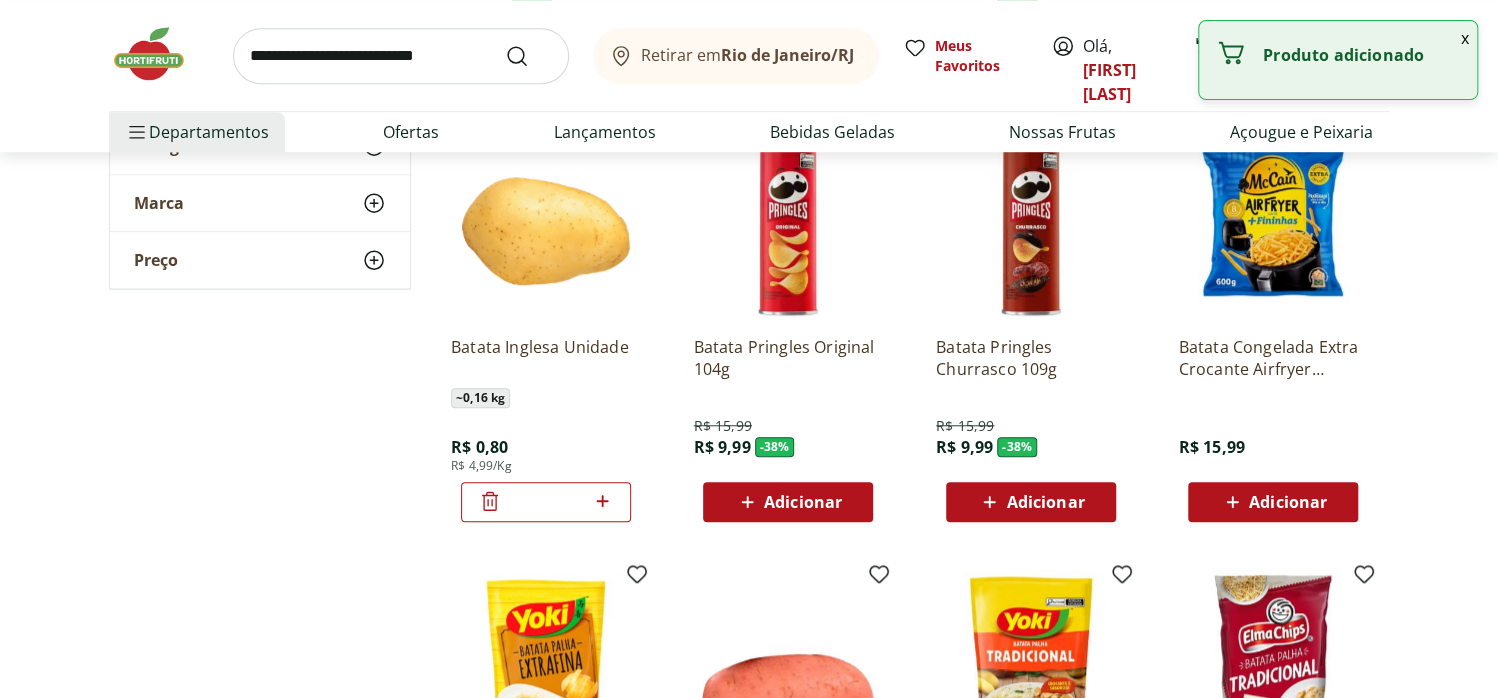click 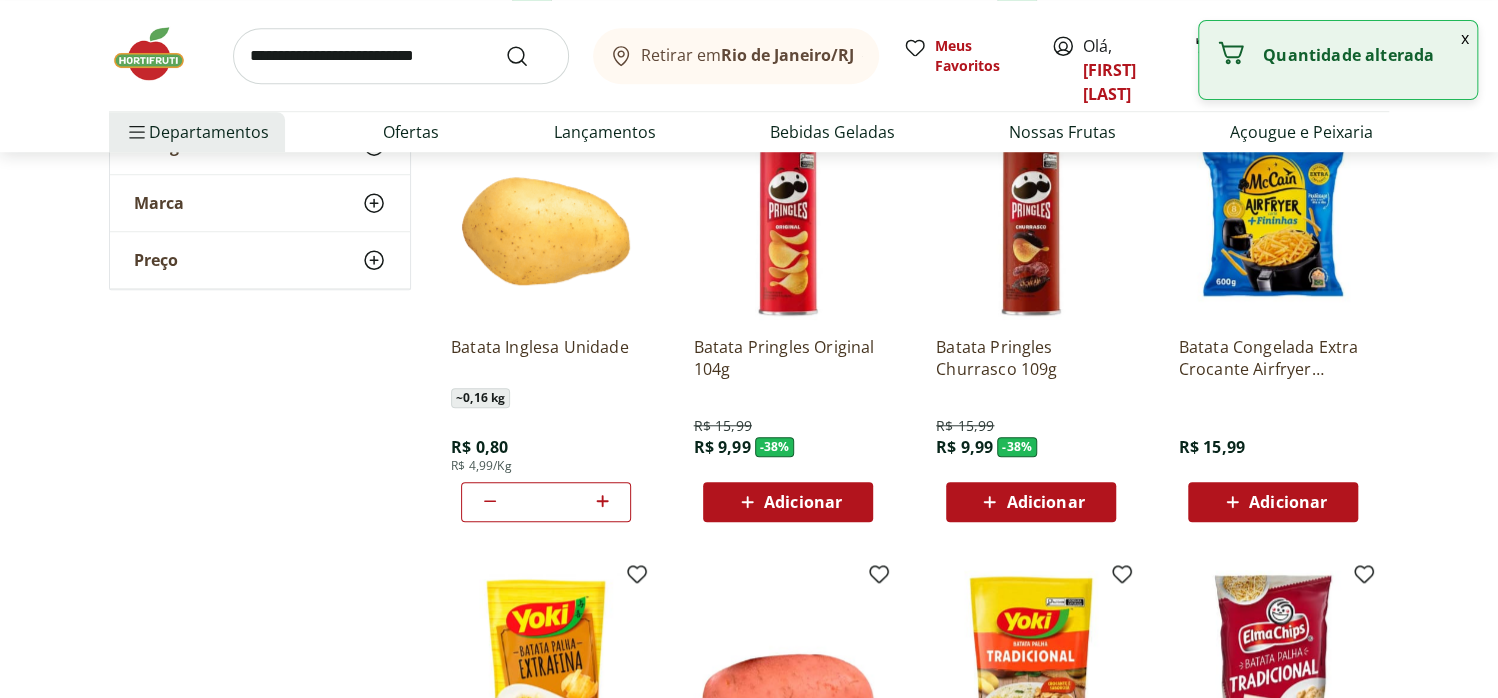 click 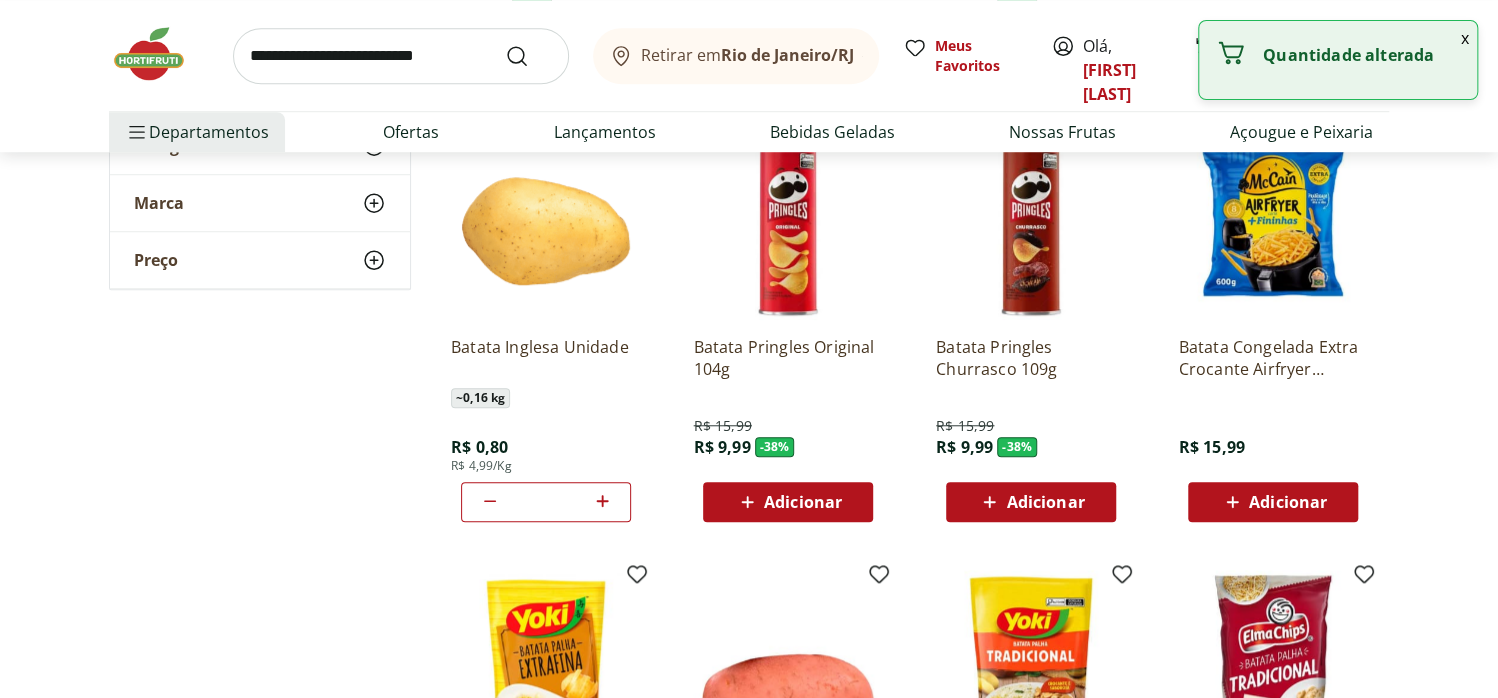 click 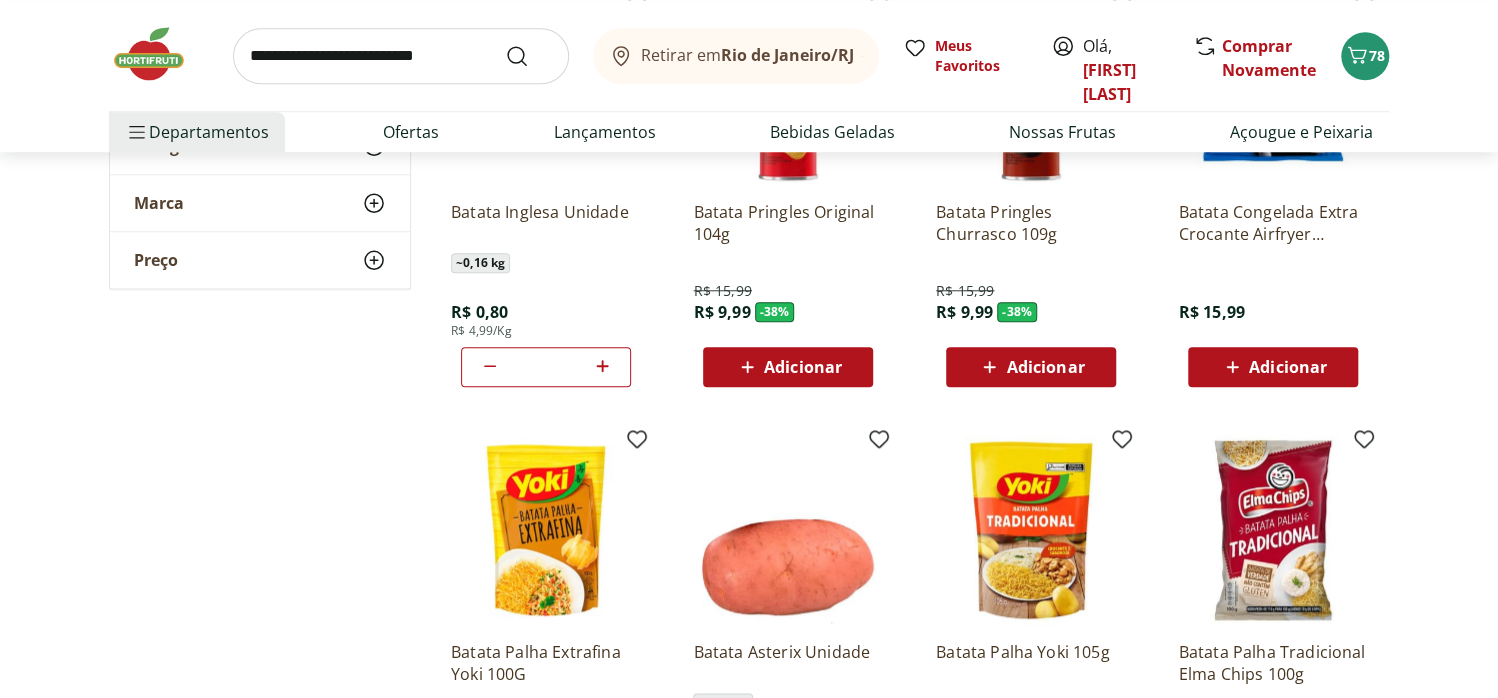 scroll, scrollTop: 866, scrollLeft: 0, axis: vertical 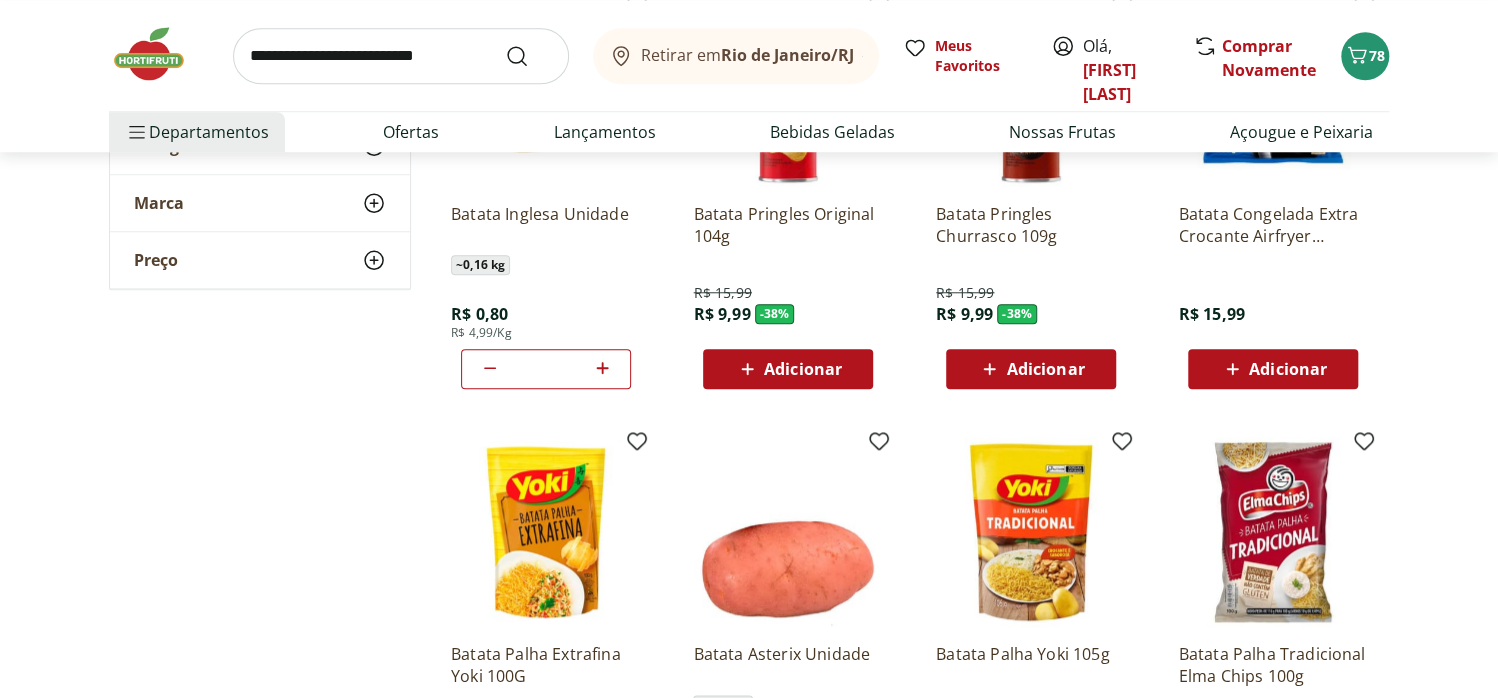 click 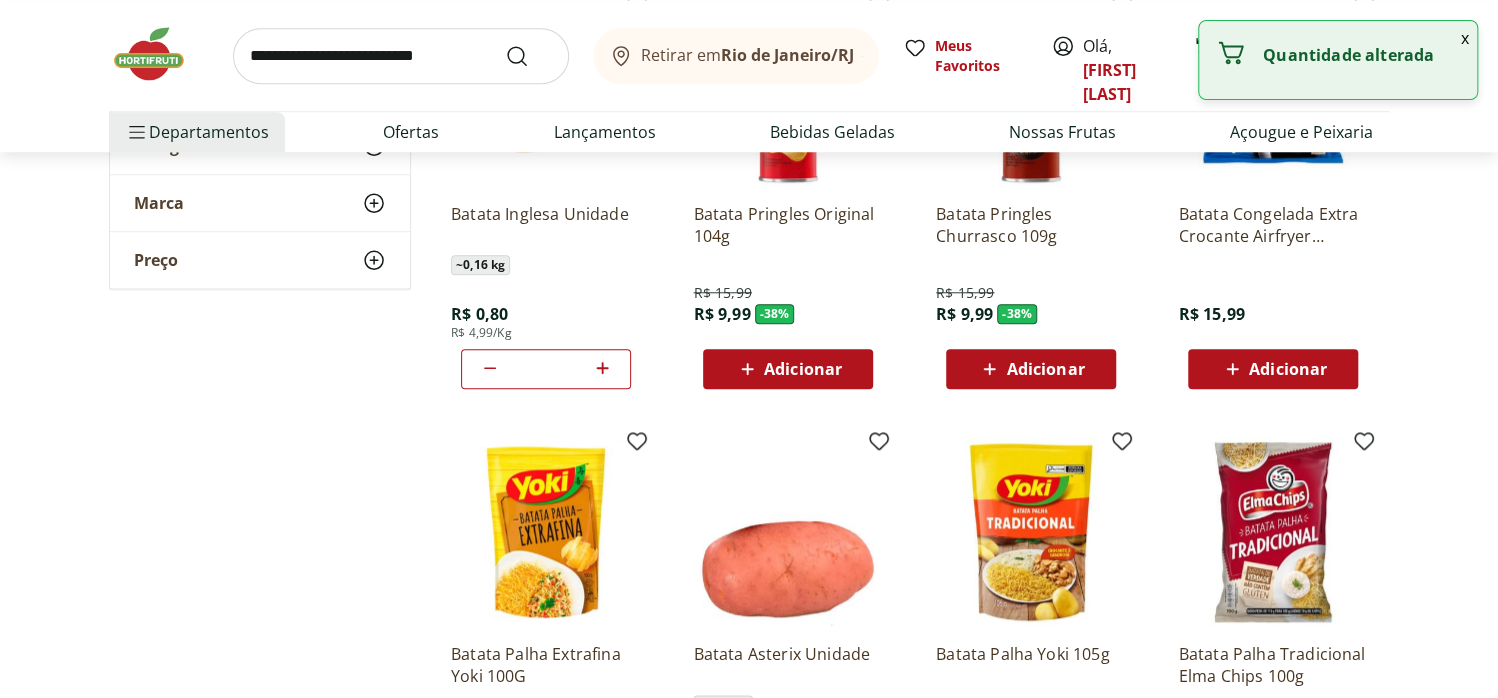 click 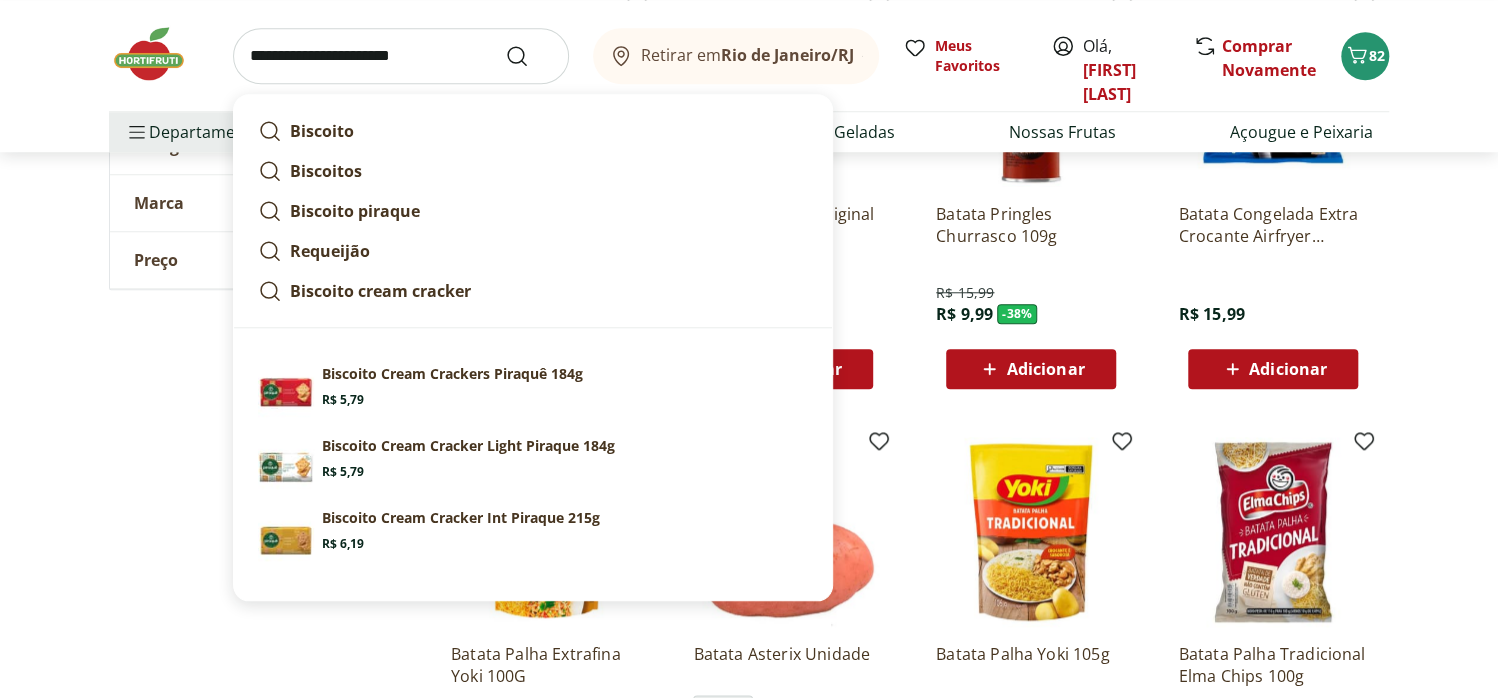 type on "**********" 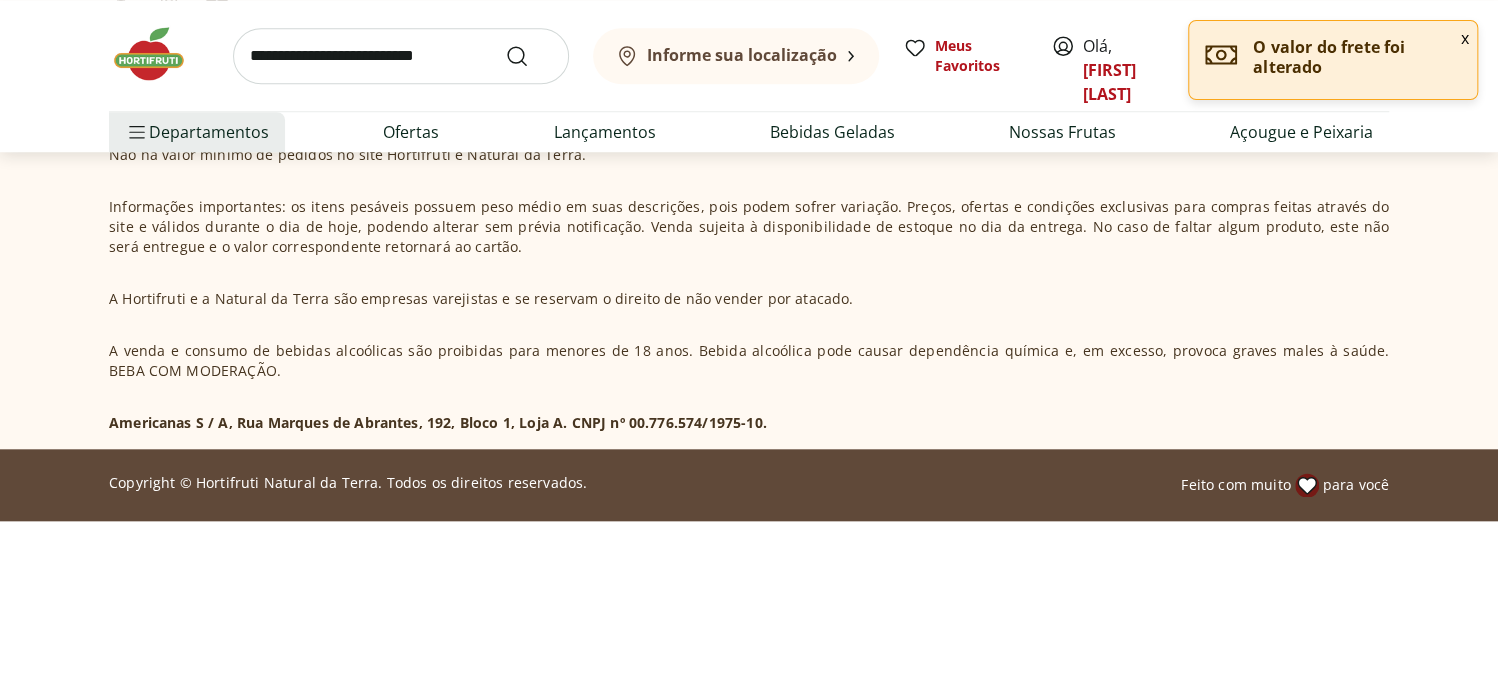 scroll, scrollTop: 0, scrollLeft: 0, axis: both 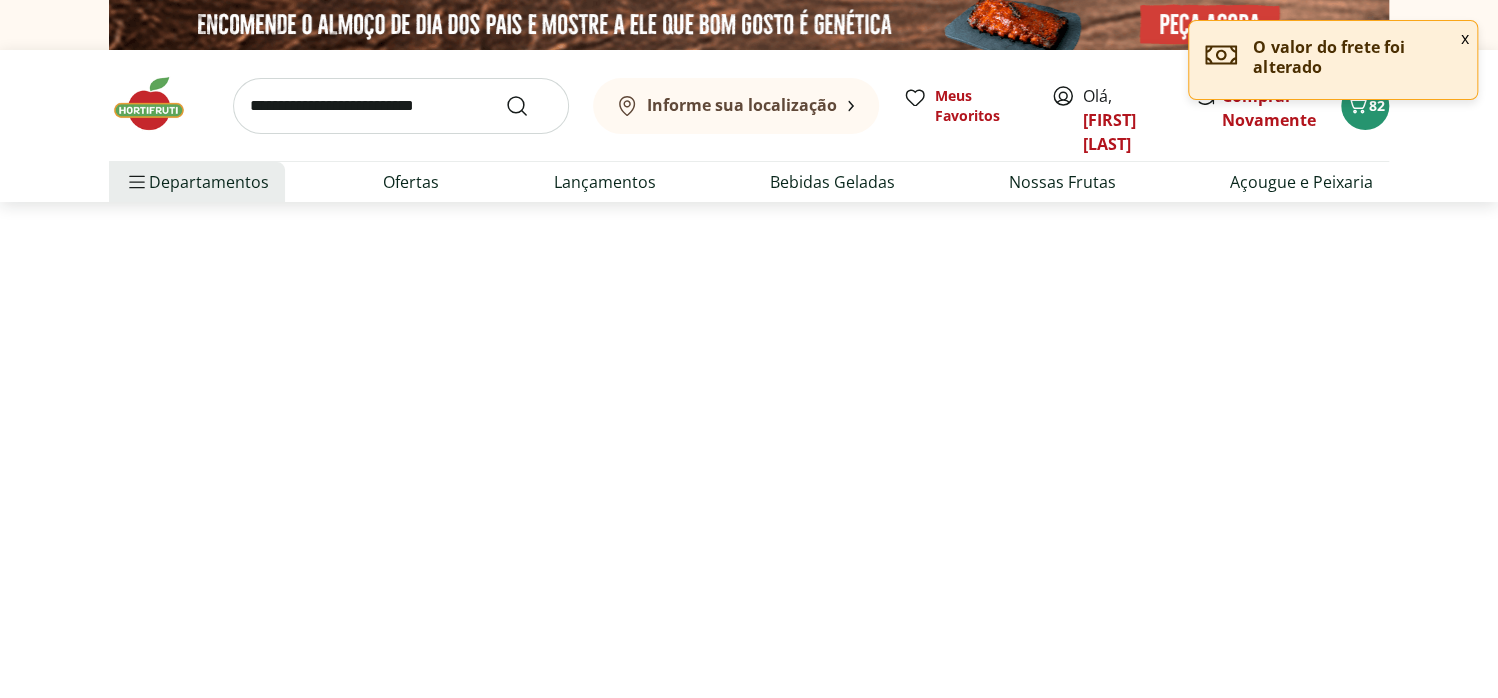 select on "**********" 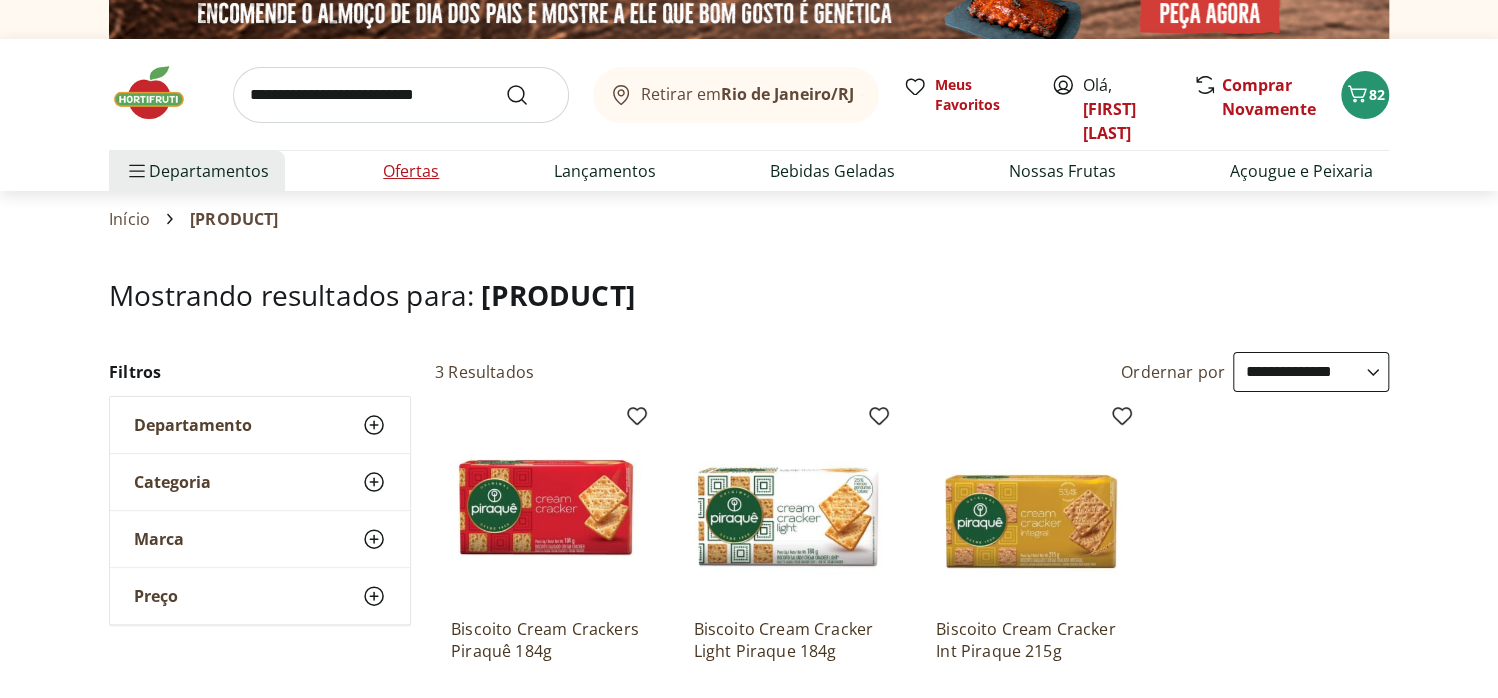 scroll, scrollTop: 0, scrollLeft: 0, axis: both 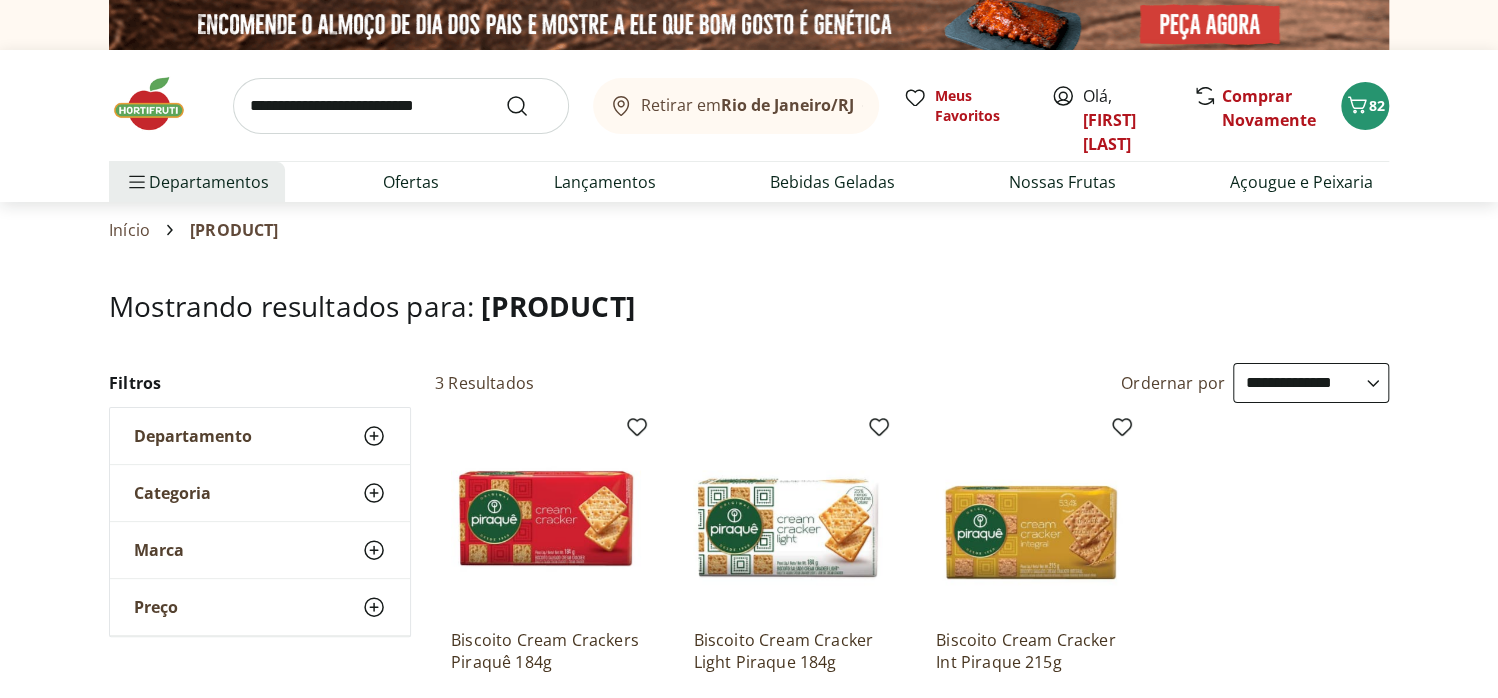 click at bounding box center (401, 106) 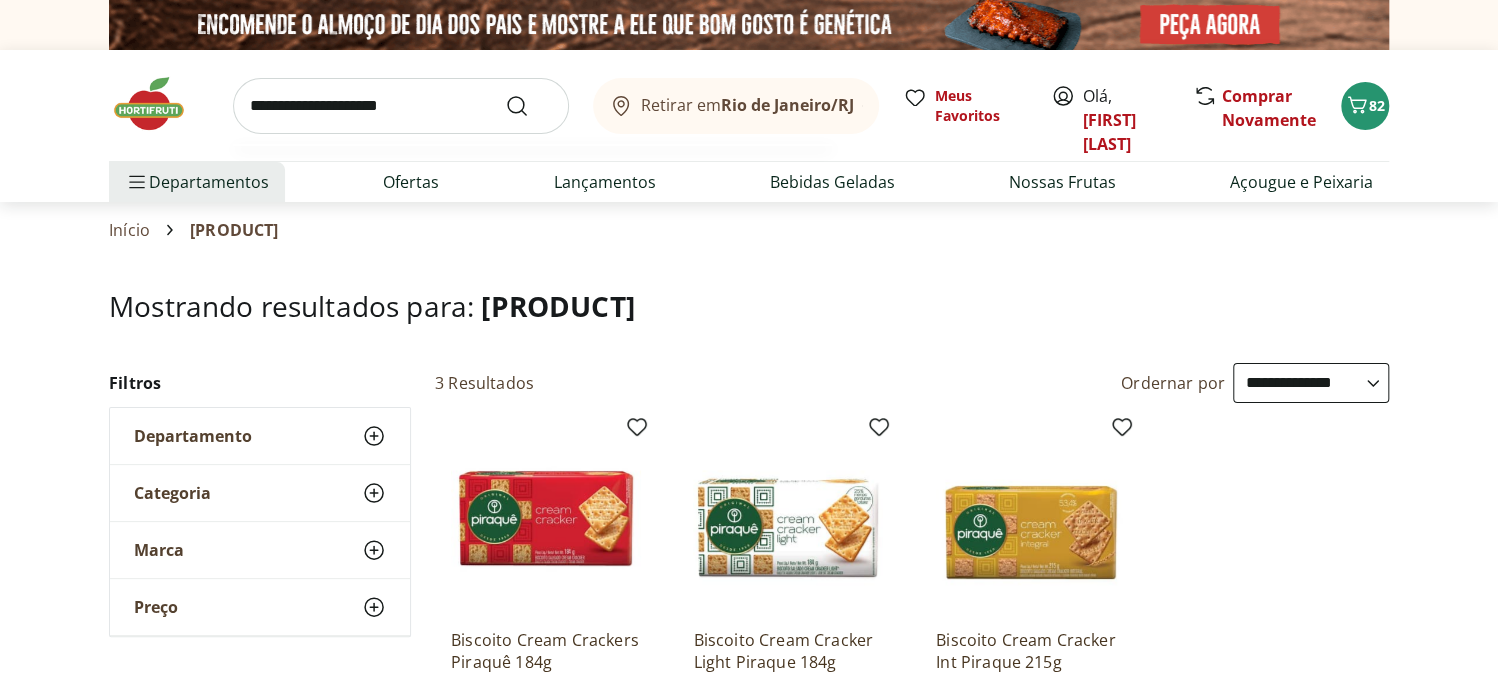 type on "**********" 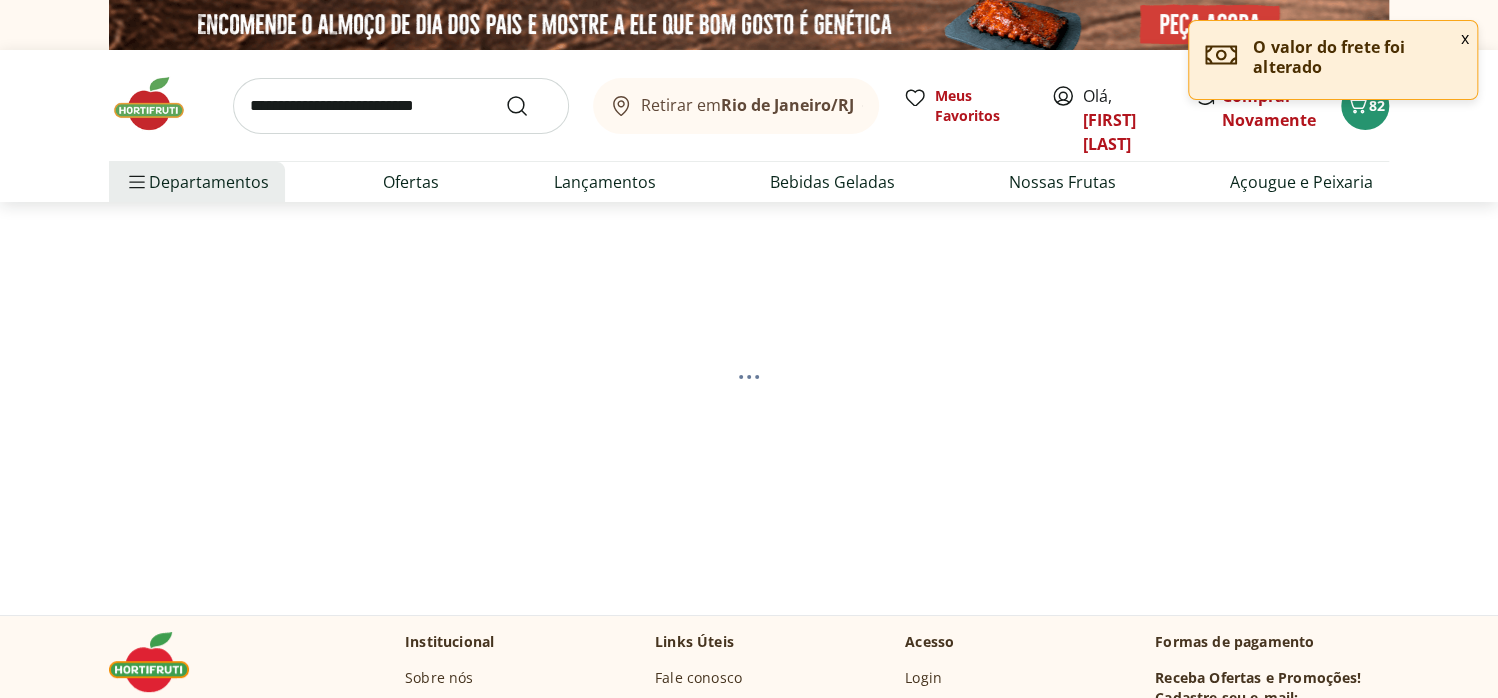 select on "**********" 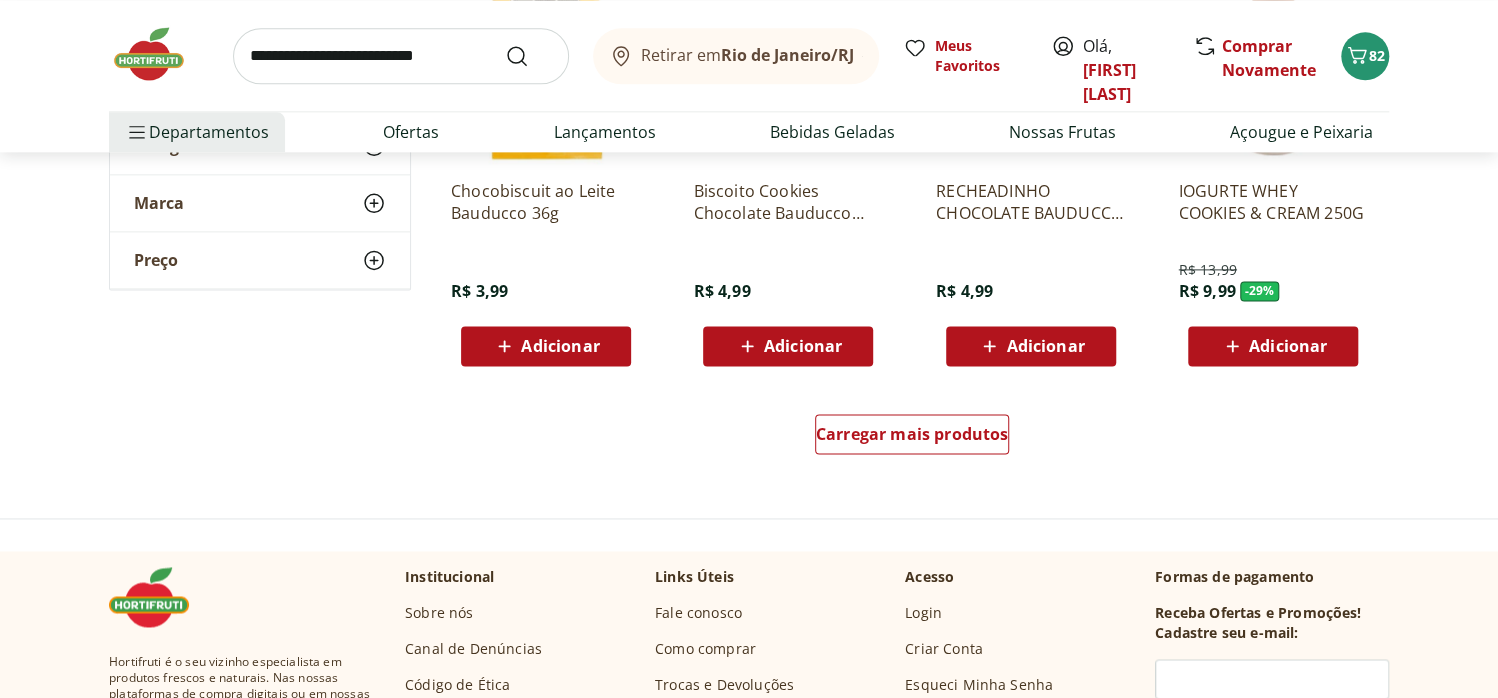 scroll, scrollTop: 1400, scrollLeft: 0, axis: vertical 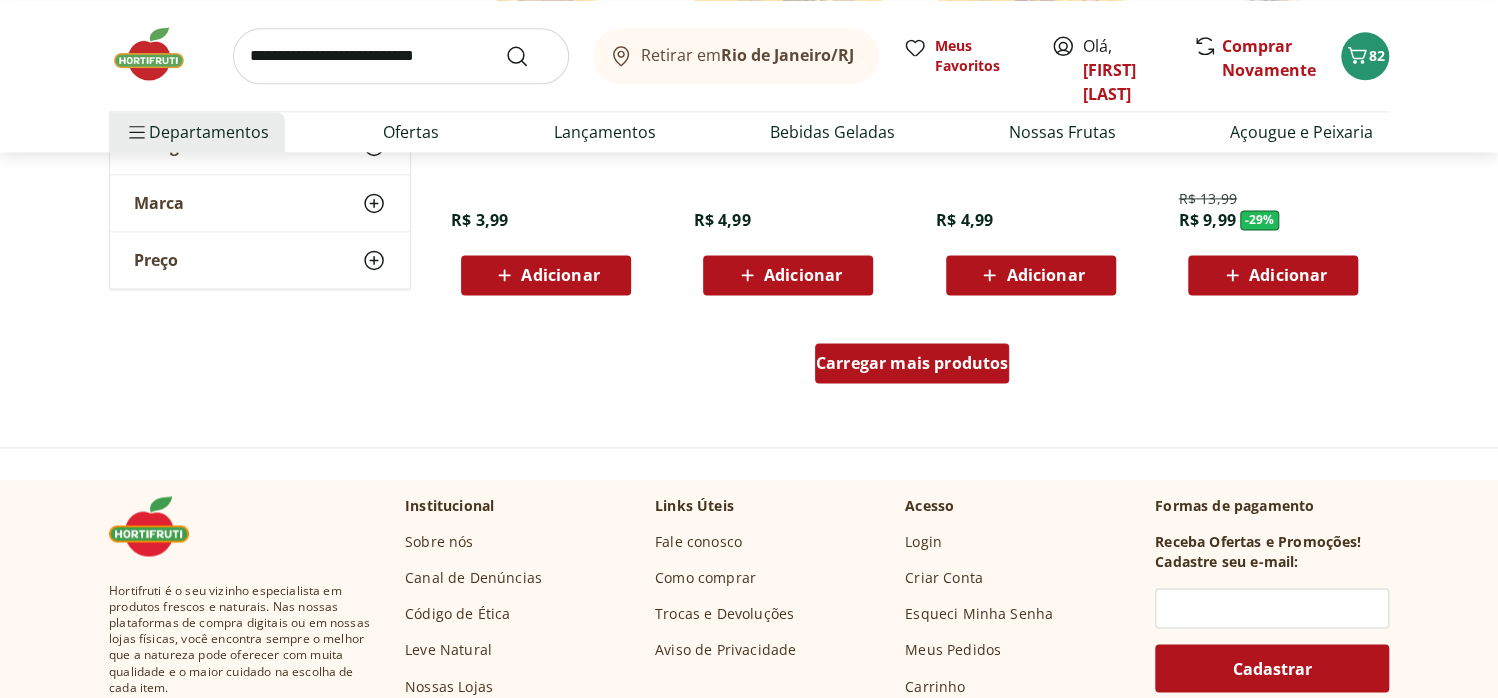 click on "Carregar mais produtos" at bounding box center (912, 363) 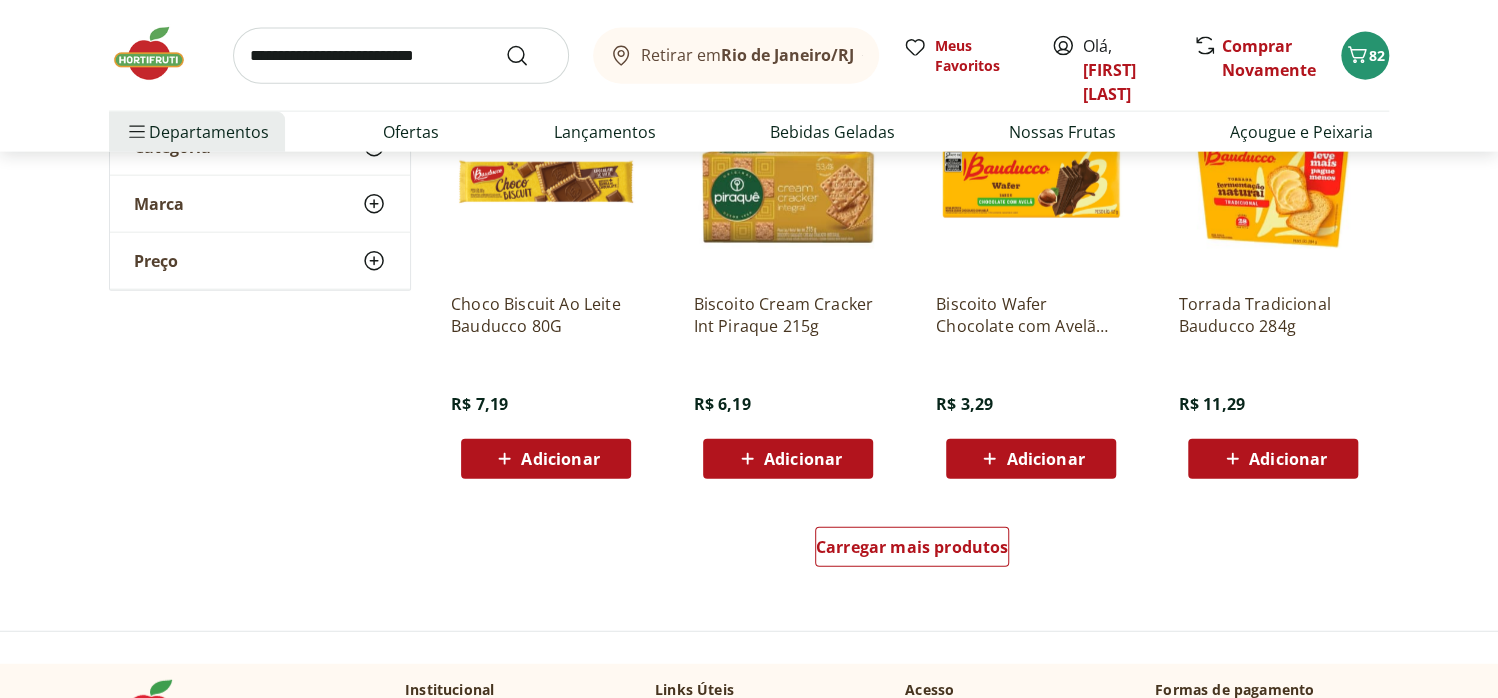 scroll, scrollTop: 2666, scrollLeft: 0, axis: vertical 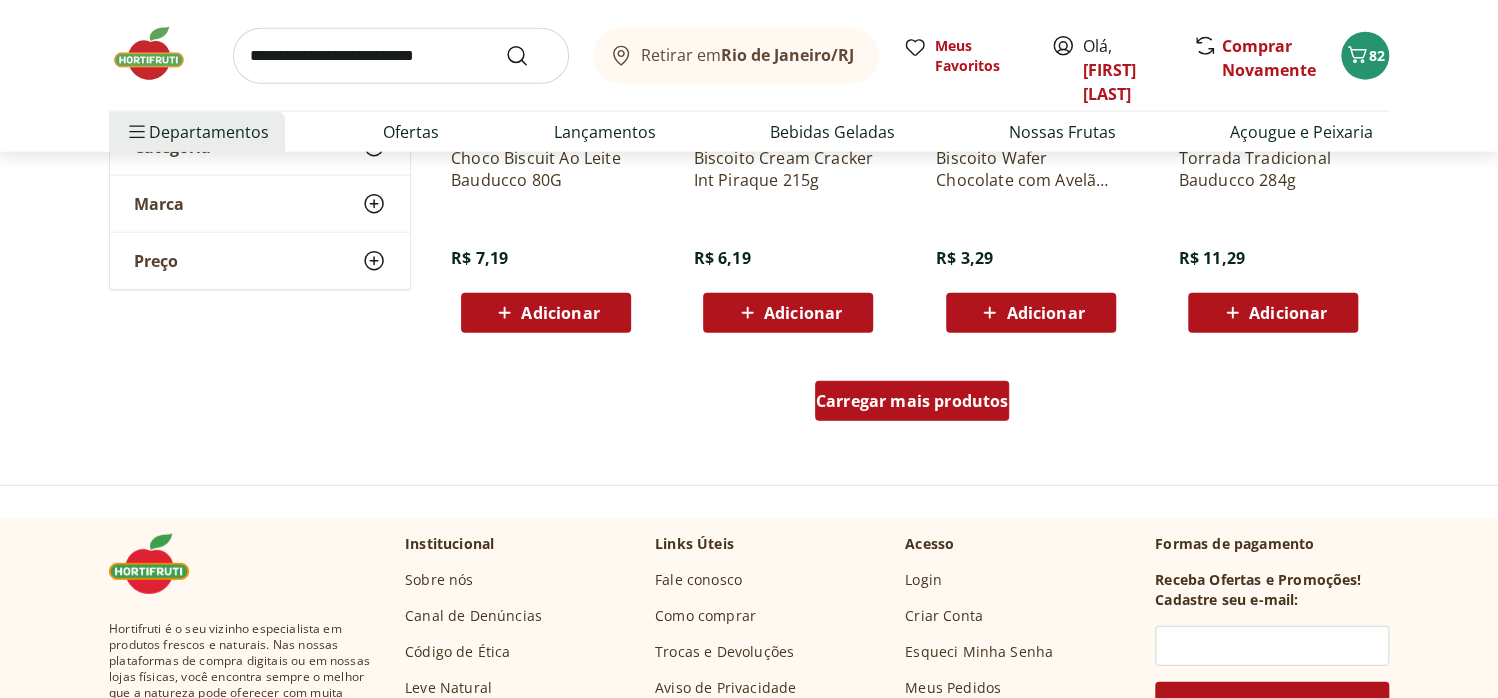 click on "Carregar mais produtos" at bounding box center (912, 401) 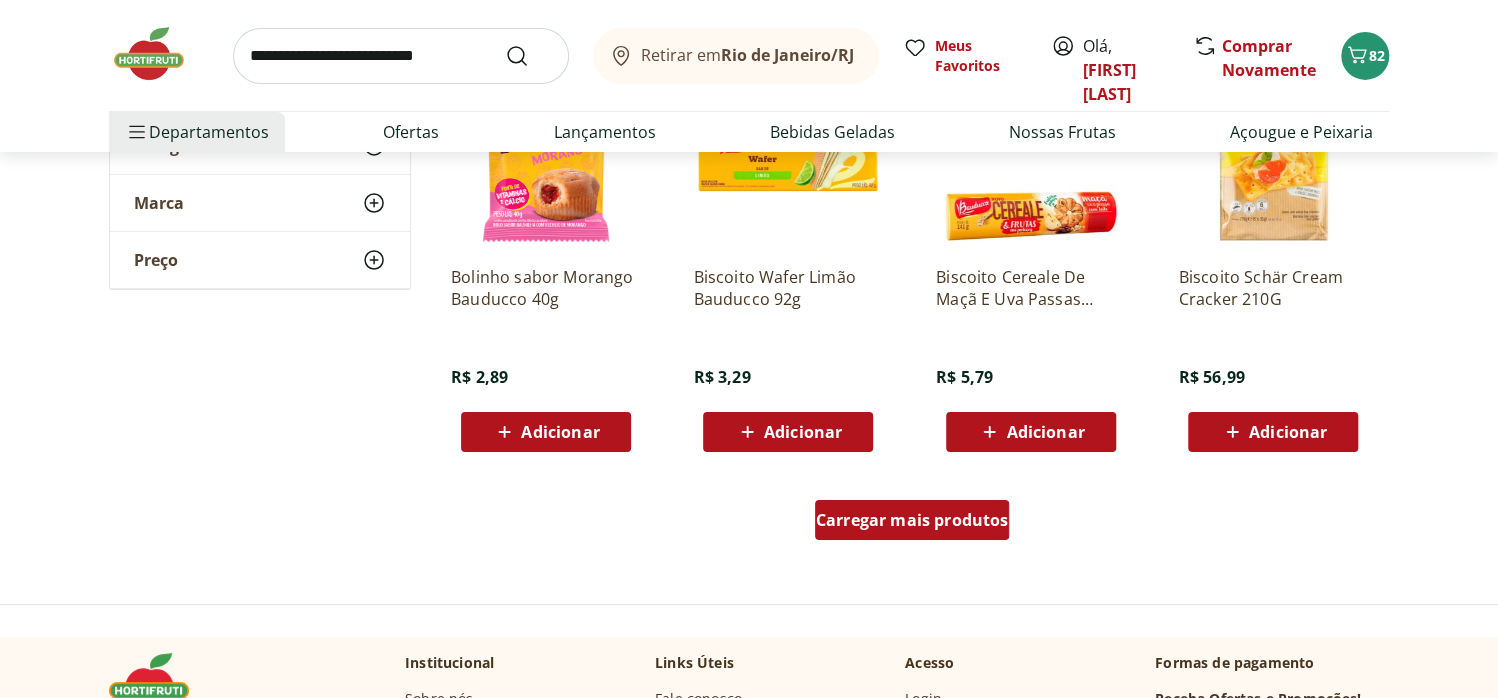 scroll, scrollTop: 3866, scrollLeft: 0, axis: vertical 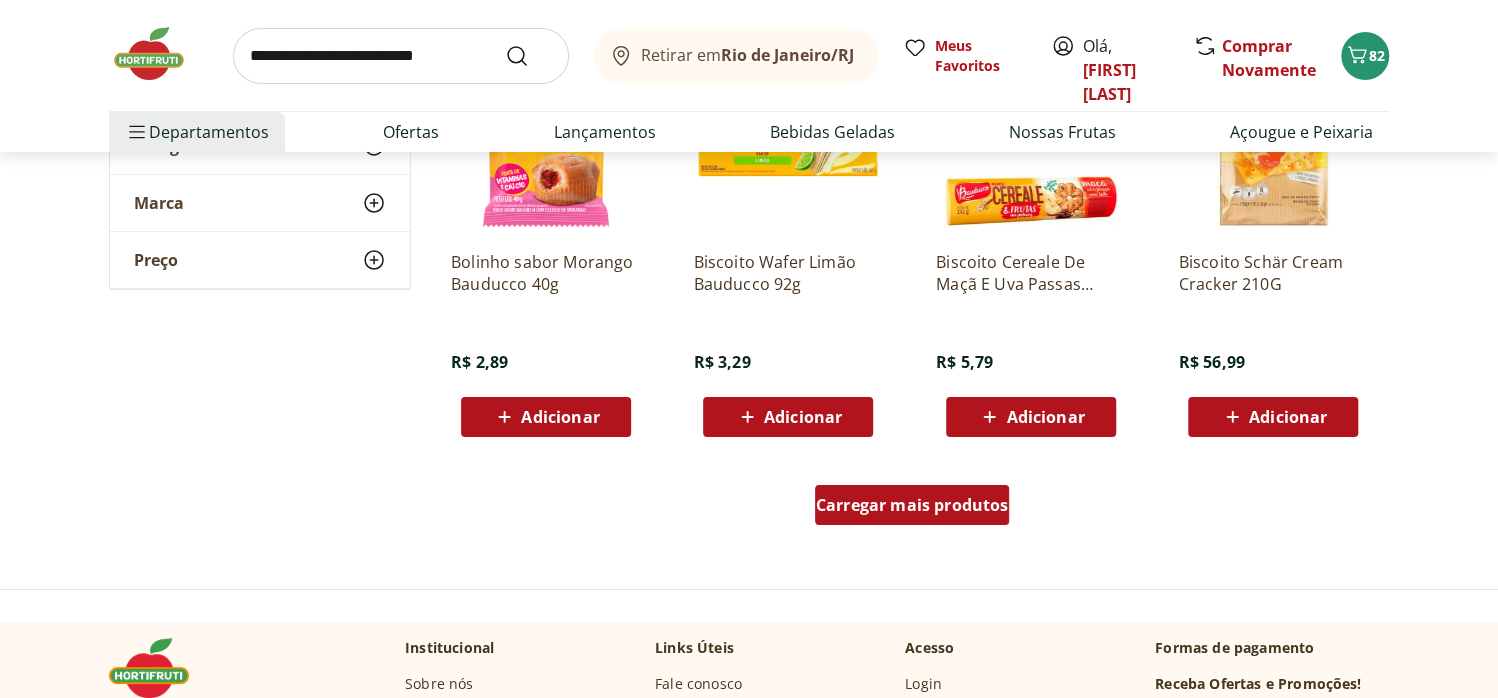 click on "Carregar mais produtos" at bounding box center (912, 505) 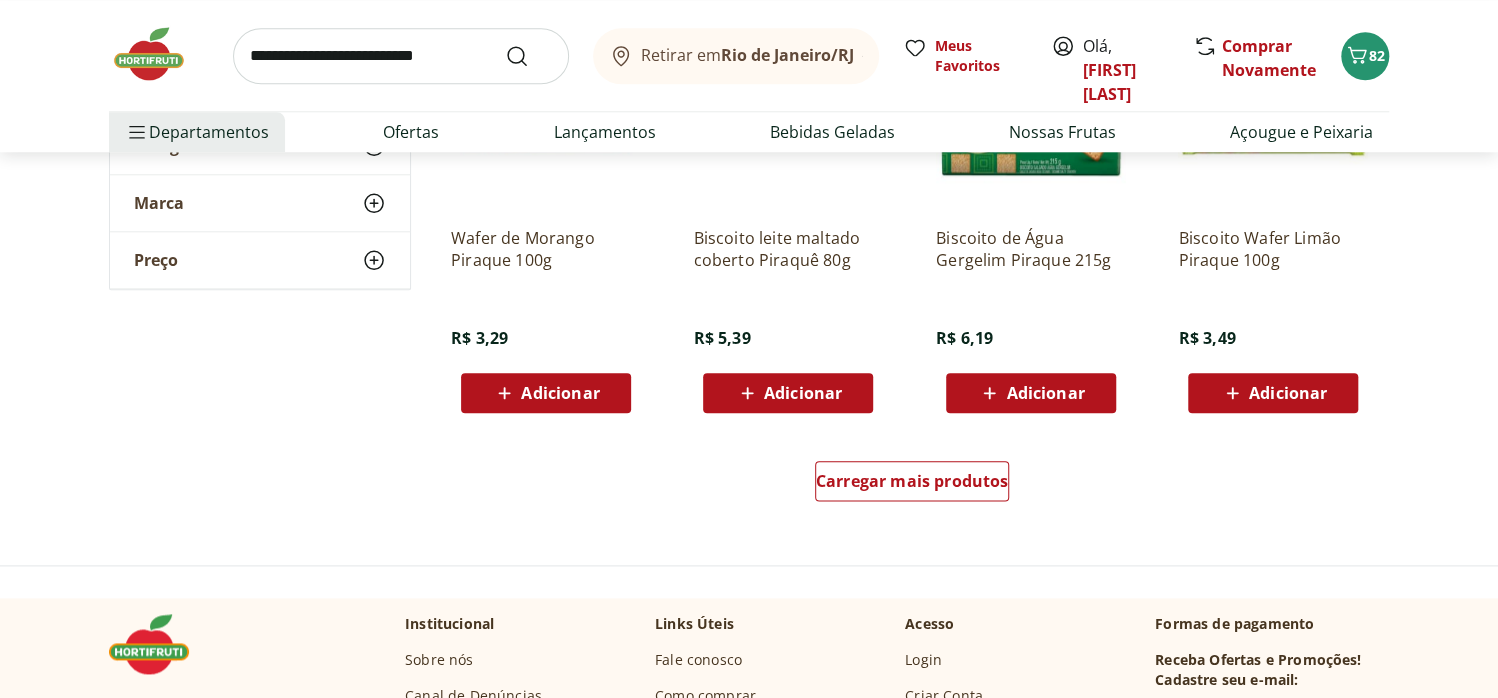 scroll, scrollTop: 5200, scrollLeft: 0, axis: vertical 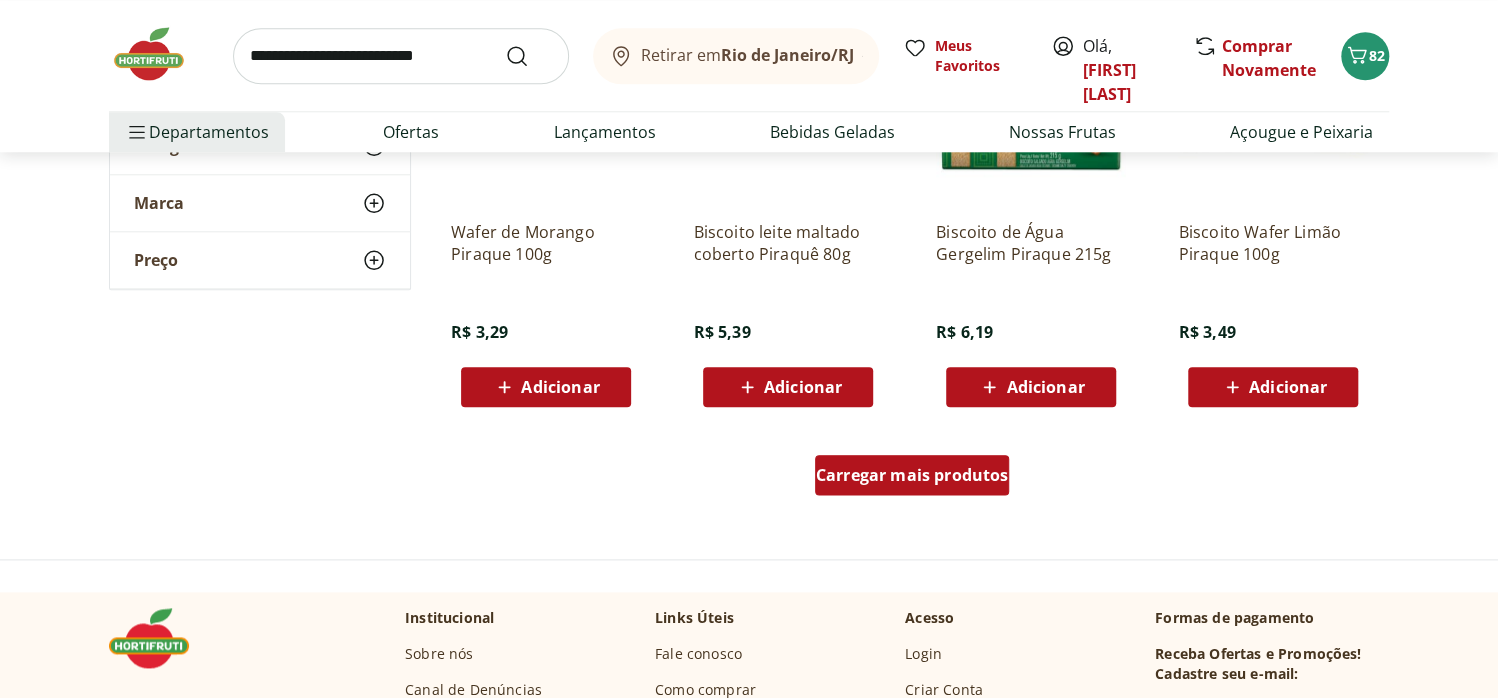 click on "Carregar mais produtos" at bounding box center (912, 475) 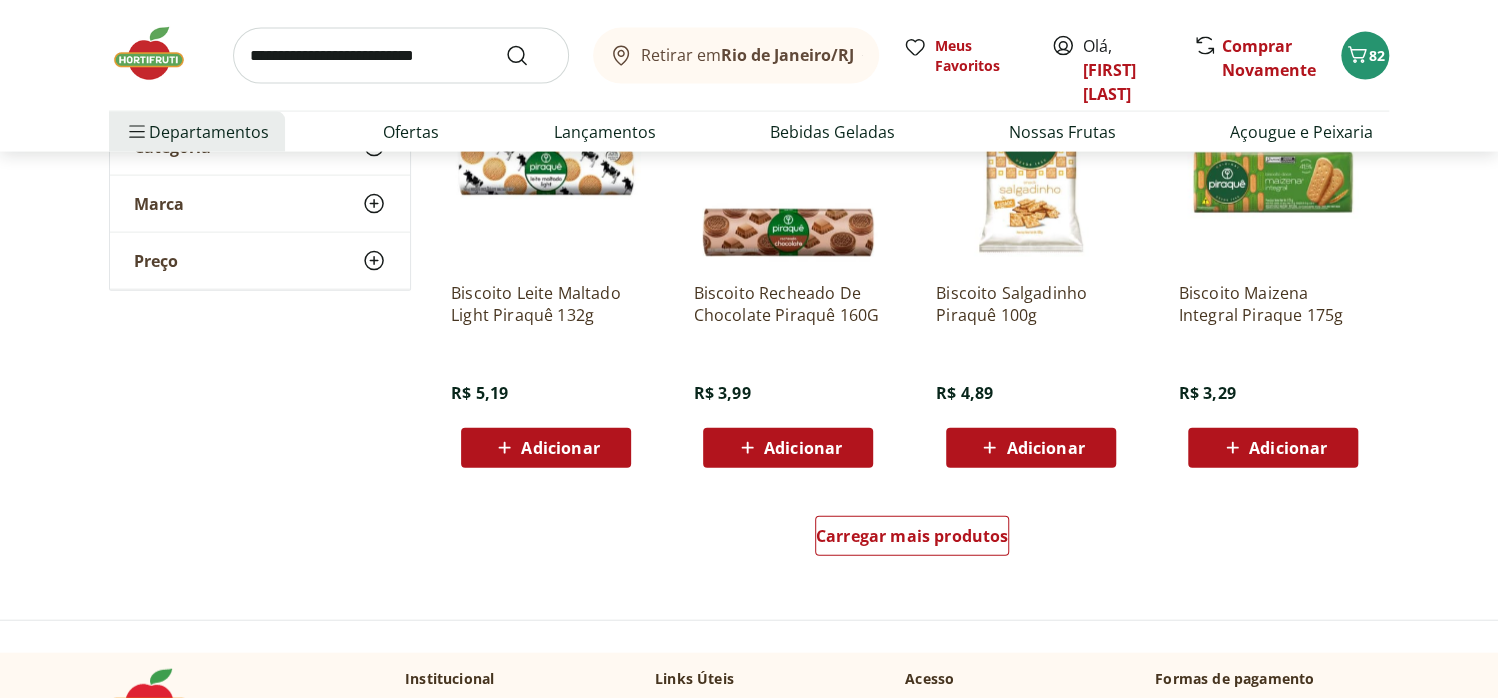 scroll, scrollTop: 6466, scrollLeft: 0, axis: vertical 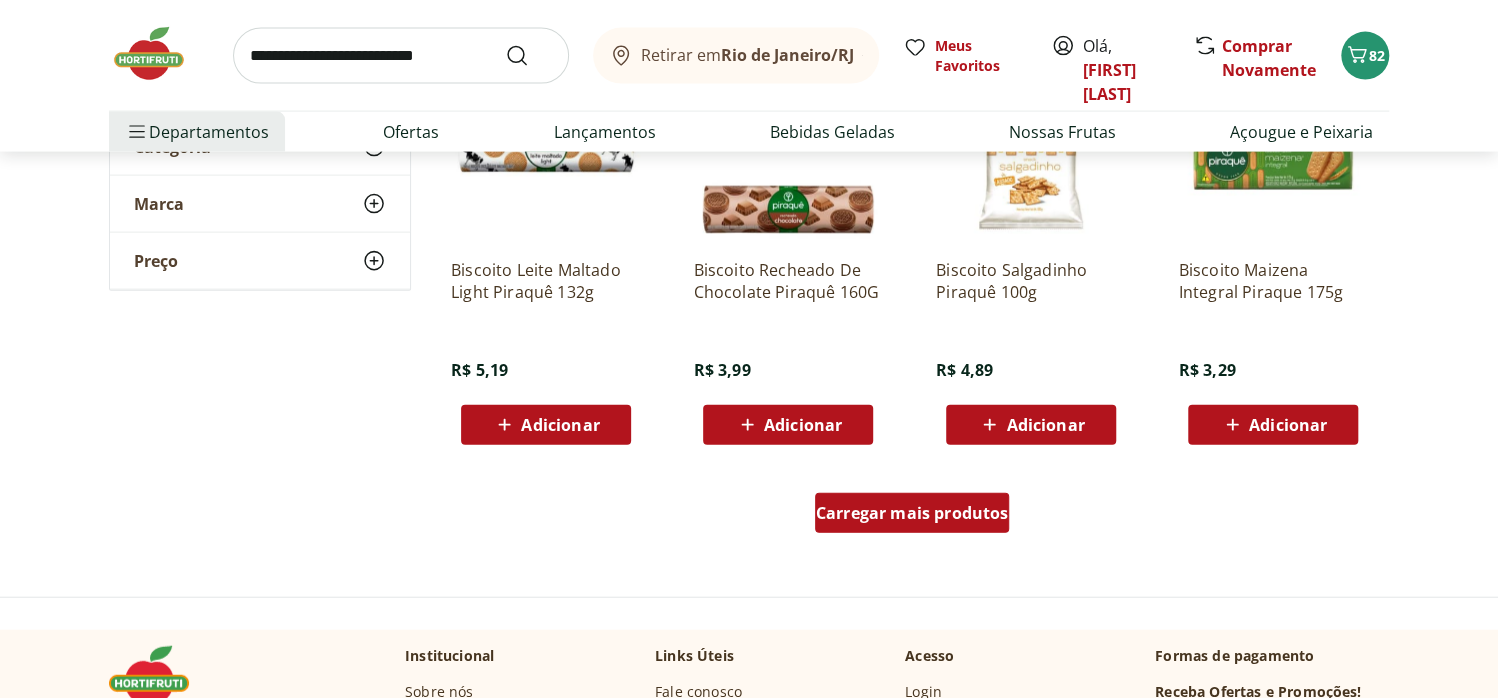 click on "Carregar mais produtos" at bounding box center [912, 513] 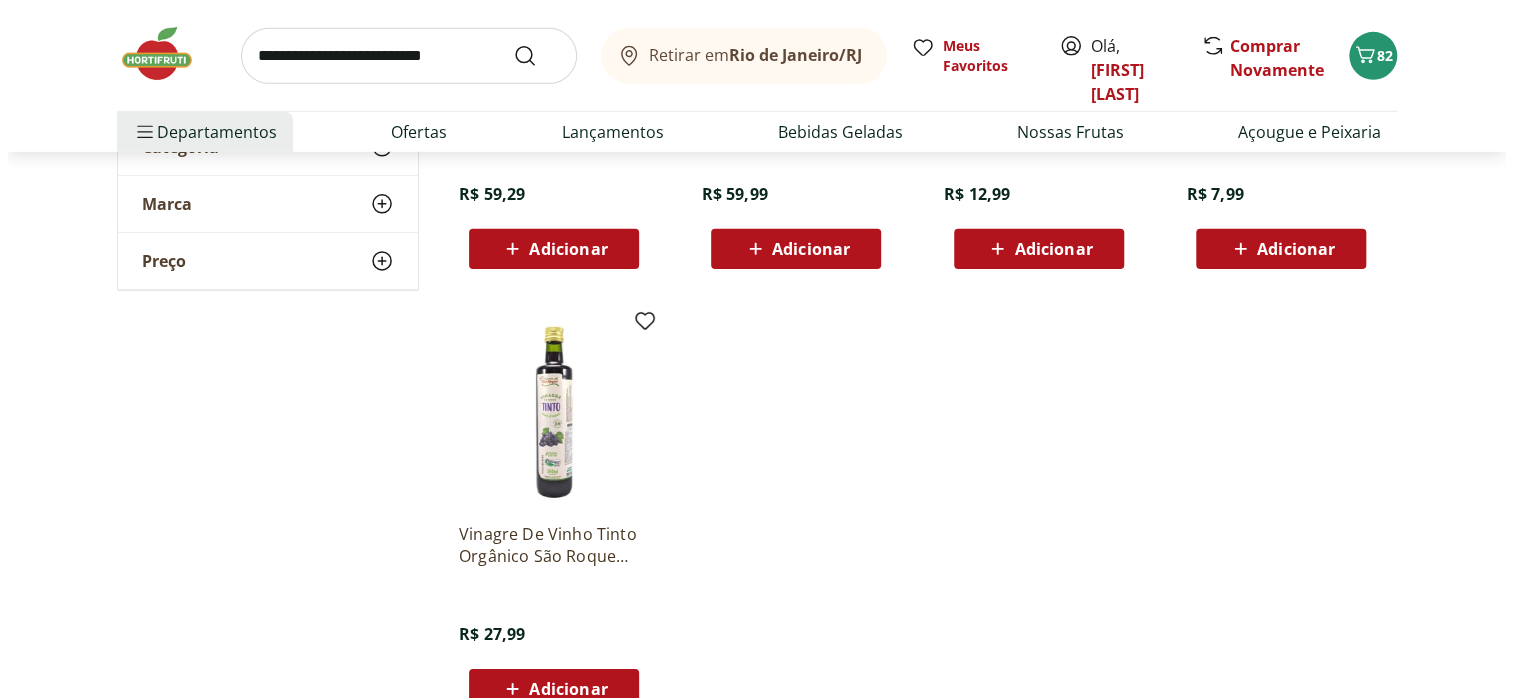 scroll, scrollTop: 7600, scrollLeft: 0, axis: vertical 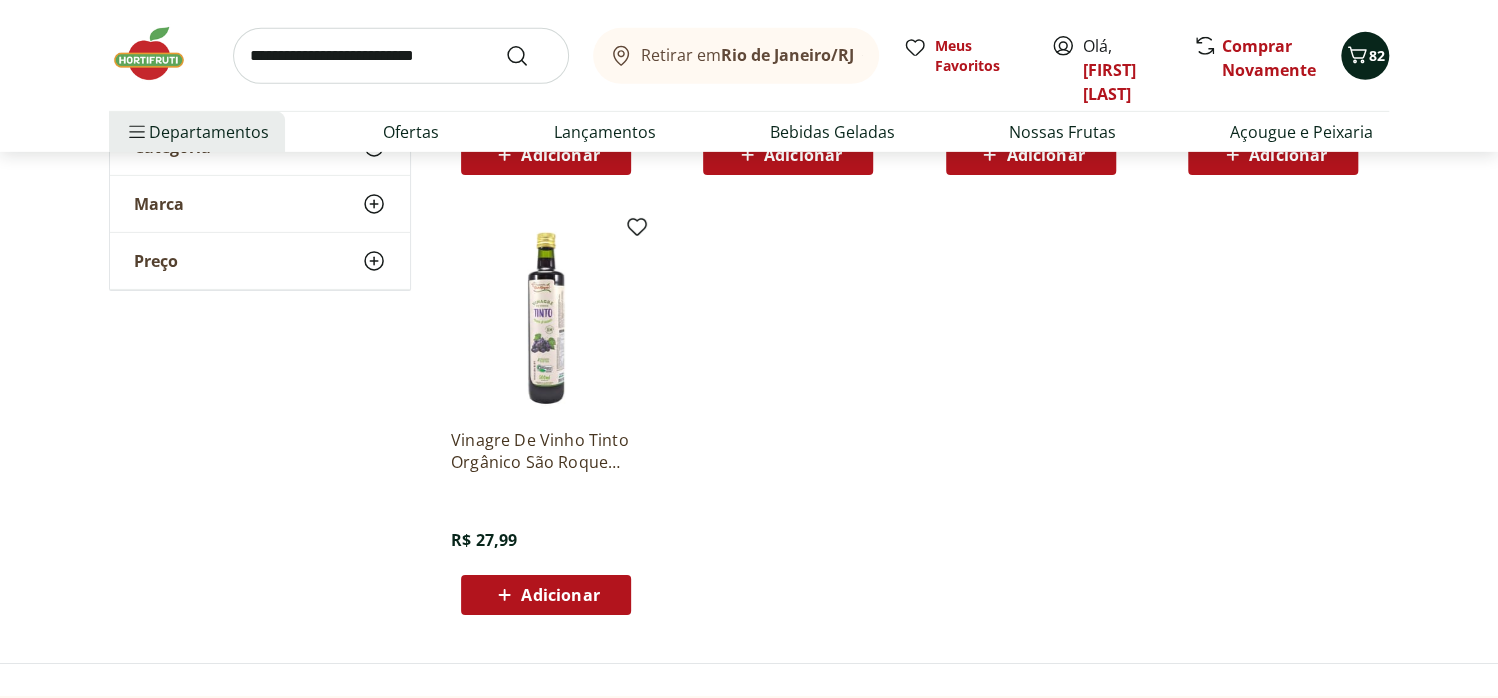 click on "82" at bounding box center [1377, 55] 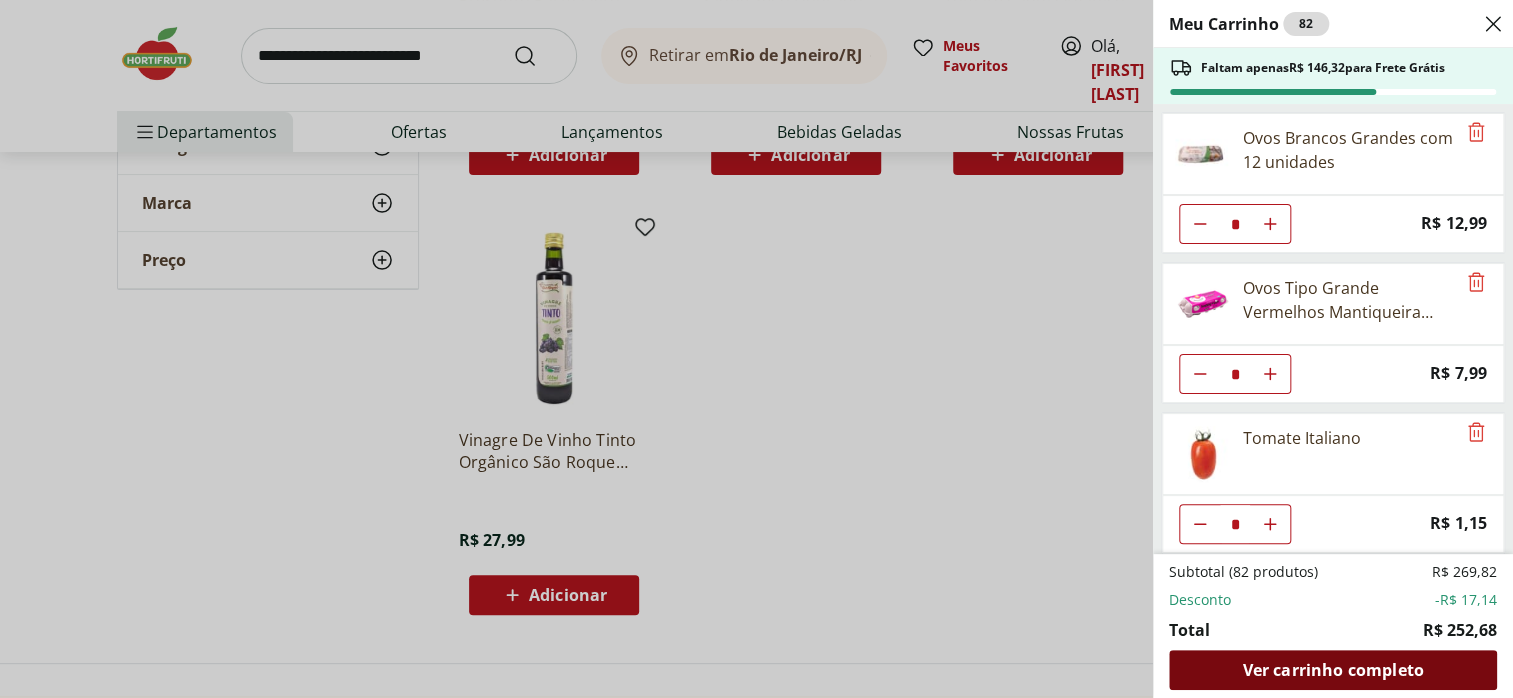 click on "Ver carrinho completo" at bounding box center (1332, 670) 